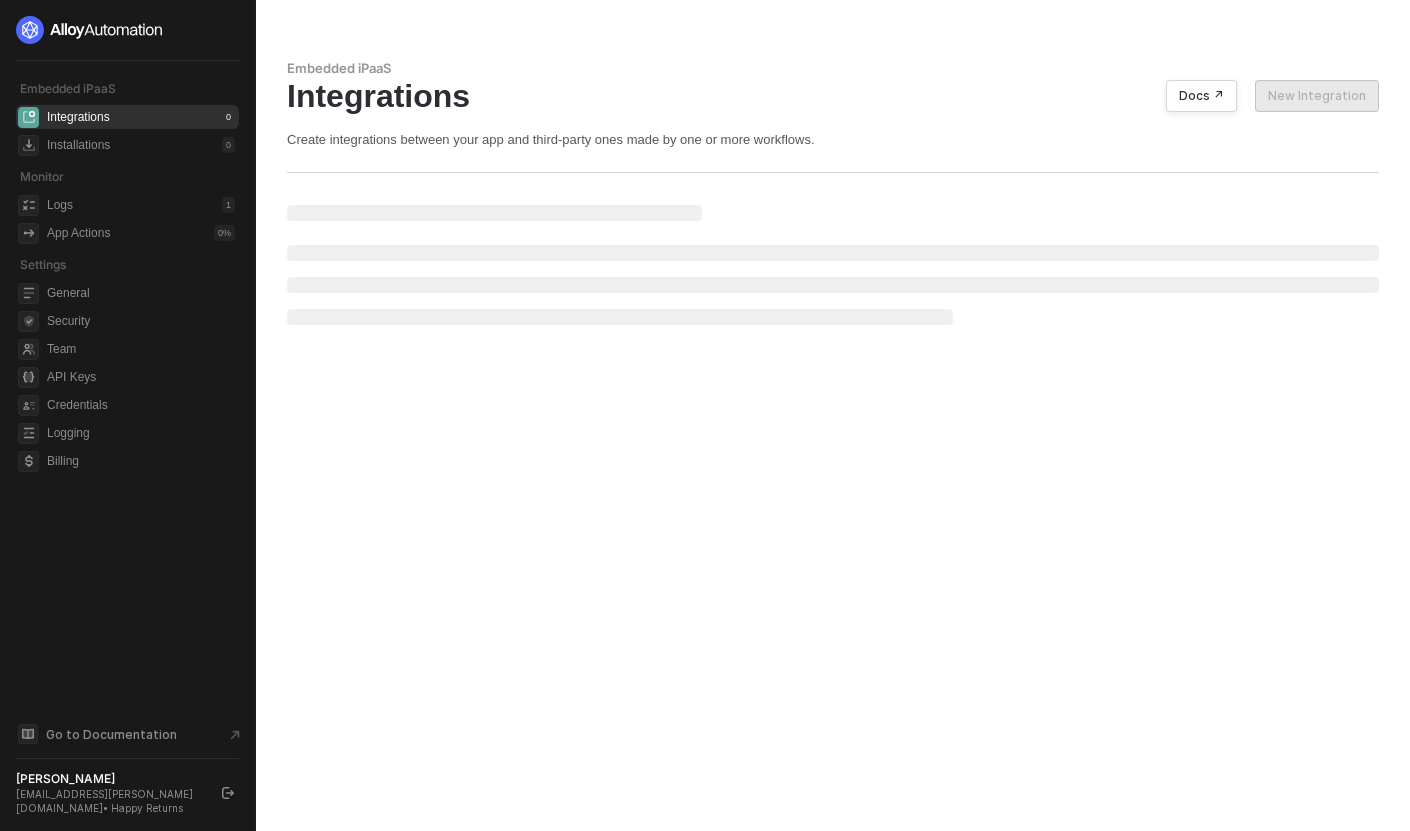scroll, scrollTop: 0, scrollLeft: 0, axis: both 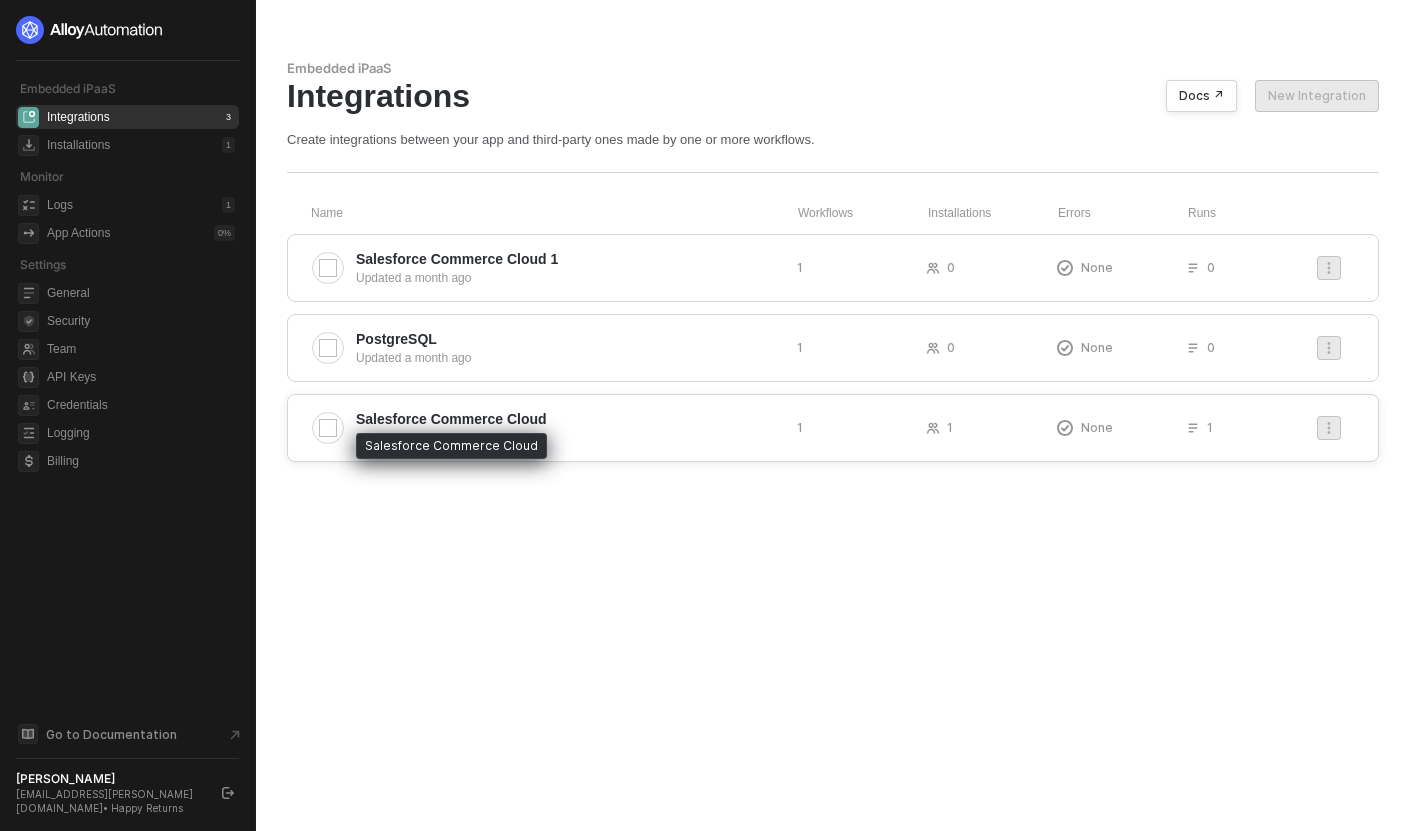 click on "Salesforce Commerce Cloud" at bounding box center [451, 419] 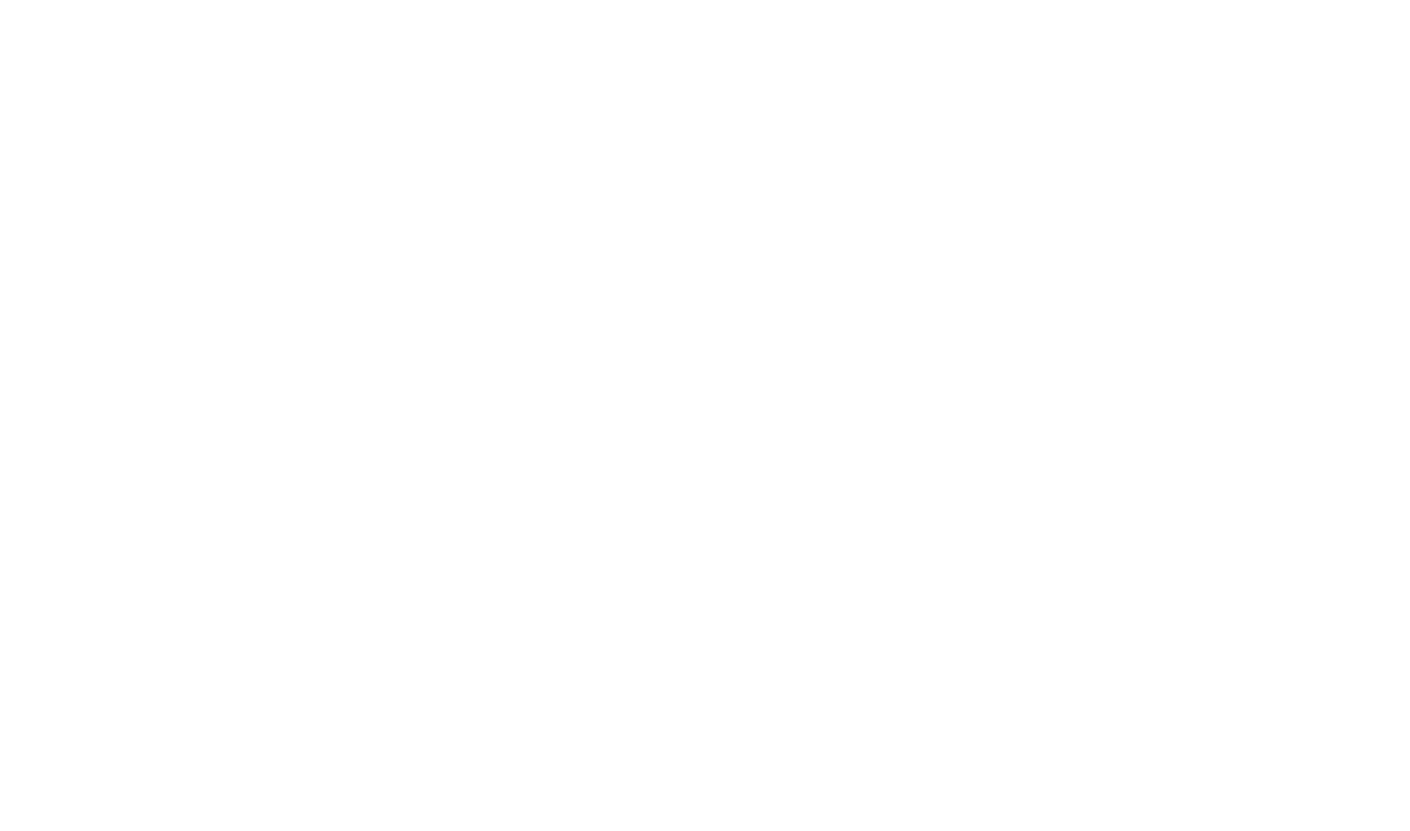 scroll, scrollTop: 0, scrollLeft: 0, axis: both 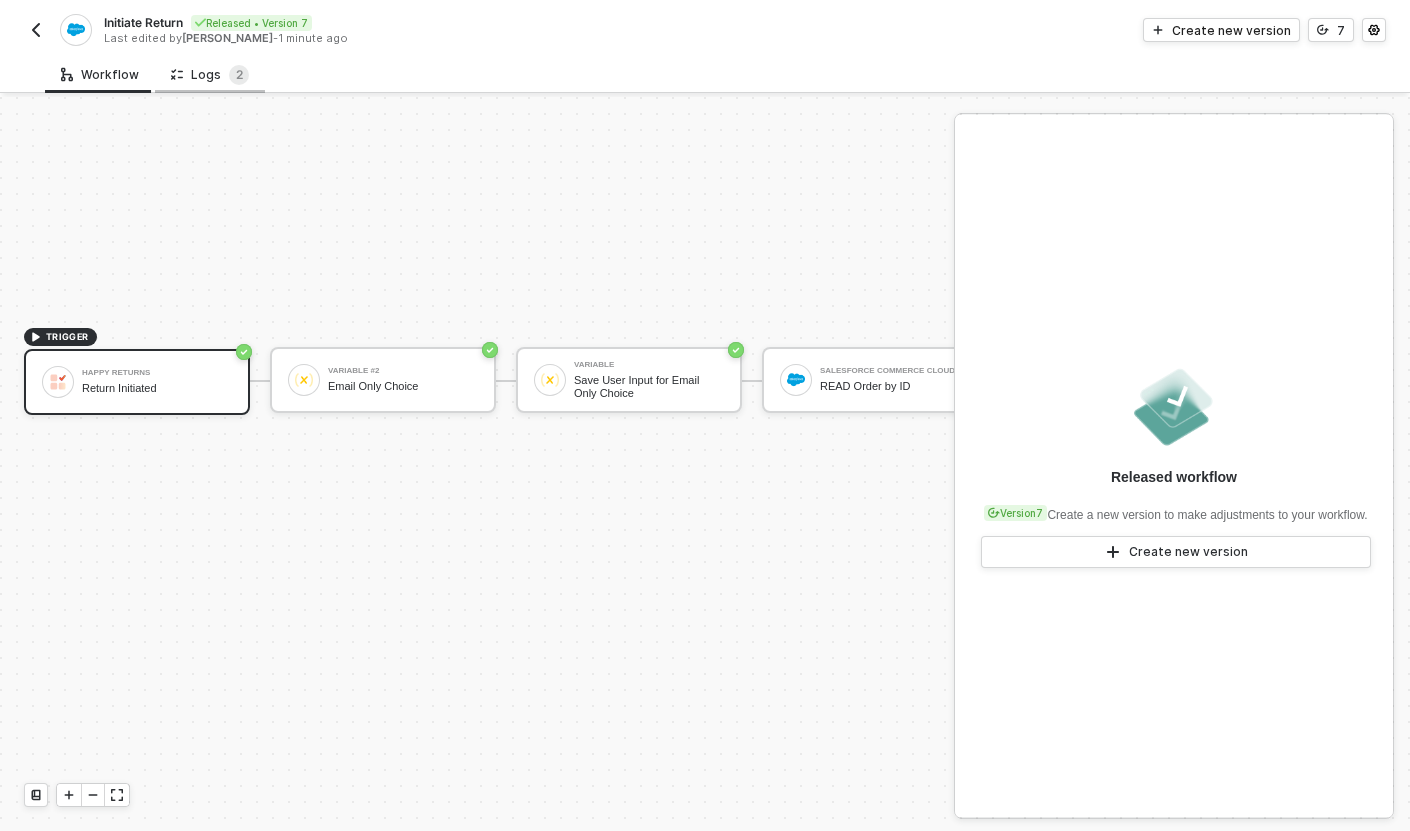 click on "Logs 2" at bounding box center [210, 75] 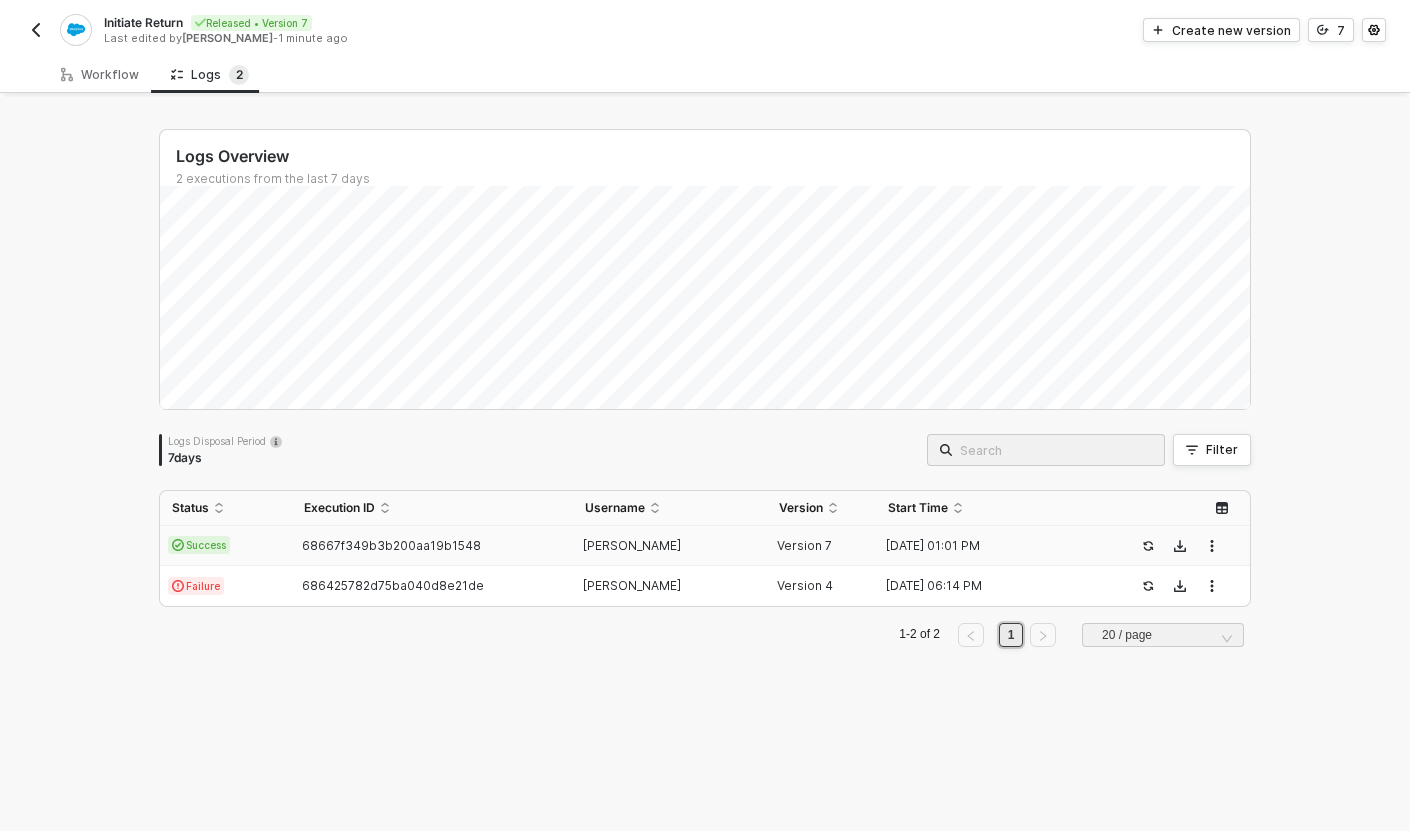 click on "Success" at bounding box center (226, 546) 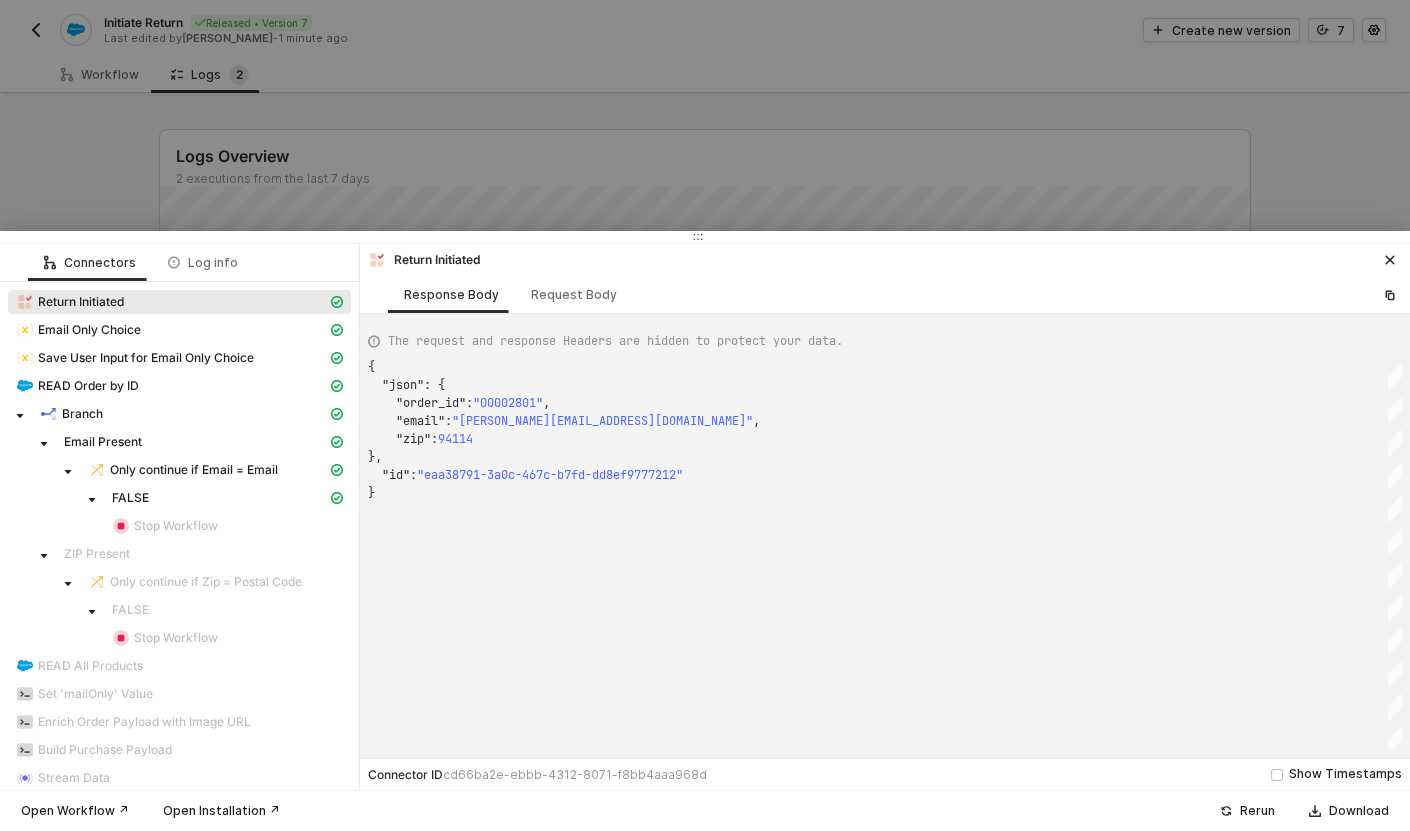 scroll, scrollTop: 126, scrollLeft: 0, axis: vertical 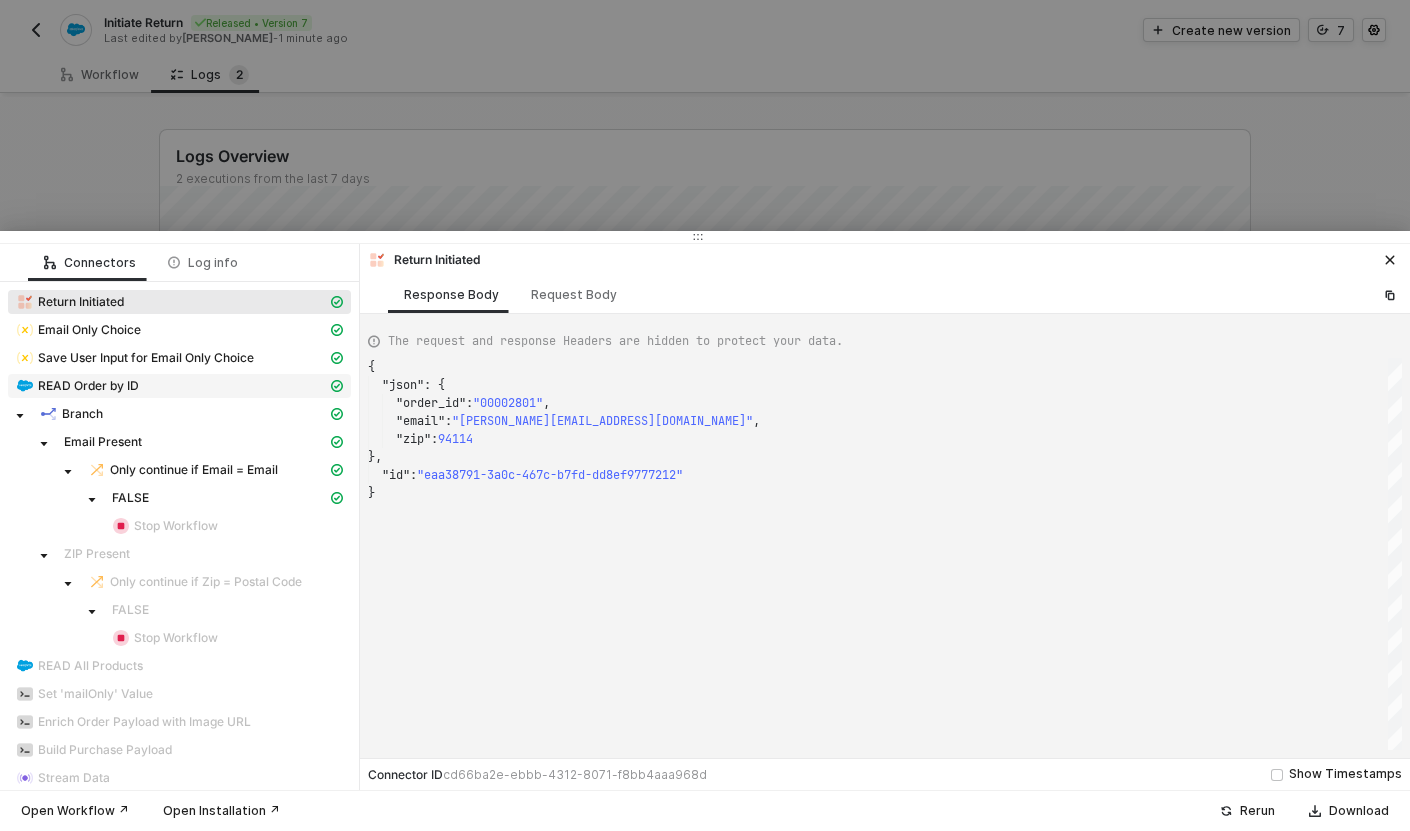 click on "READ Order by ID" at bounding box center [88, 386] 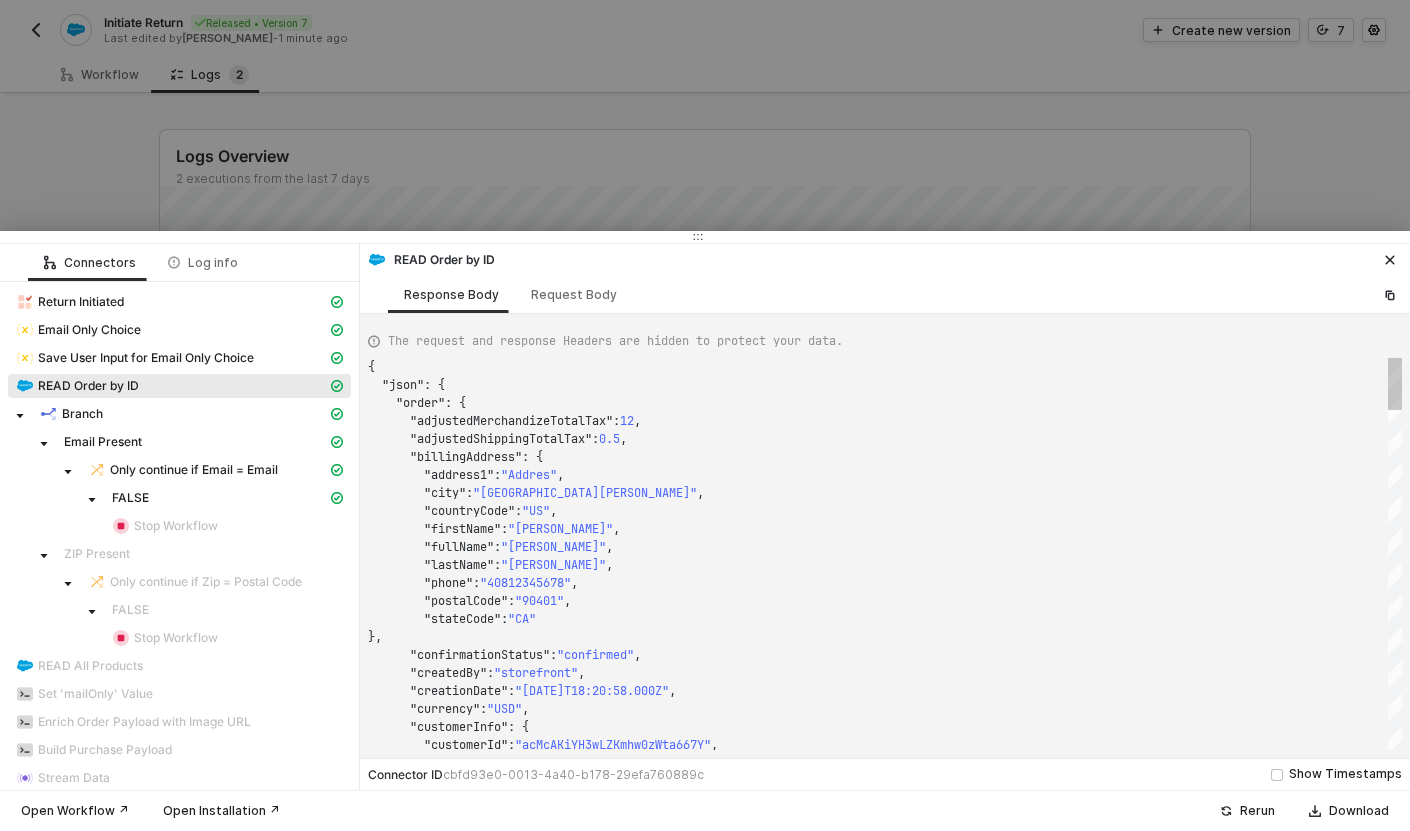 scroll, scrollTop: 180, scrollLeft: 0, axis: vertical 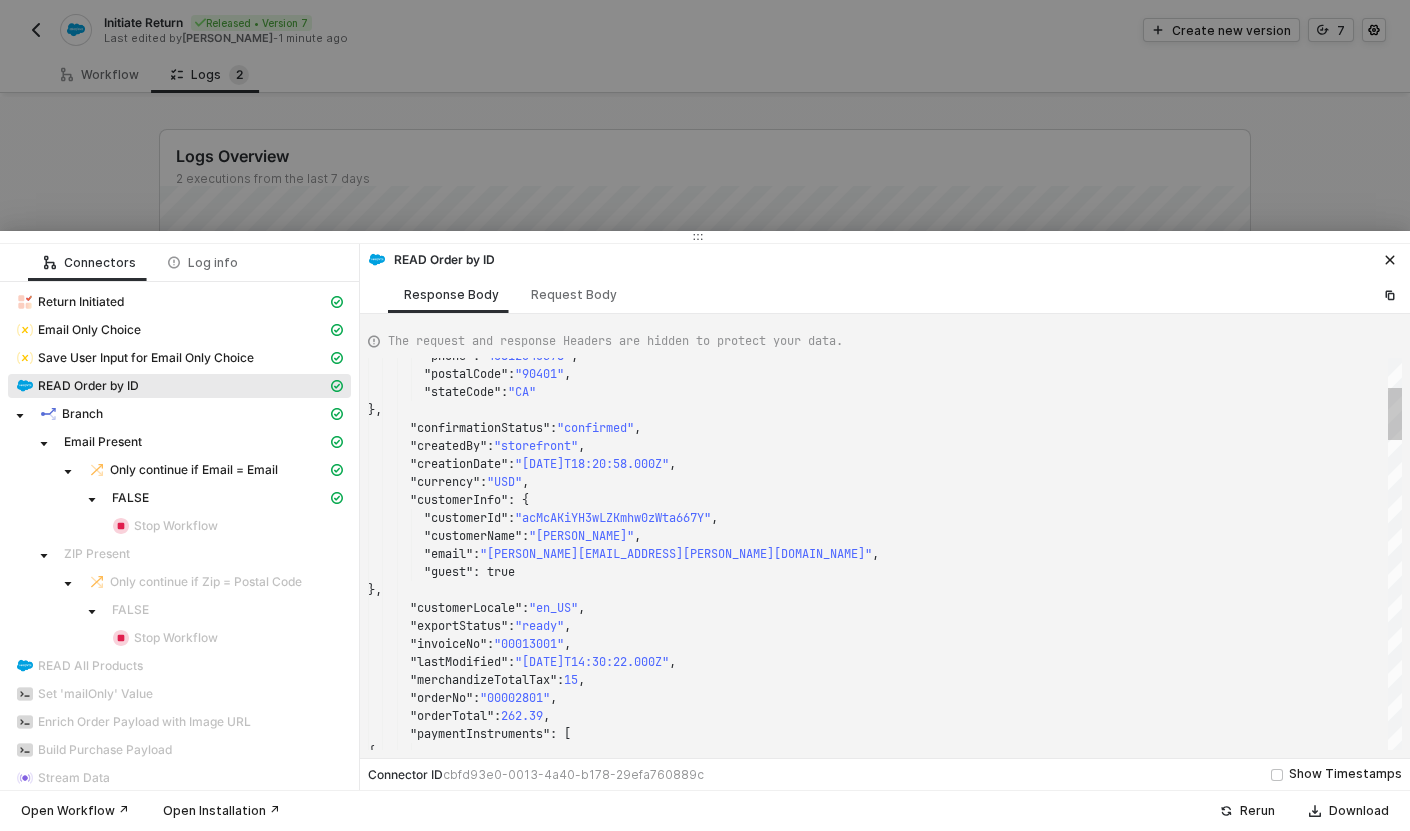type on ""fullName": "Patrick Silvestre",
"lastName": "Silvestre",
"phone": "40812345678",
"postalCode": "90401",
"stateCode": "CA"
},
"confirmationStatus": "confirmed",
"createdBy": "storefront",
"creationDate": "2024-11-14T18:20:58.000Z",
"currency": "USD"," 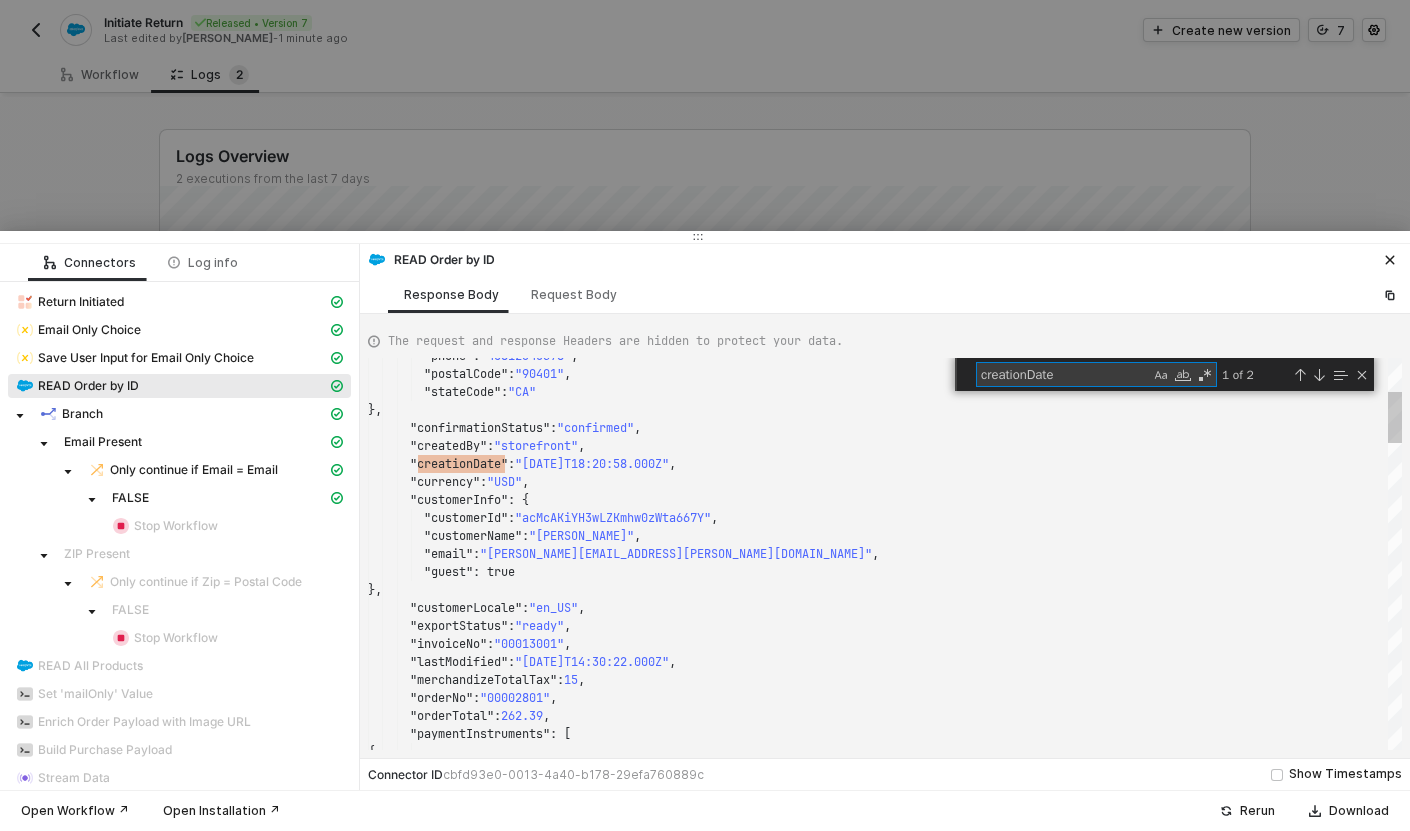type on "e" 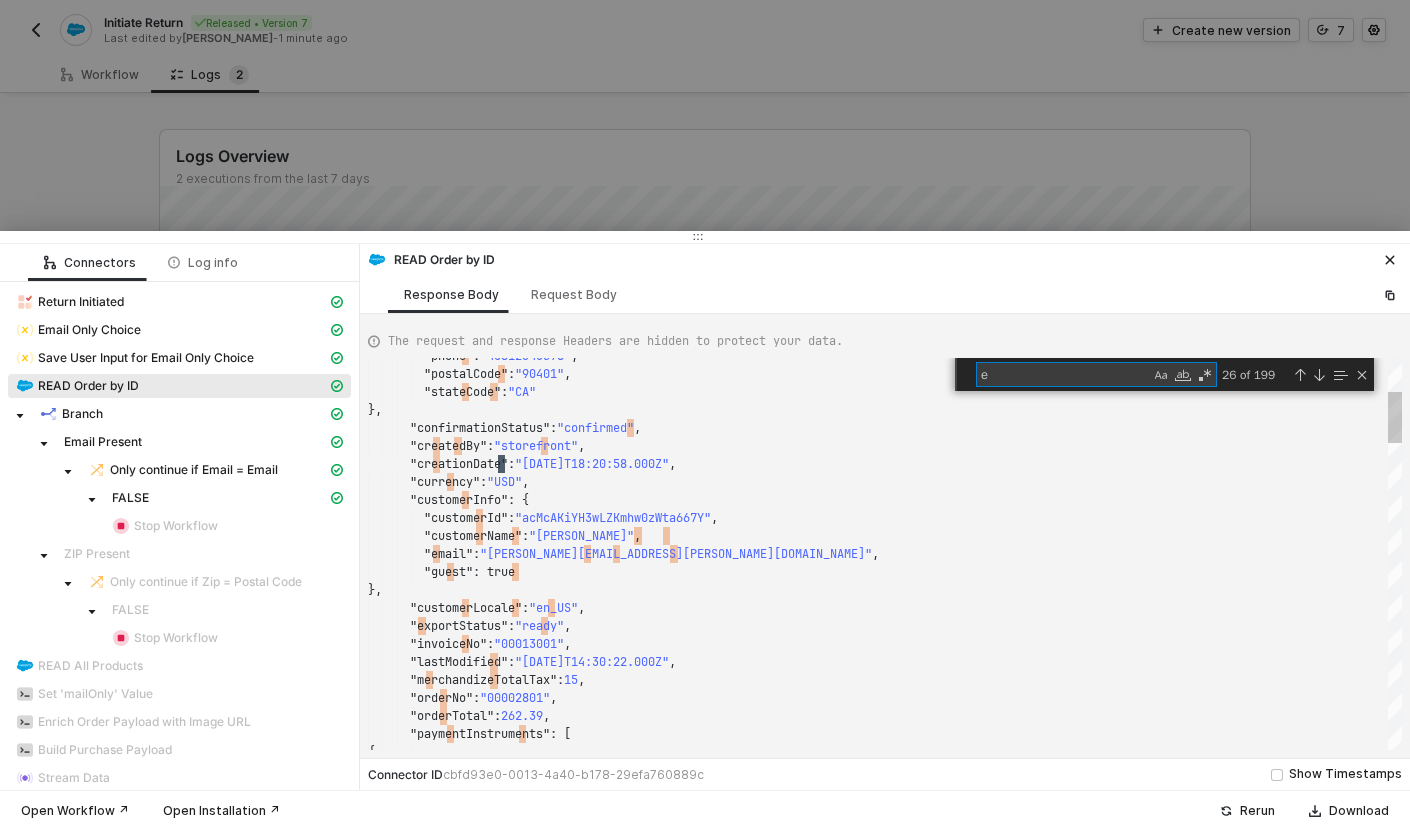 type on ""customerInfo": {
"customerId": "acMcAKiYH3wLZKmhw0zWta667Y",
"customerName": "Patrick Silvestre",
"email": "patrick.silvestre@happyreturns.com",
"guest": true
},
"customerLocale": "en_US",
"exportStatus": "ready",
"invoiceNo": "00013001",
"lastModified": "2025-05-28T14:30:22.000Z"," 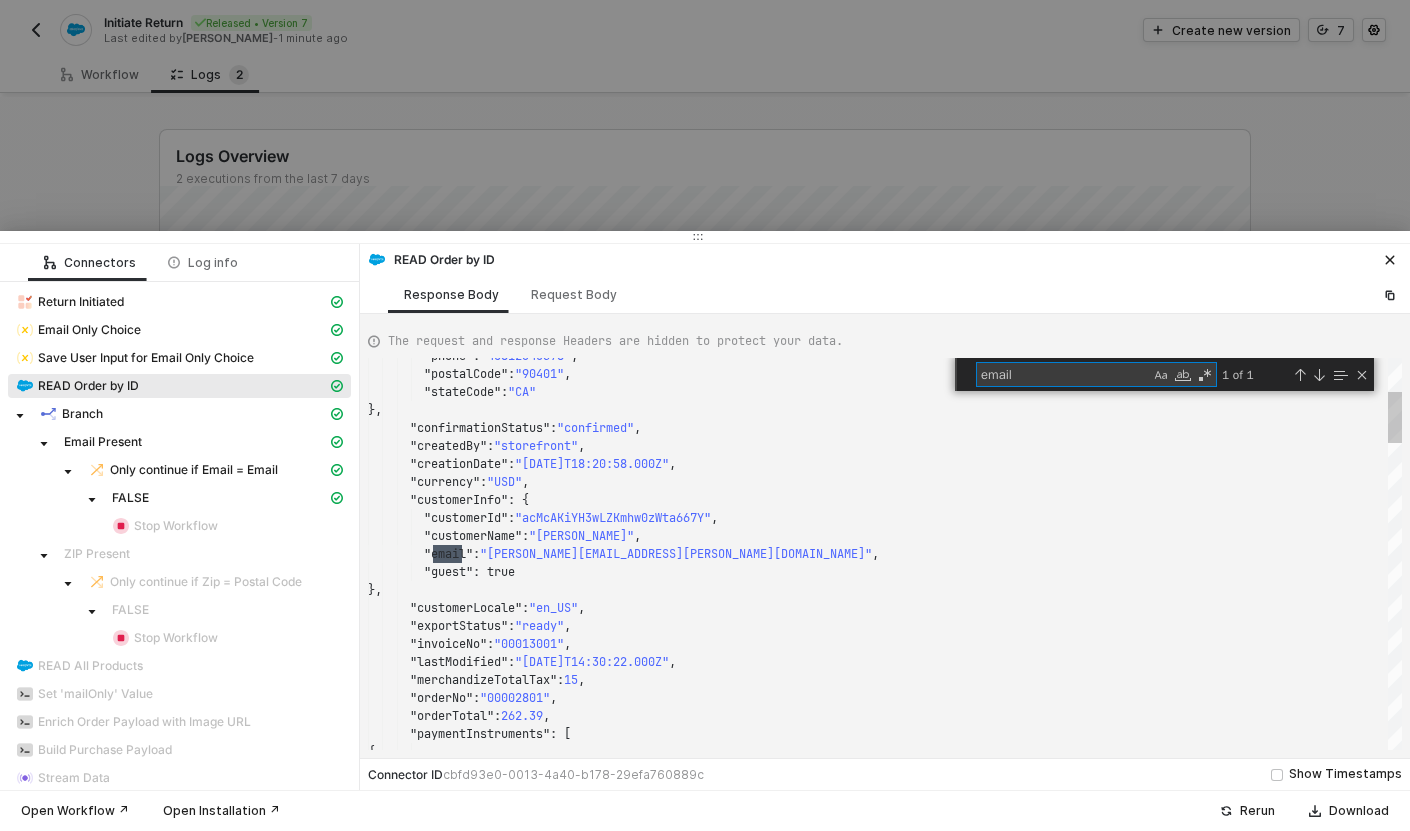 scroll, scrollTop: 180, scrollLeft: 101, axis: both 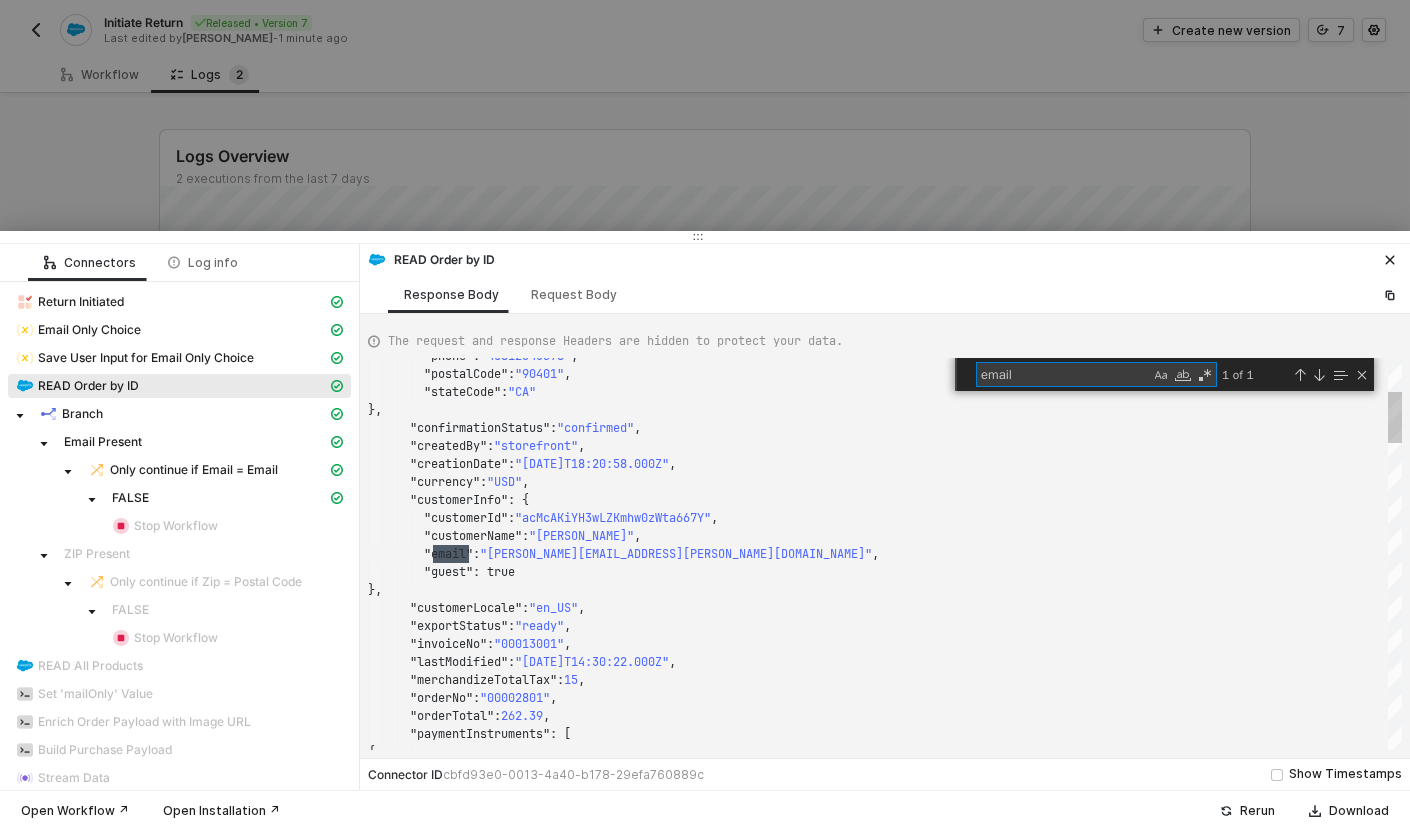 type on "email" 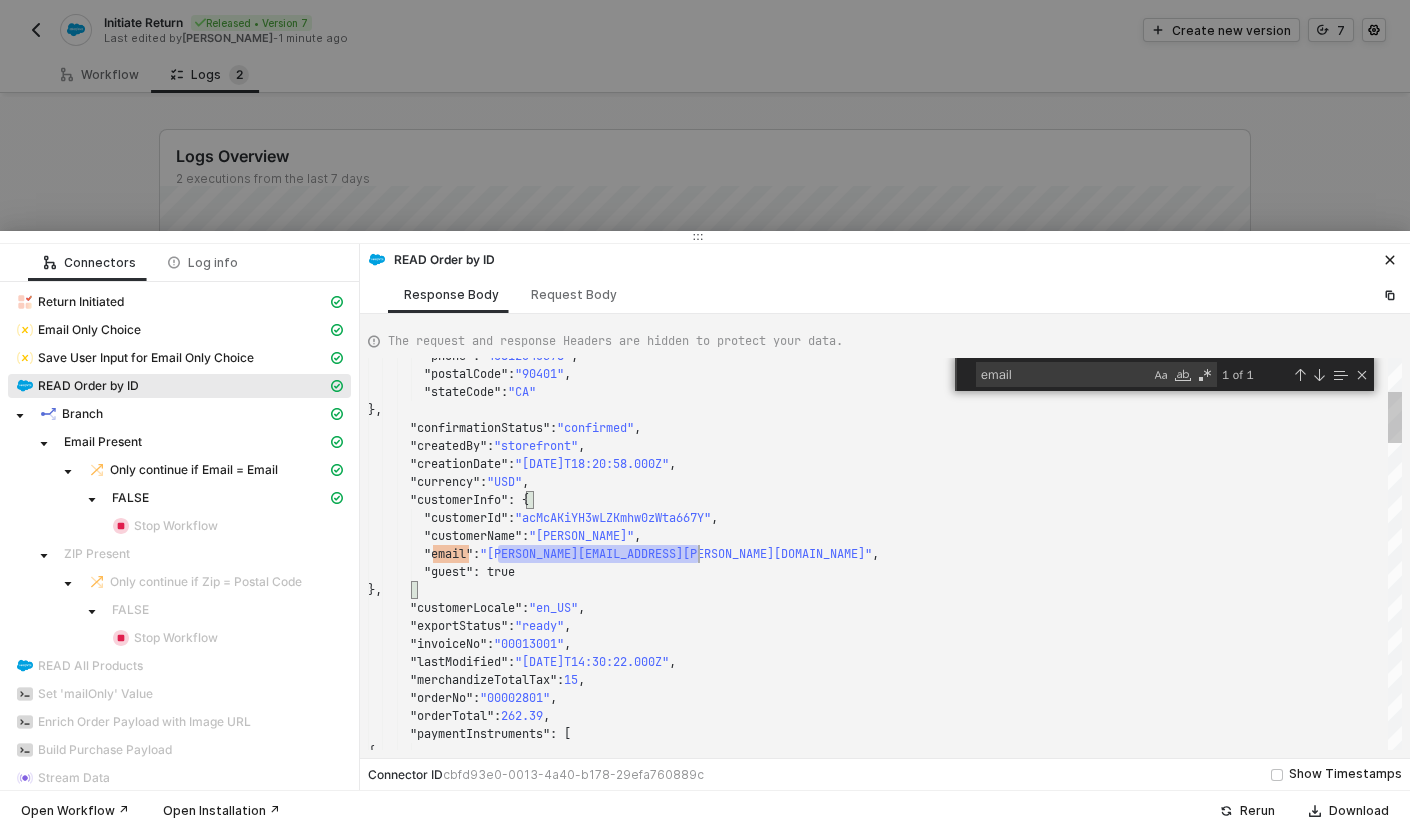 scroll, scrollTop: 54, scrollLeft: 374, axis: both 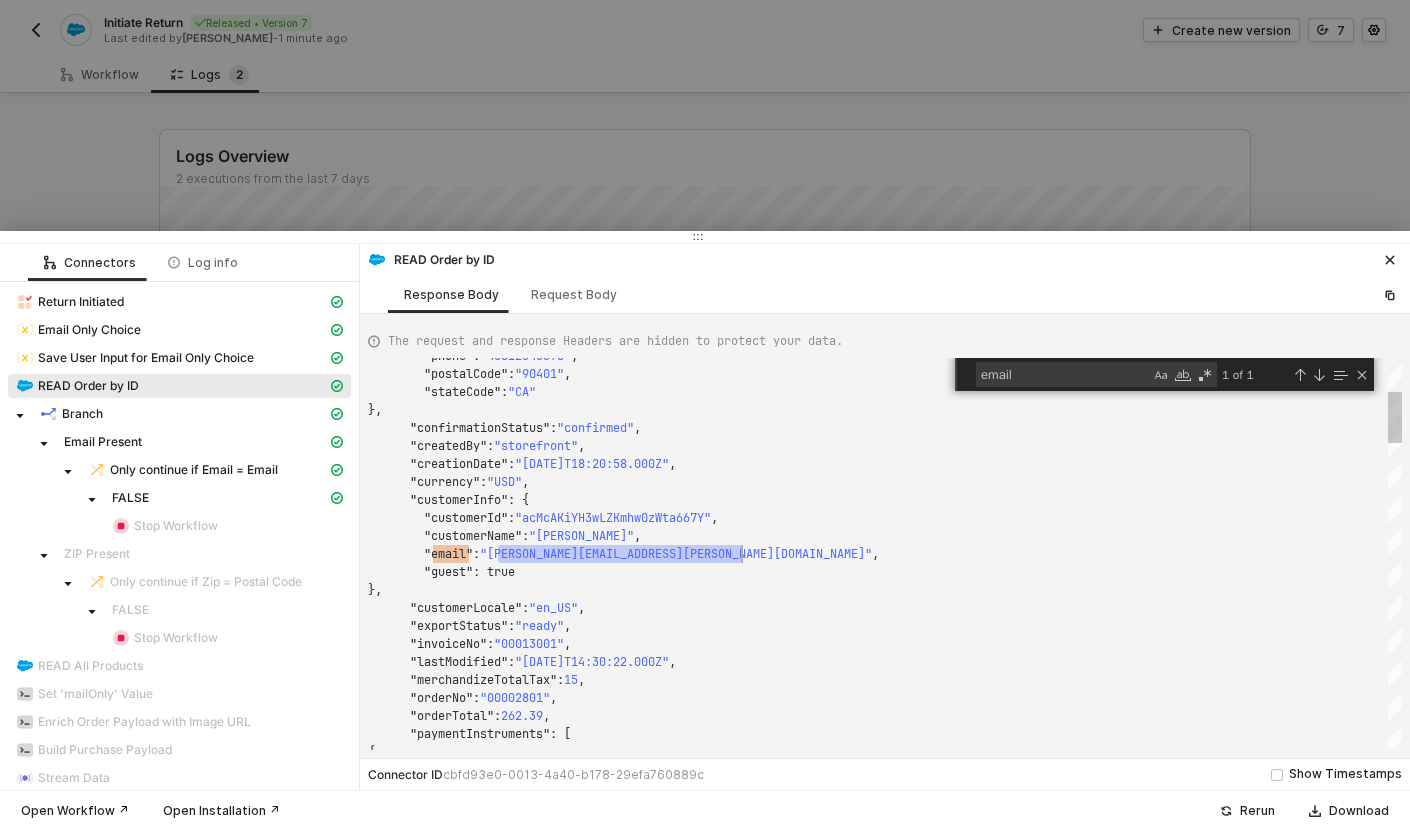 drag, startPoint x: 498, startPoint y: 555, endPoint x: 739, endPoint y: 560, distance: 241.05186 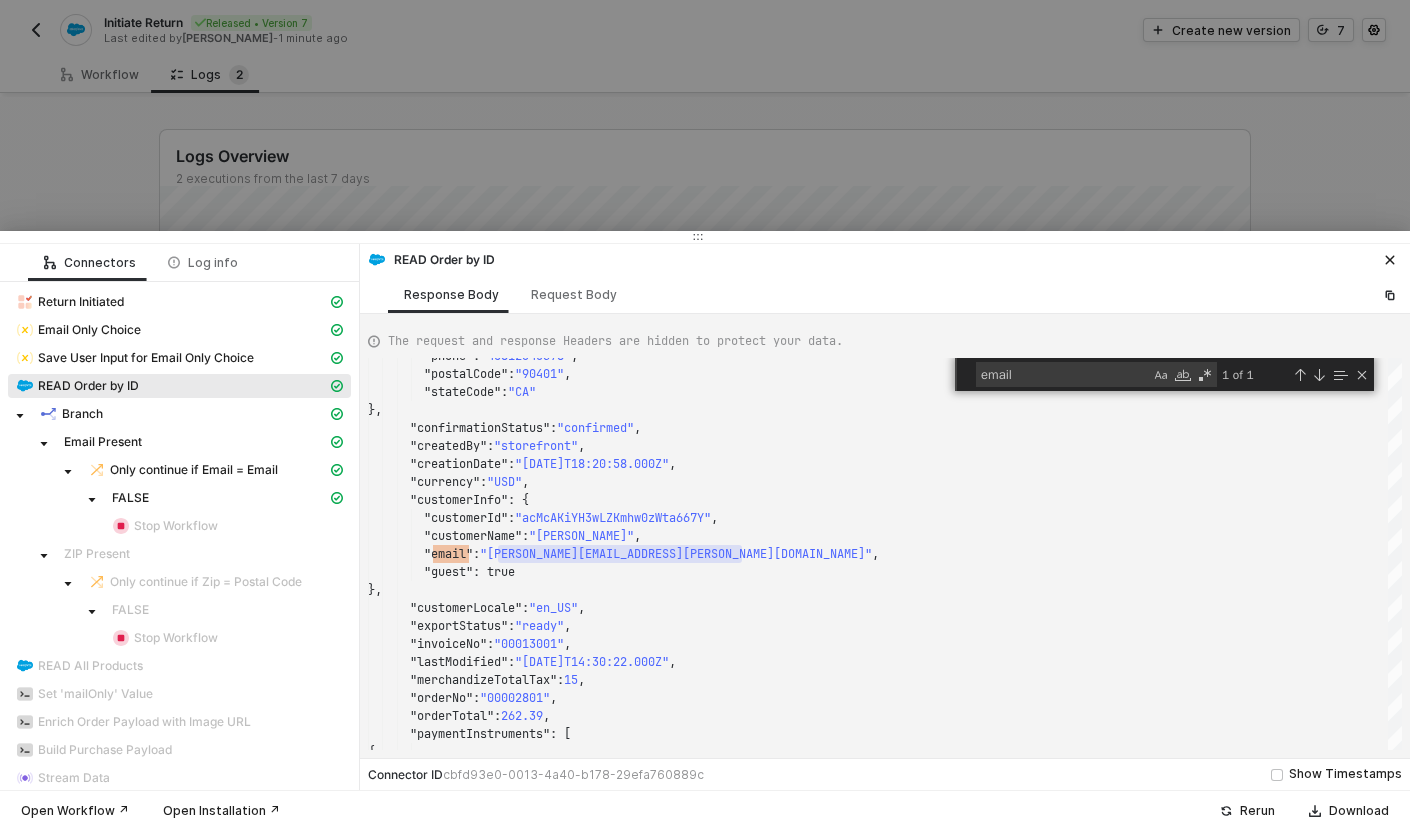 click at bounding box center [705, 415] 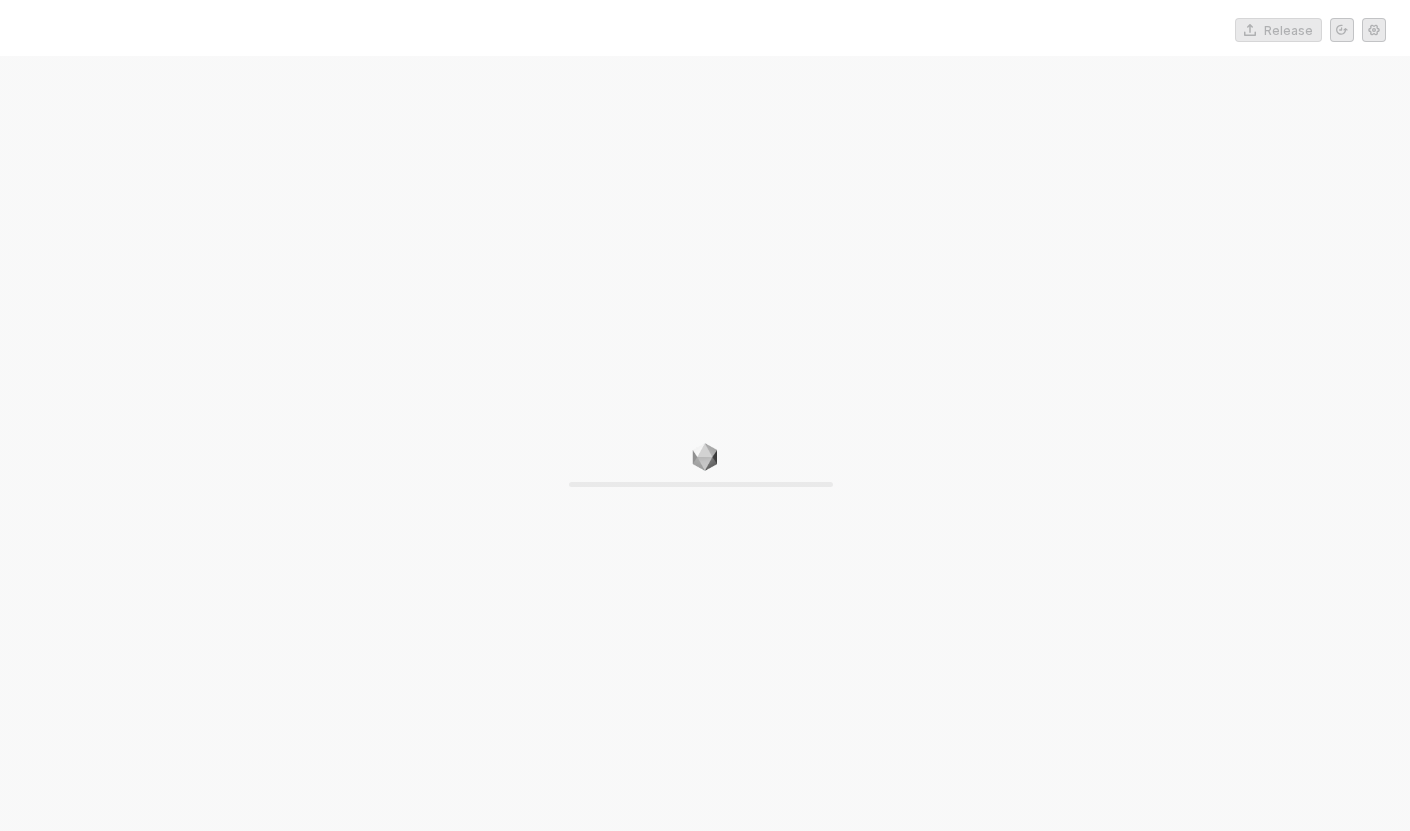 scroll, scrollTop: 0, scrollLeft: 0, axis: both 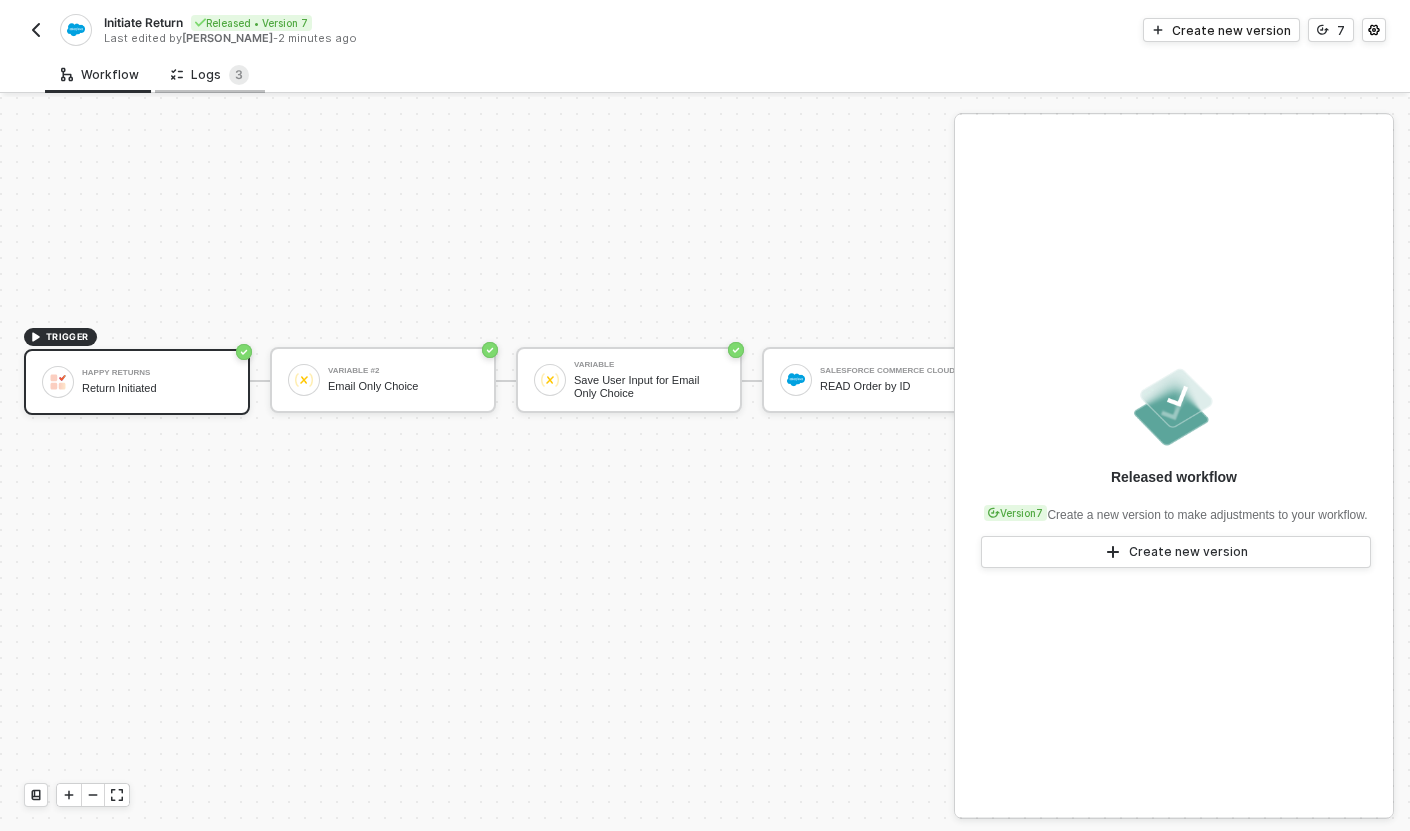 click on "Logs 3" at bounding box center [210, 75] 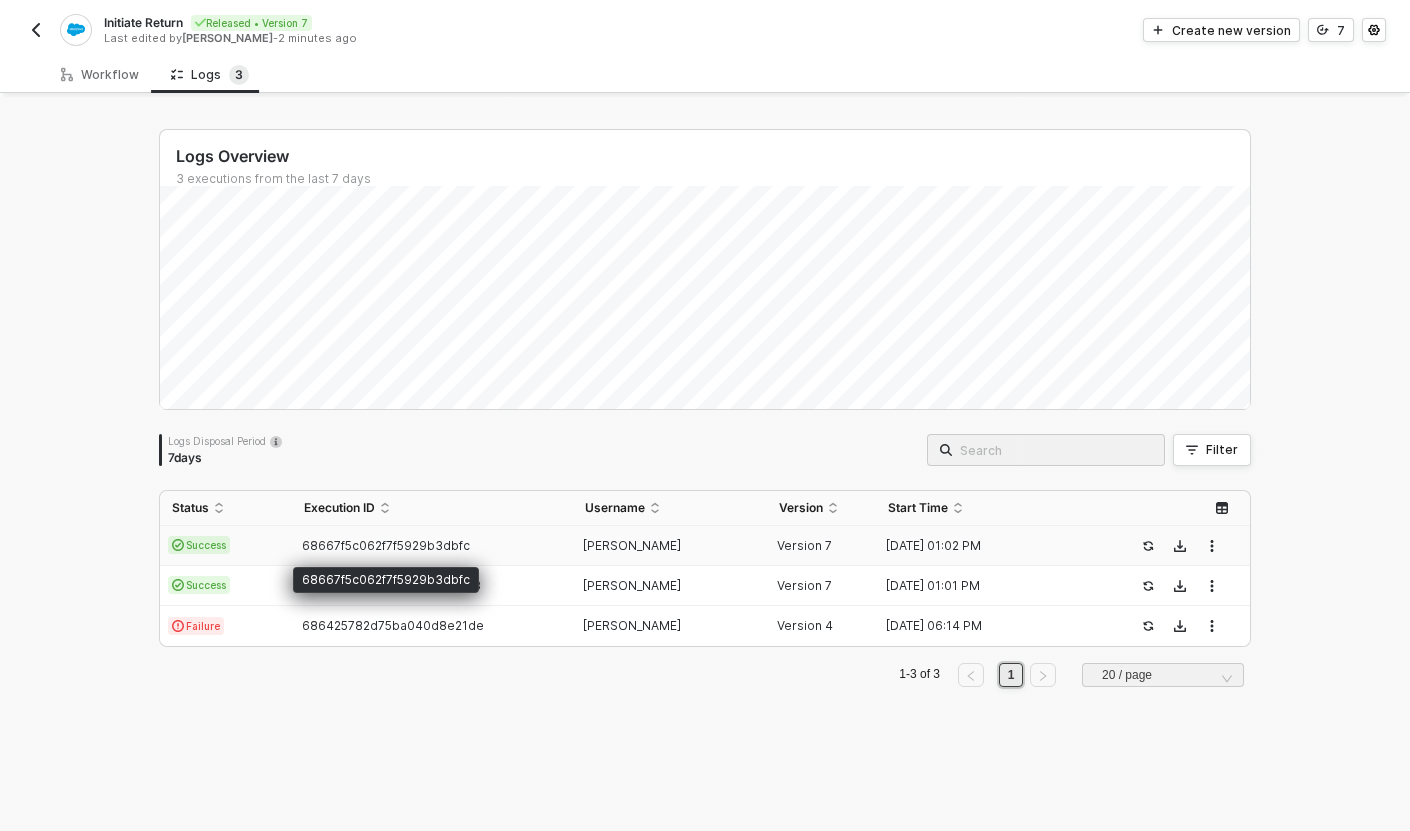 click on "68667f5c062f7f5929b3dbfc" at bounding box center [386, 545] 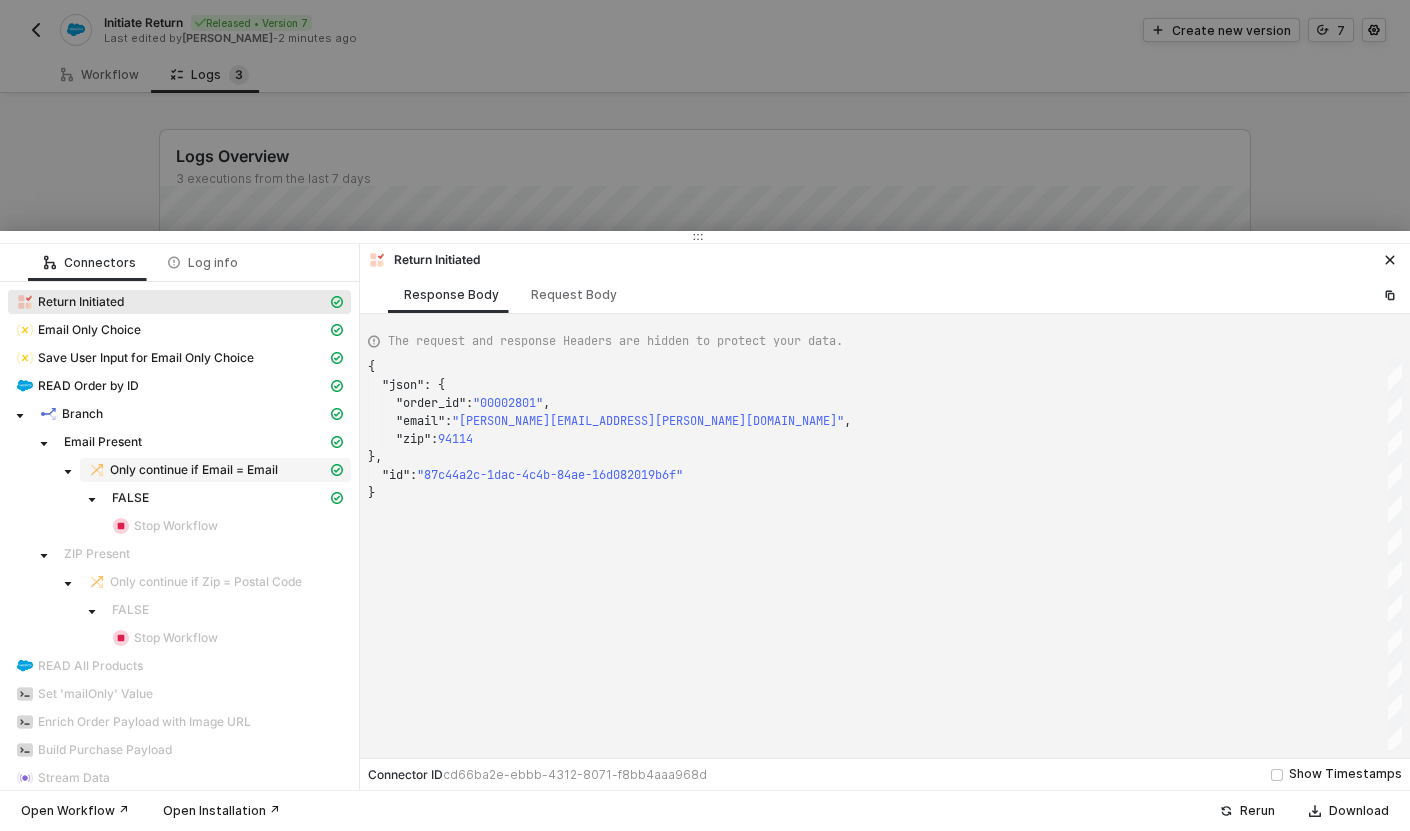 scroll, scrollTop: 126, scrollLeft: 0, axis: vertical 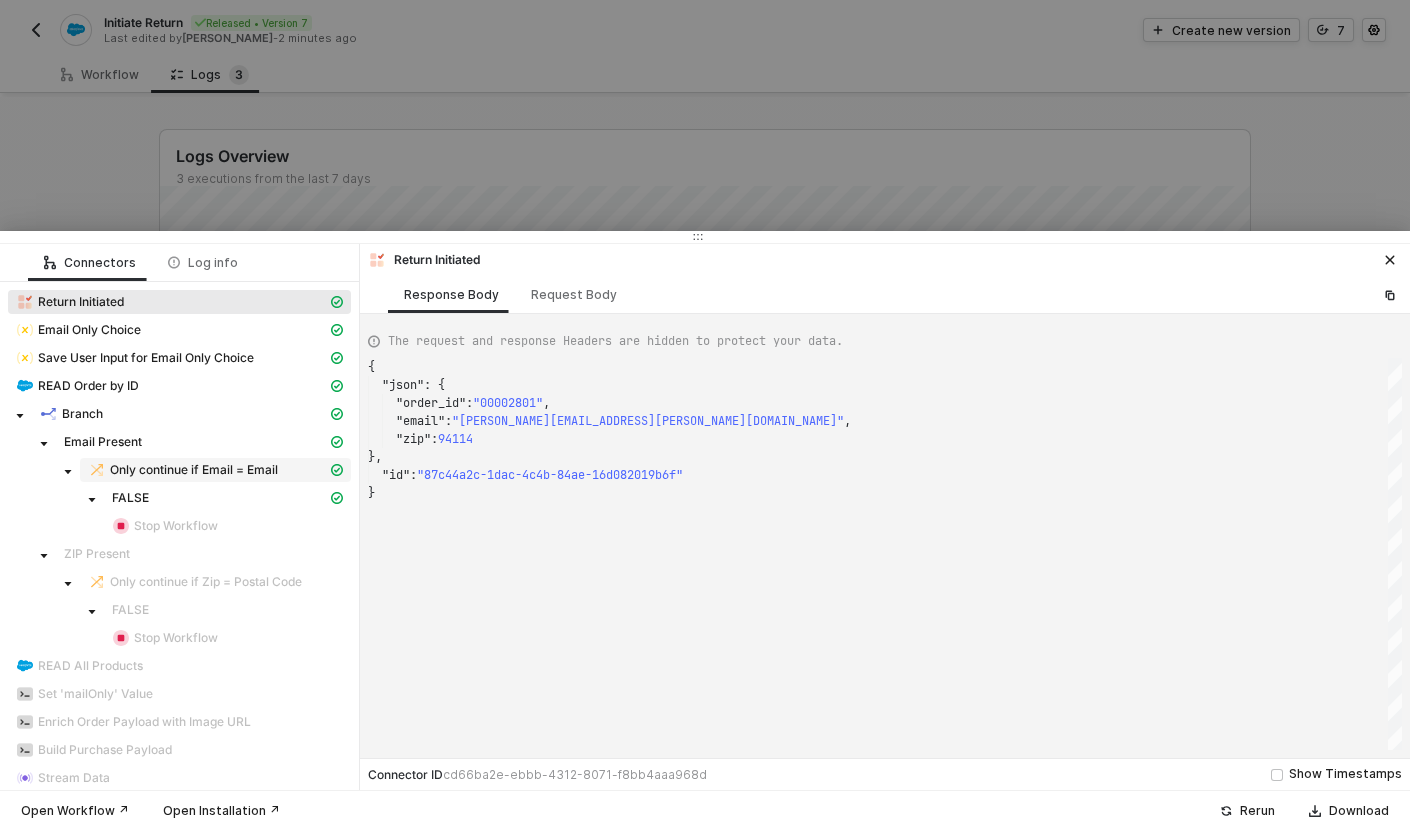 click on "Only continue if Email = Email" at bounding box center [194, 470] 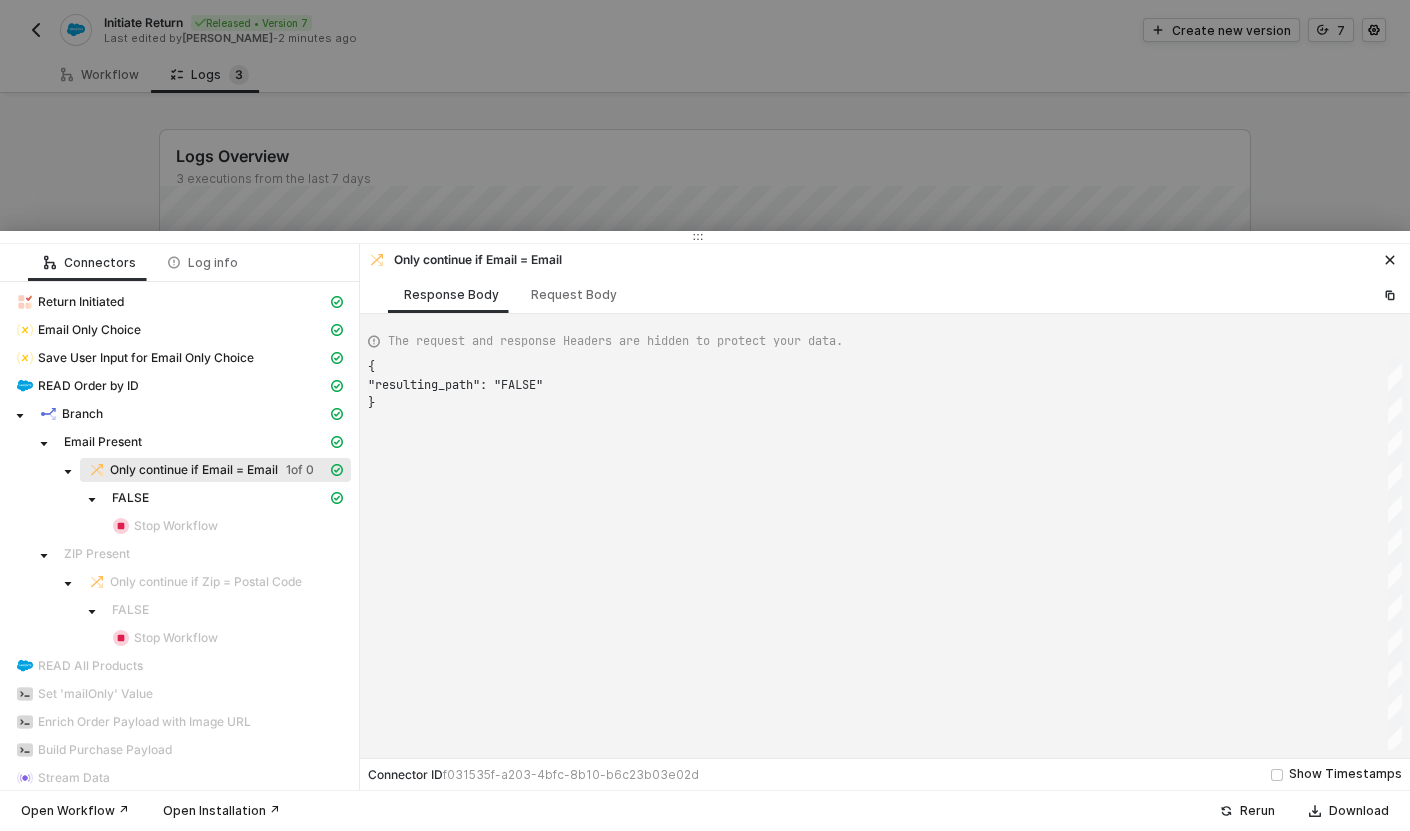 scroll, scrollTop: 36, scrollLeft: 0, axis: vertical 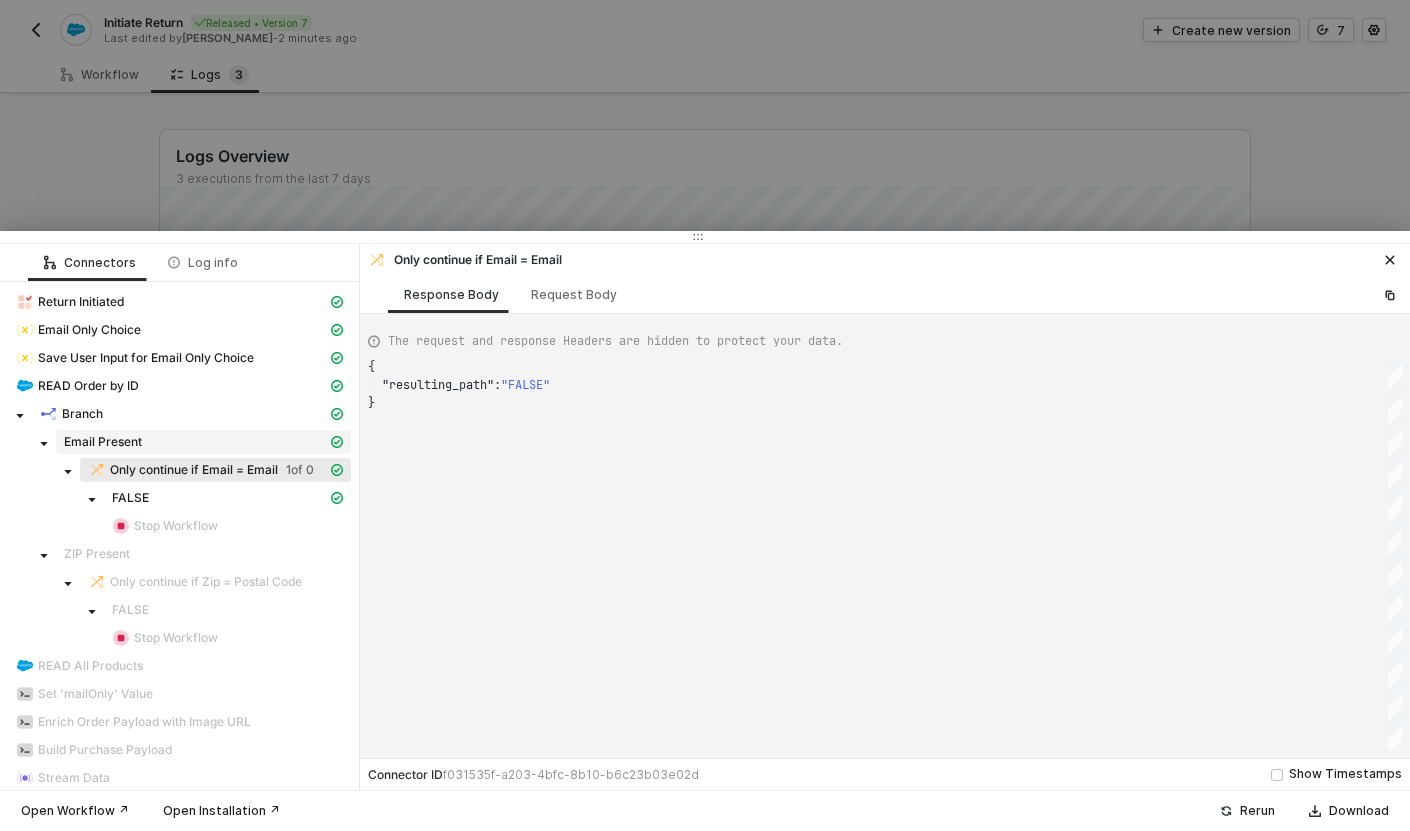 click on "Email Present" at bounding box center [103, 442] 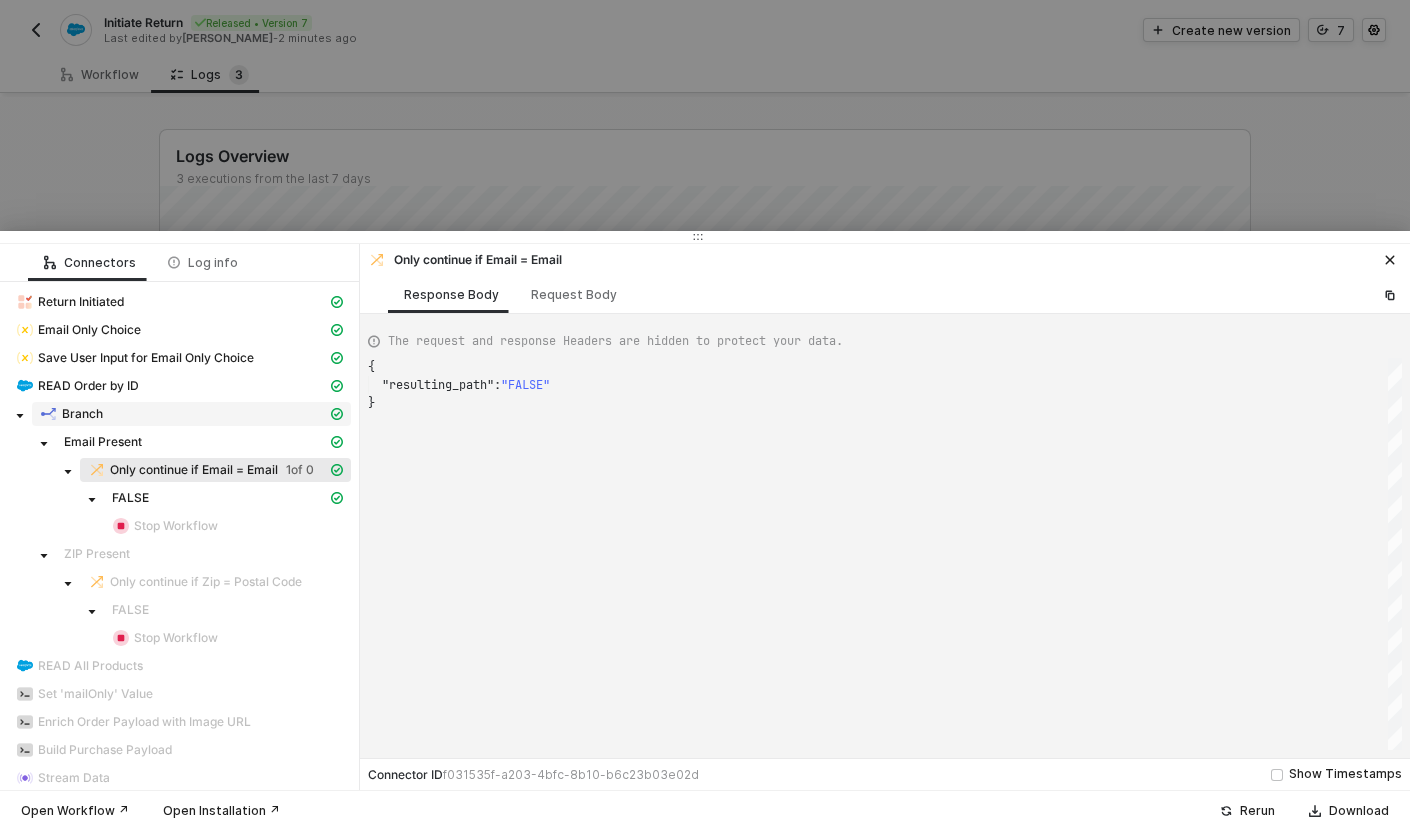 click on "Branch" at bounding box center (82, 414) 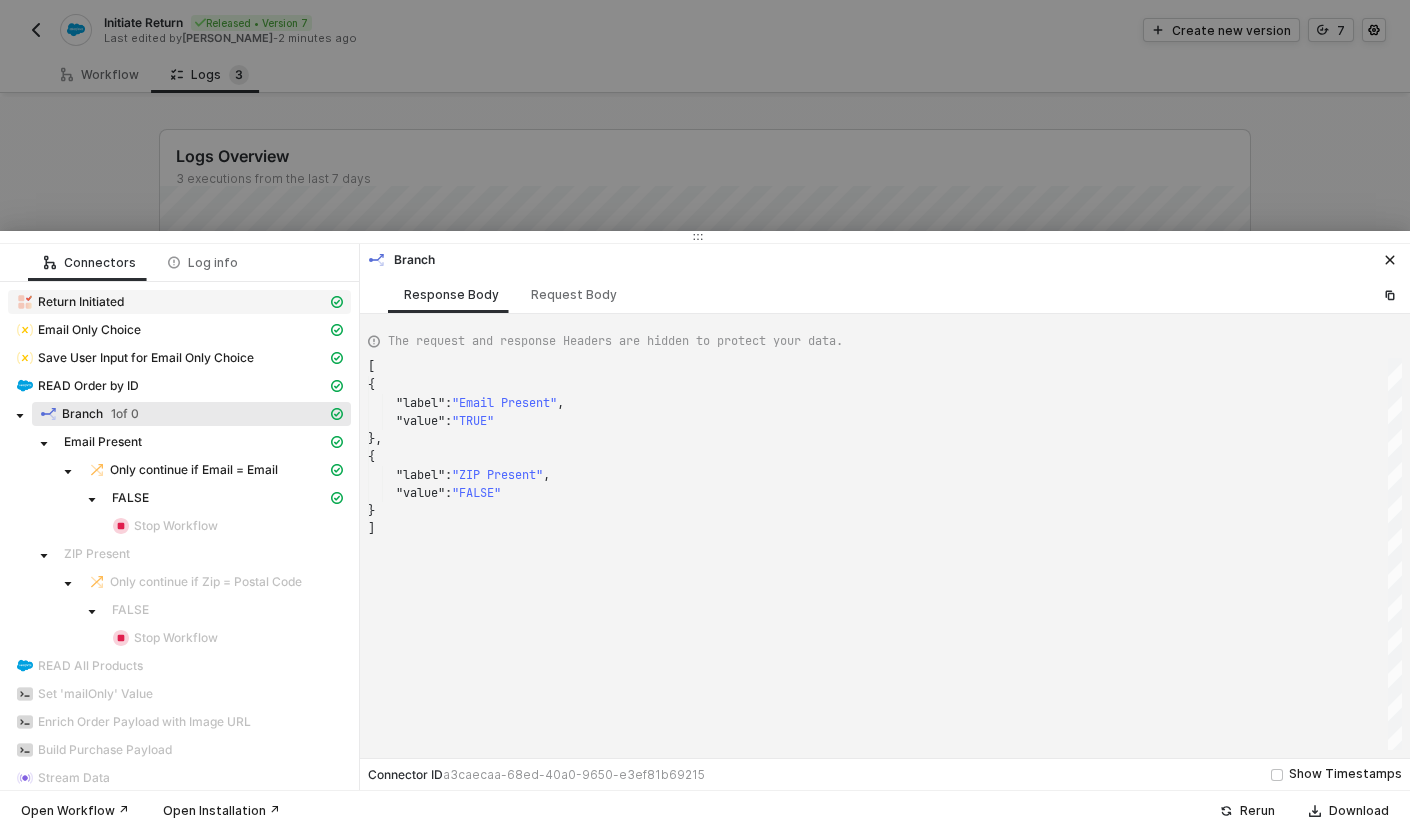 click on "Return Initiated" at bounding box center (81, 302) 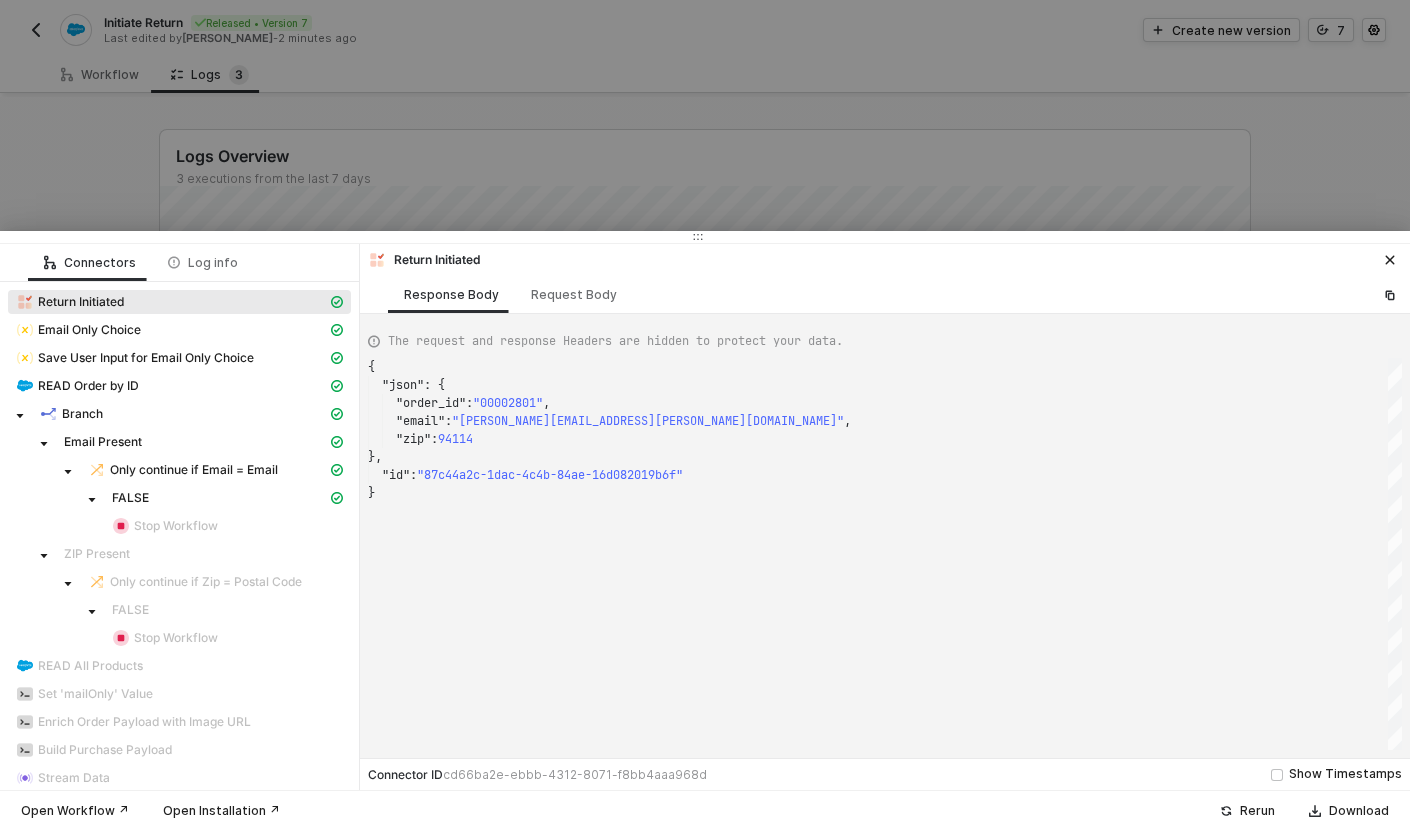 scroll, scrollTop: 126, scrollLeft: 0, axis: vertical 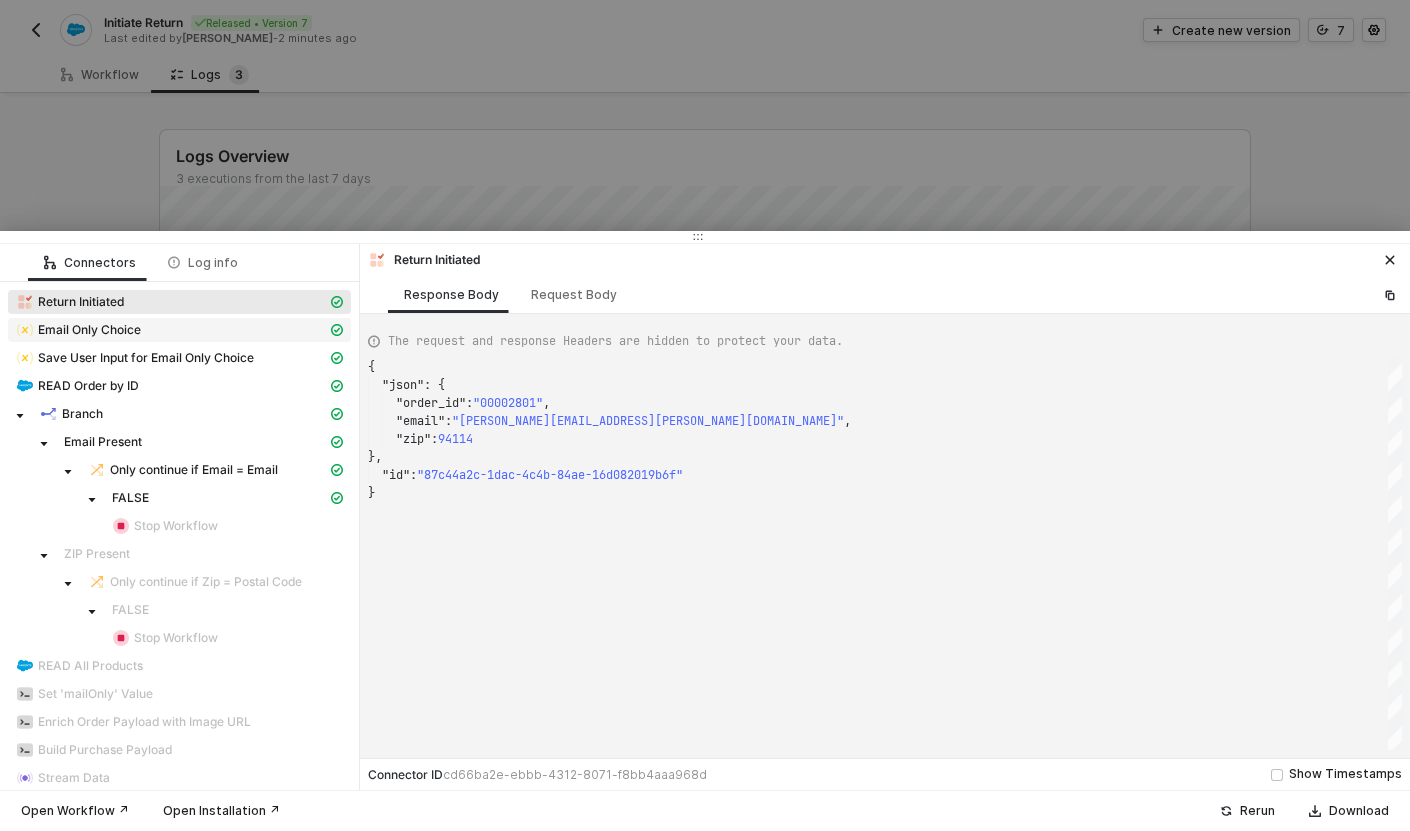 click on "Email Only Choice" at bounding box center [89, 330] 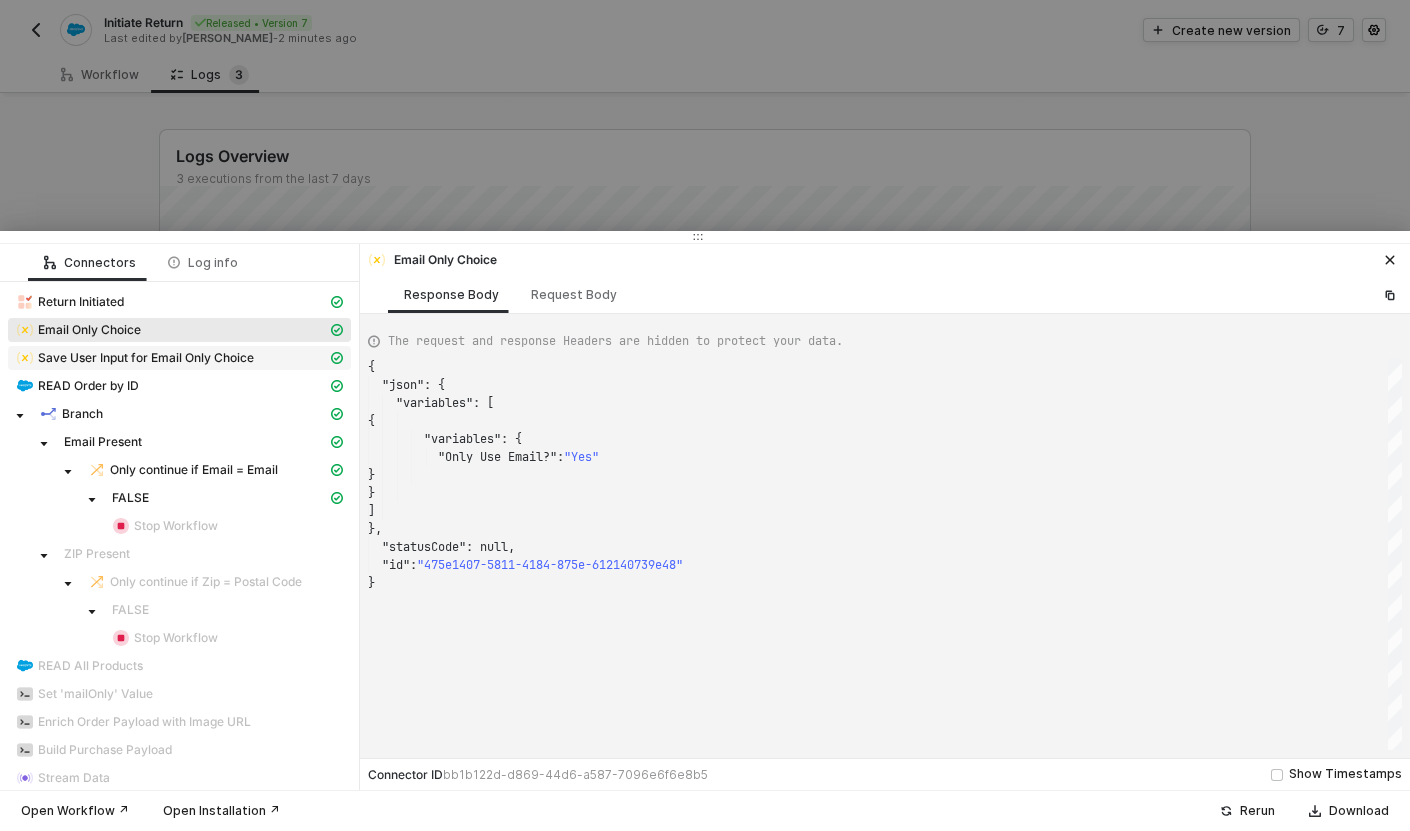 click on "Save User Input for Email Only Choice" at bounding box center (146, 358) 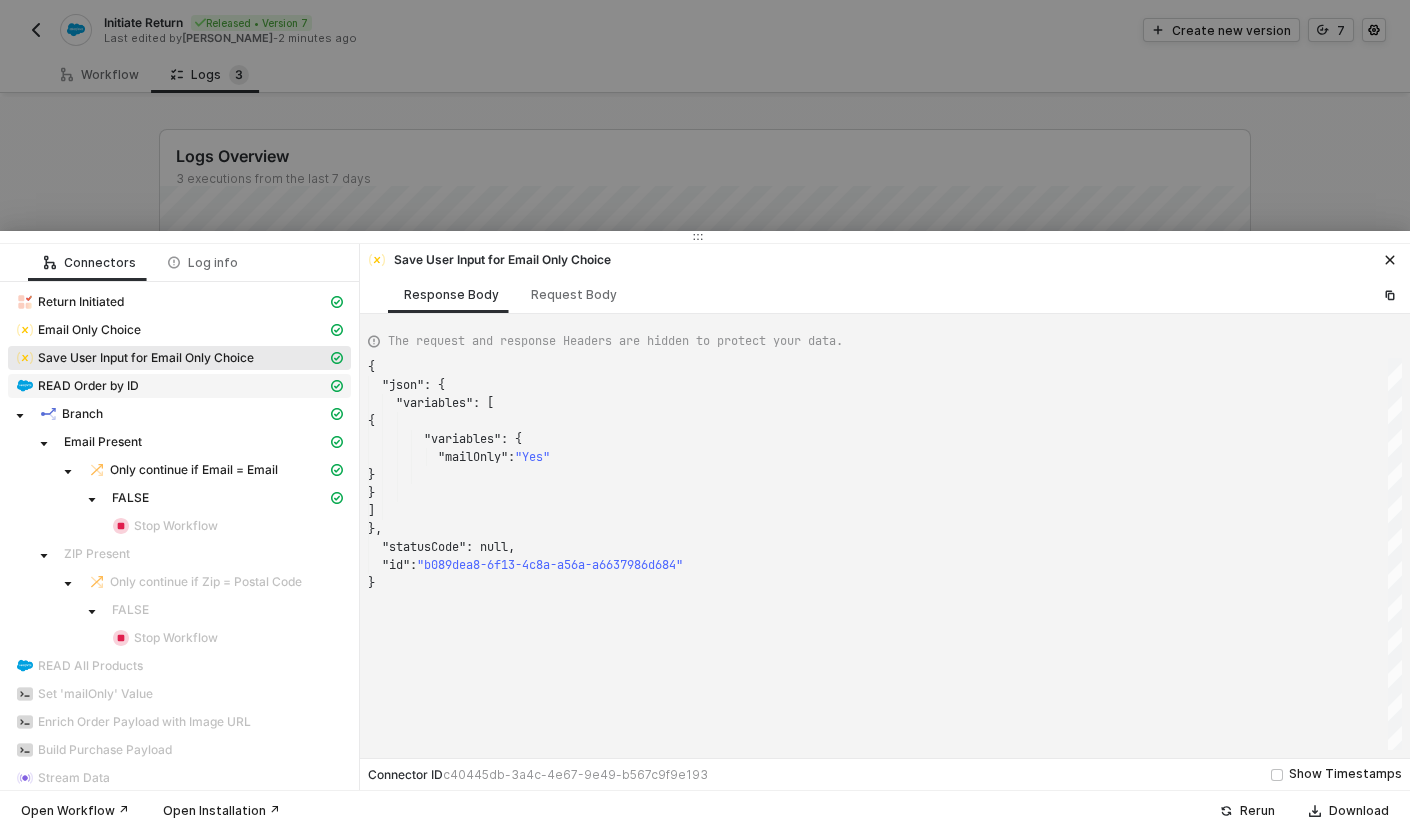 click on "READ Order by ID" at bounding box center (179, 386) 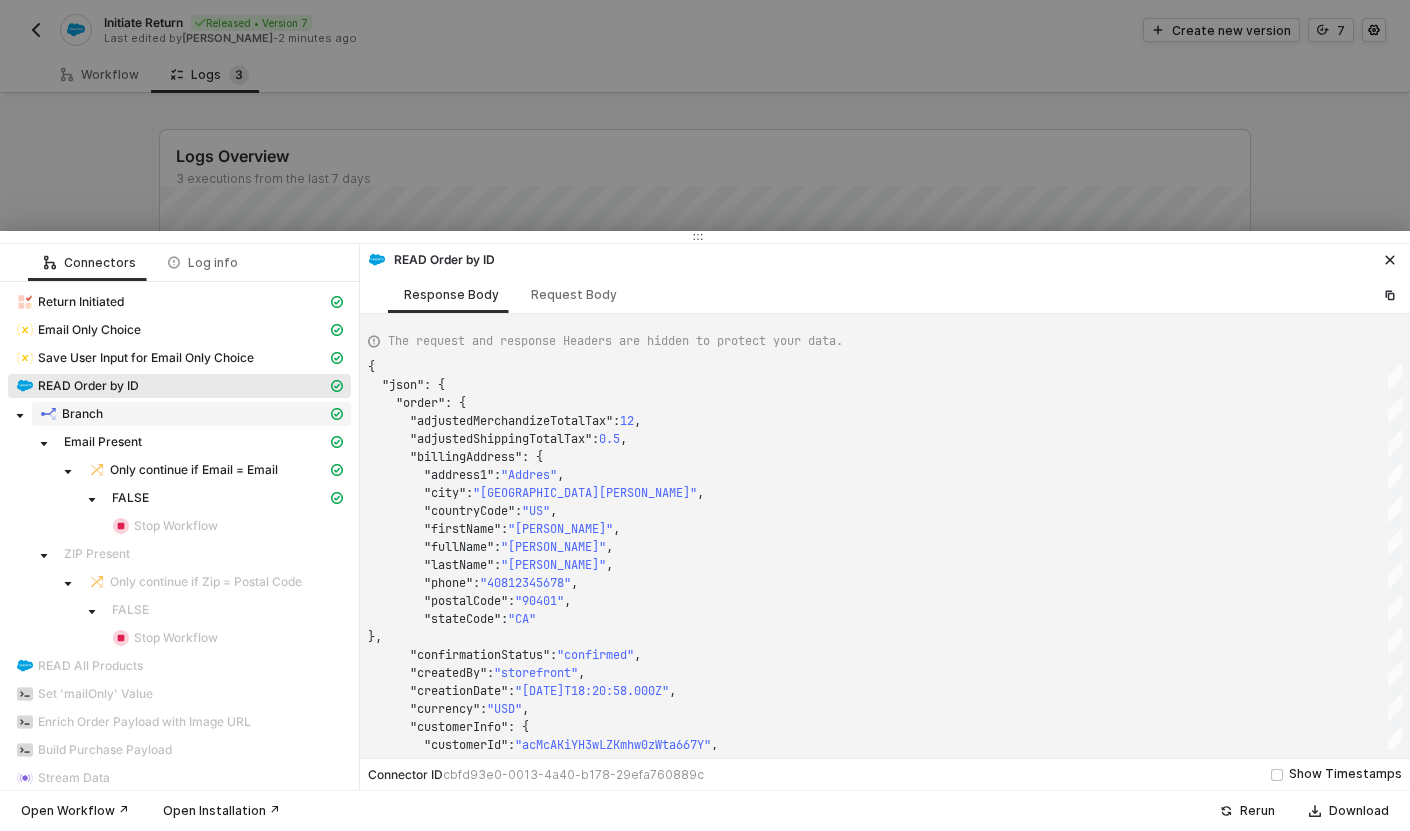 click on "Branch" at bounding box center (82, 414) 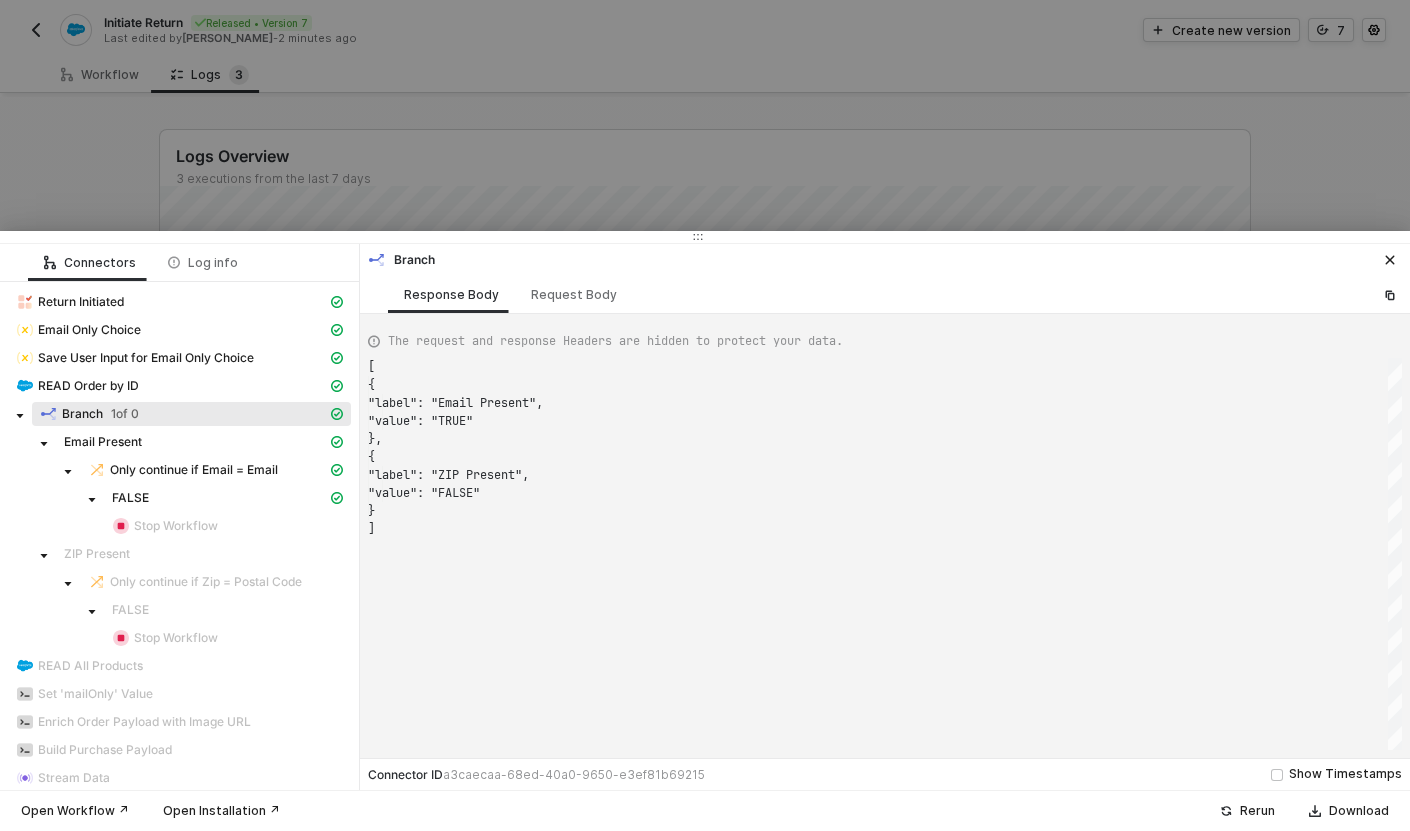 scroll, scrollTop: 162, scrollLeft: 0, axis: vertical 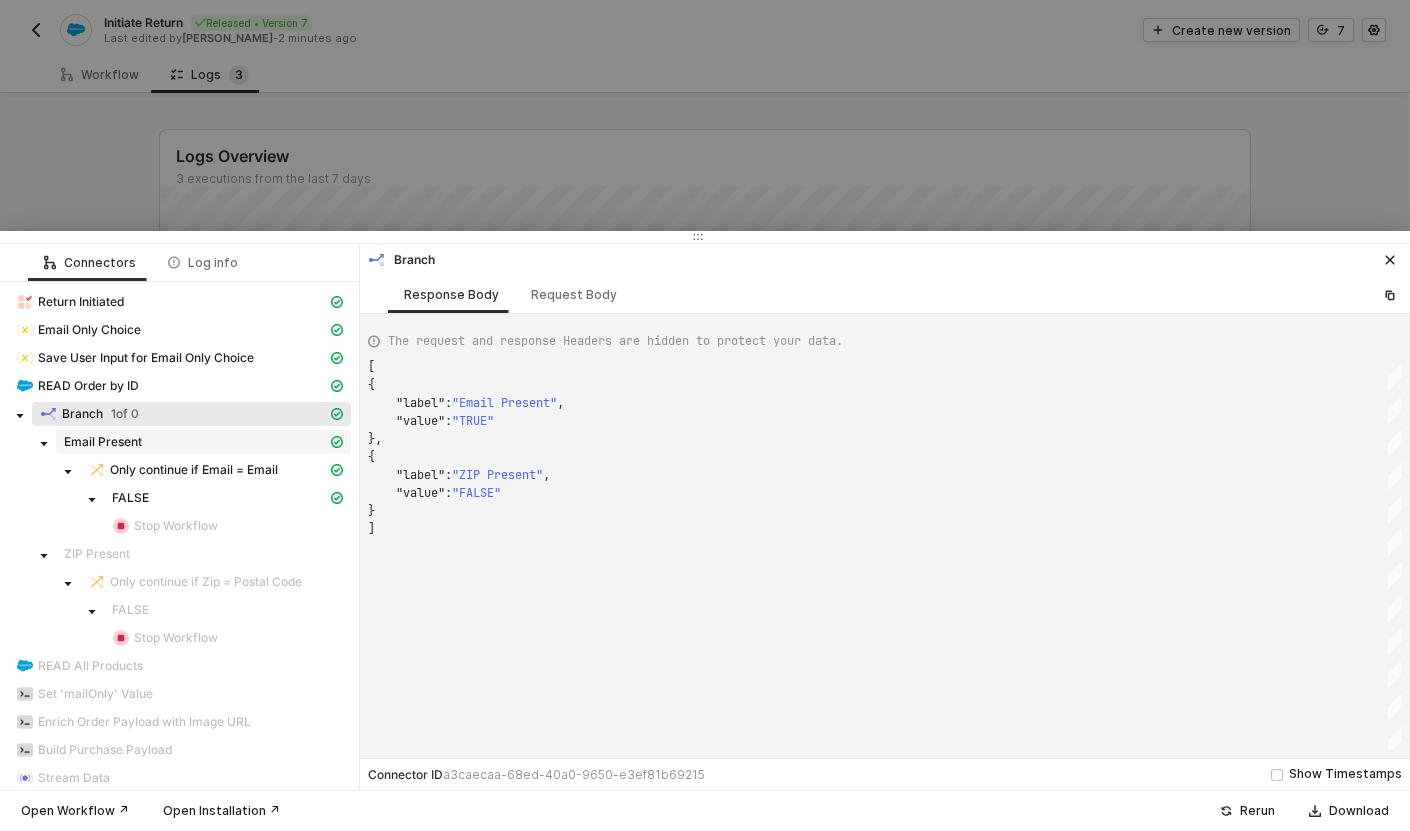 click on "Email Present" at bounding box center (103, 442) 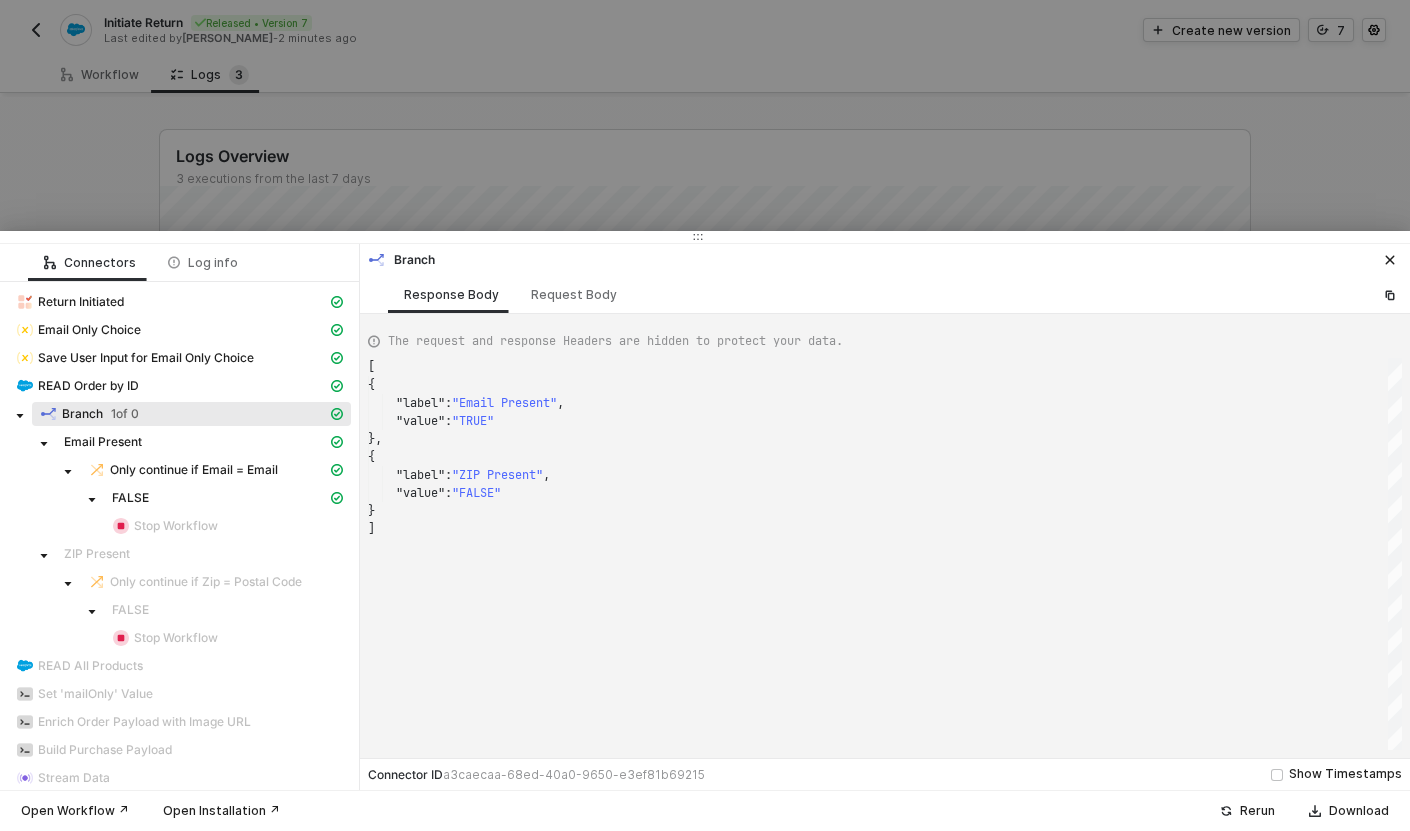 click on "1  of   0" at bounding box center (125, 414) 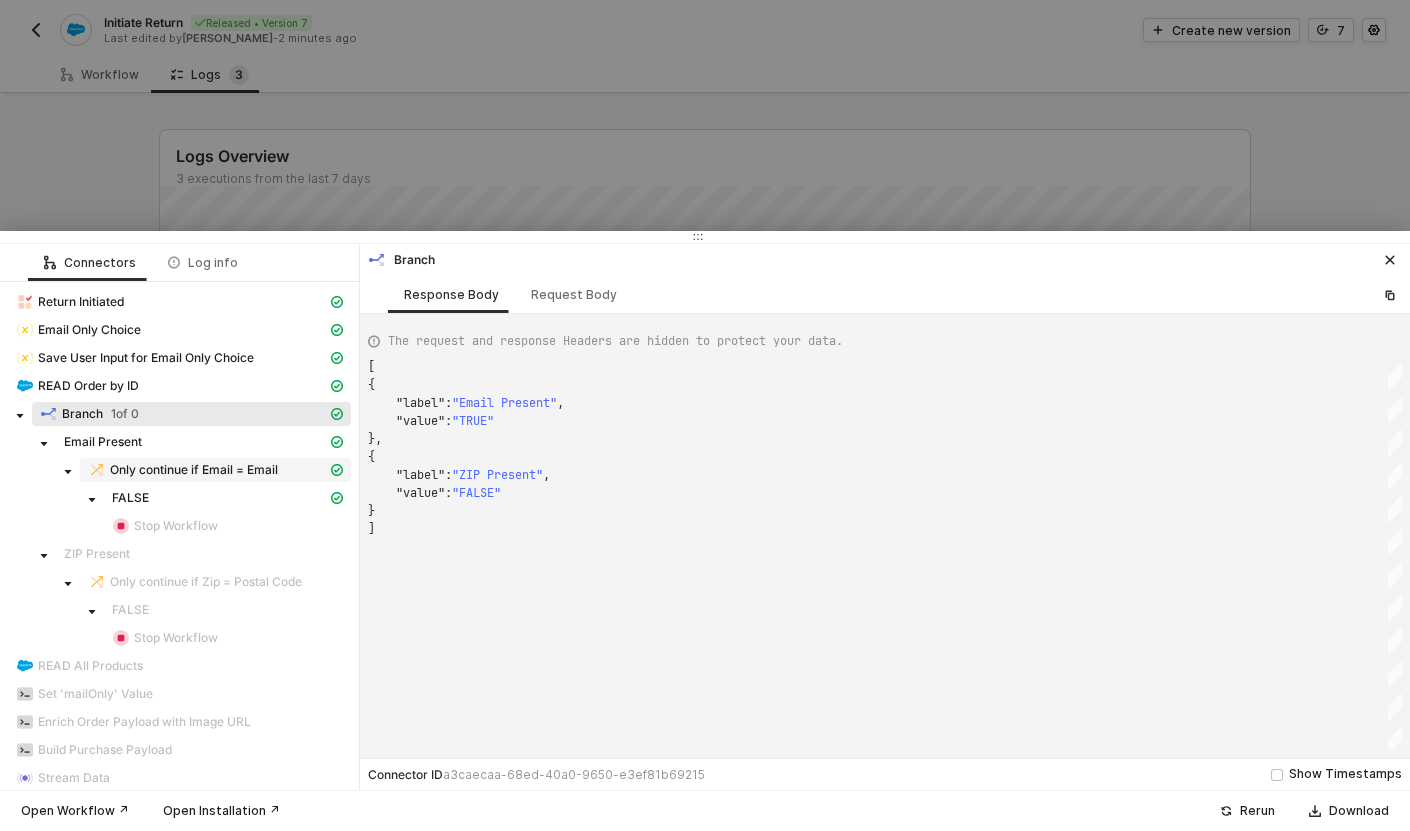click on "Only continue if Email = Email" at bounding box center (194, 470) 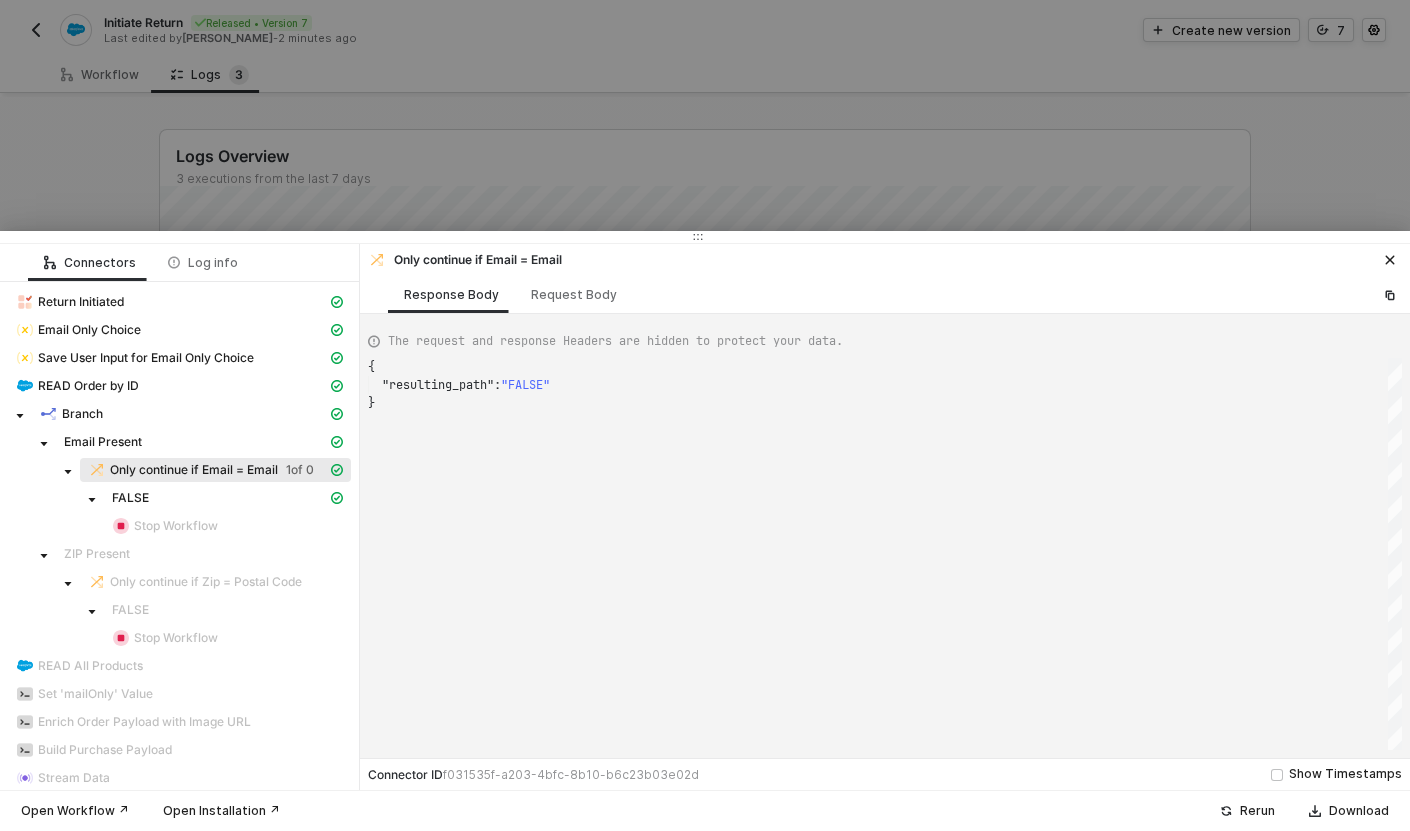 click at bounding box center (705, 415) 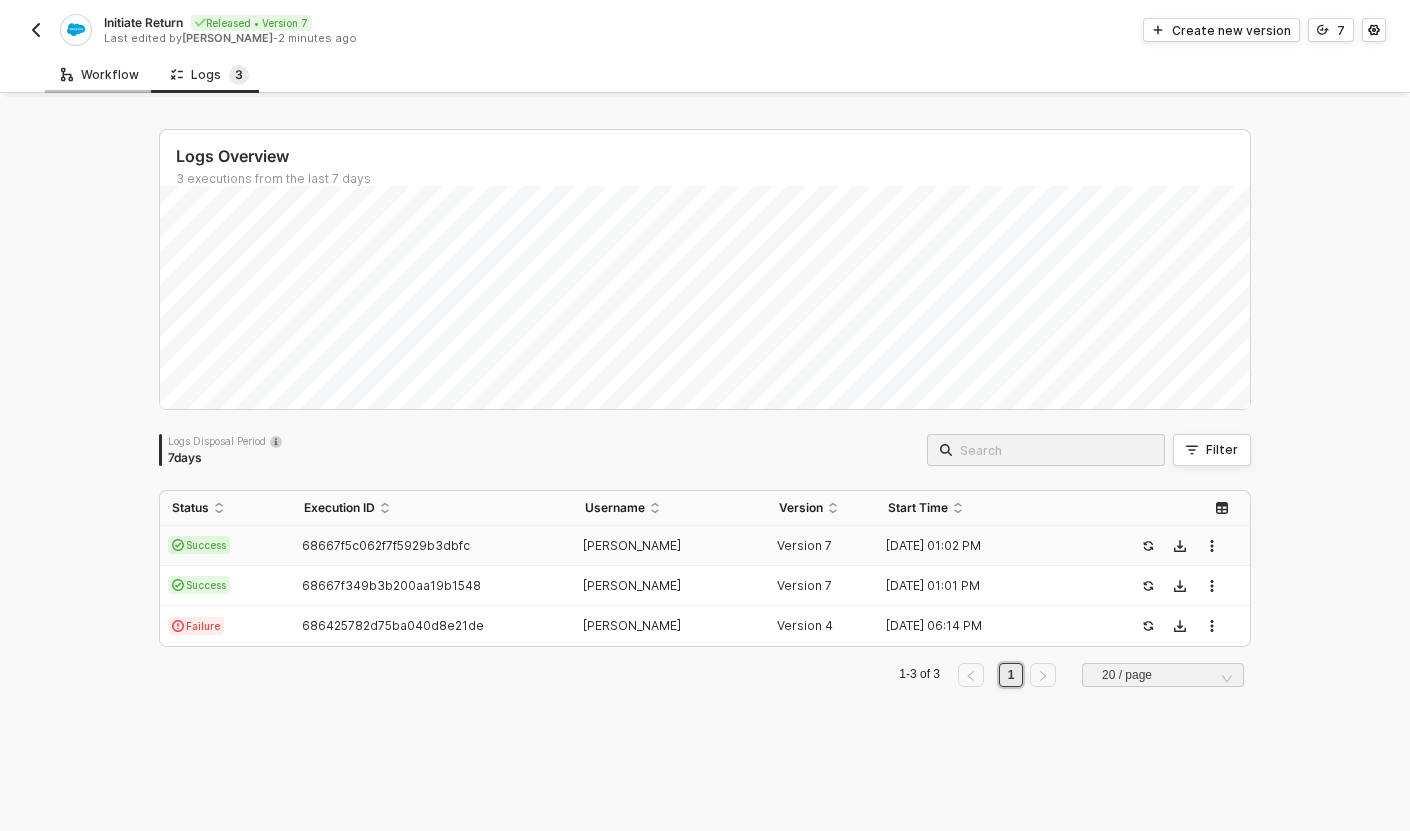 click on "Workflow" at bounding box center (100, 74) 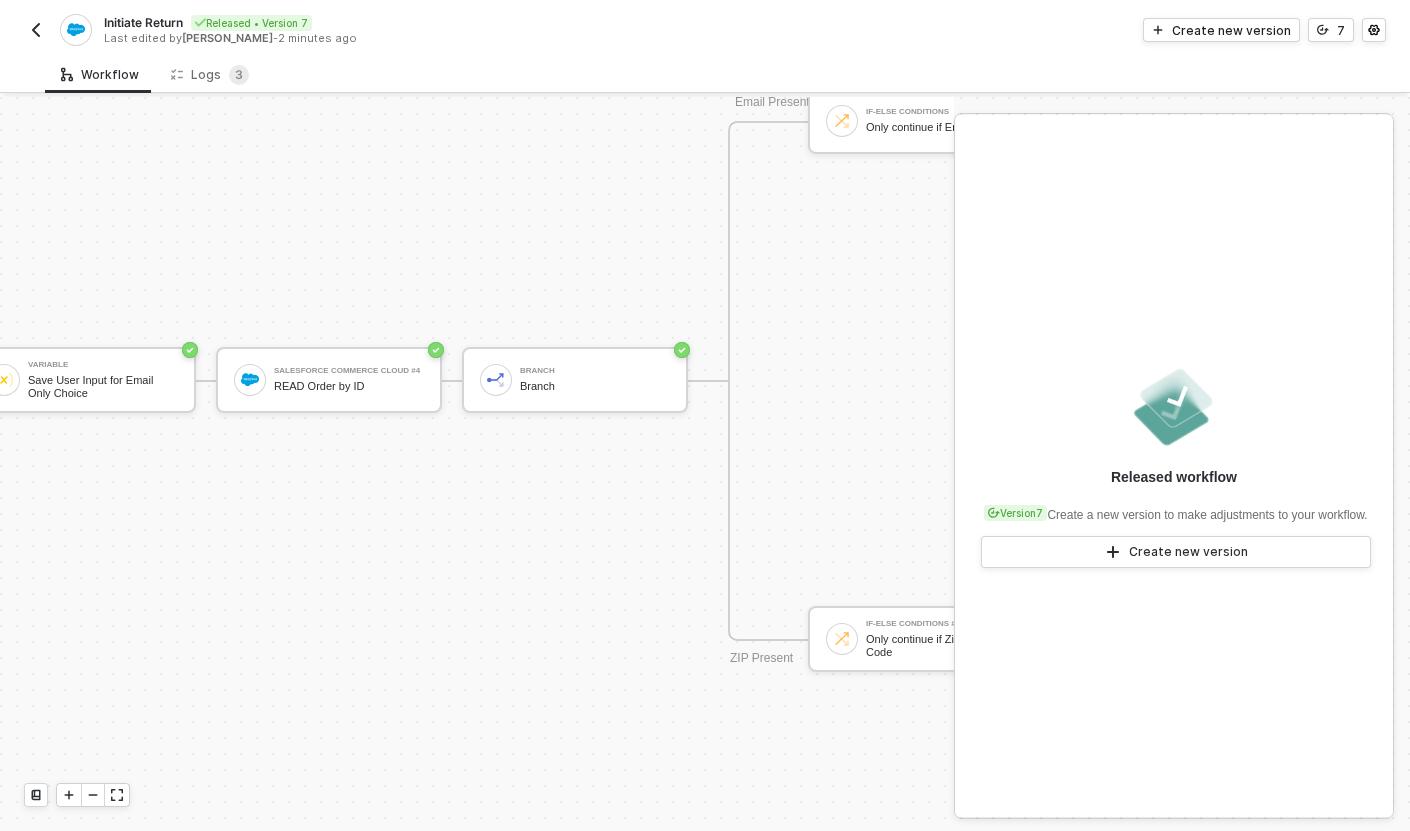 scroll, scrollTop: 1132, scrollLeft: 834, axis: both 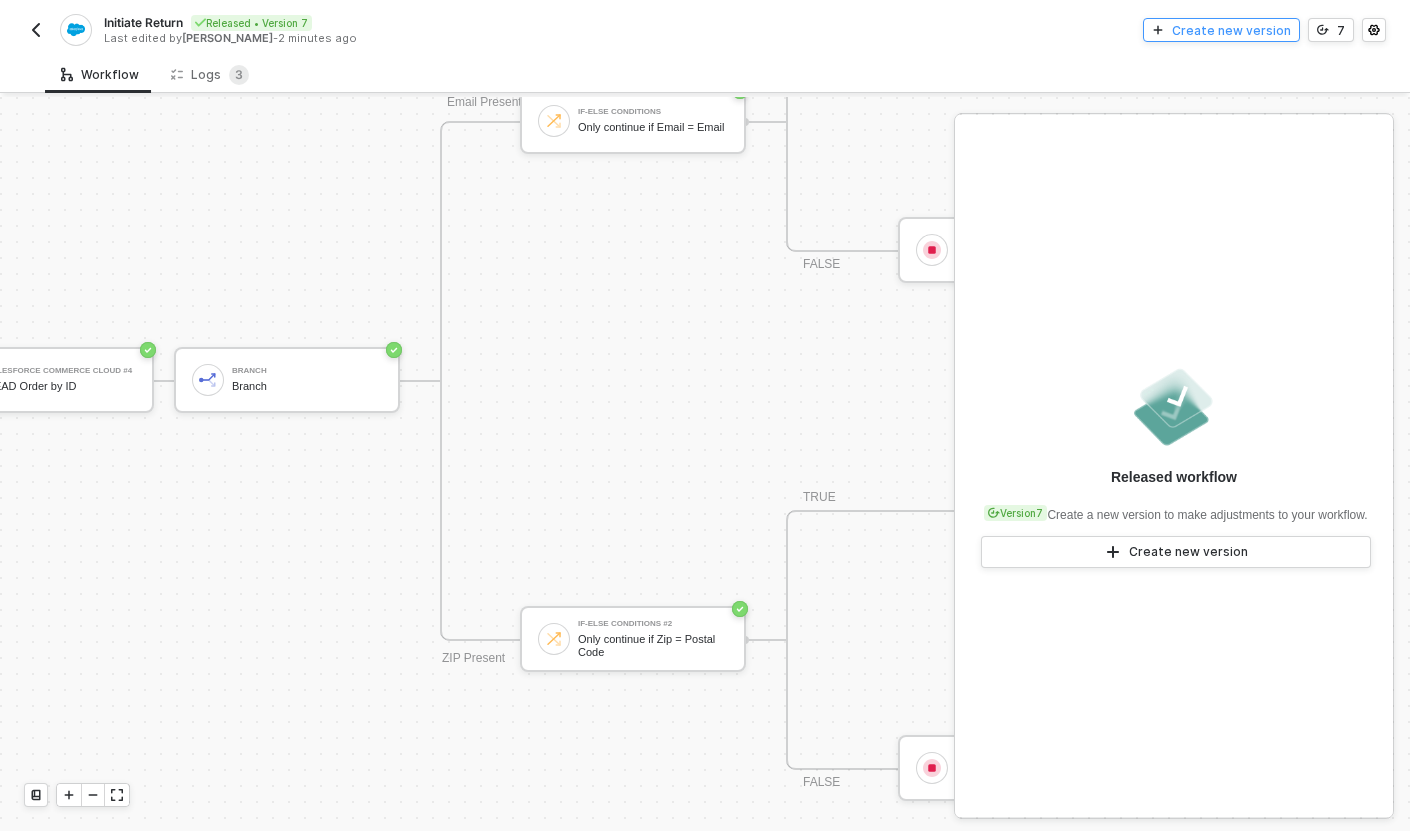 click on "Create new version" at bounding box center [1231, 30] 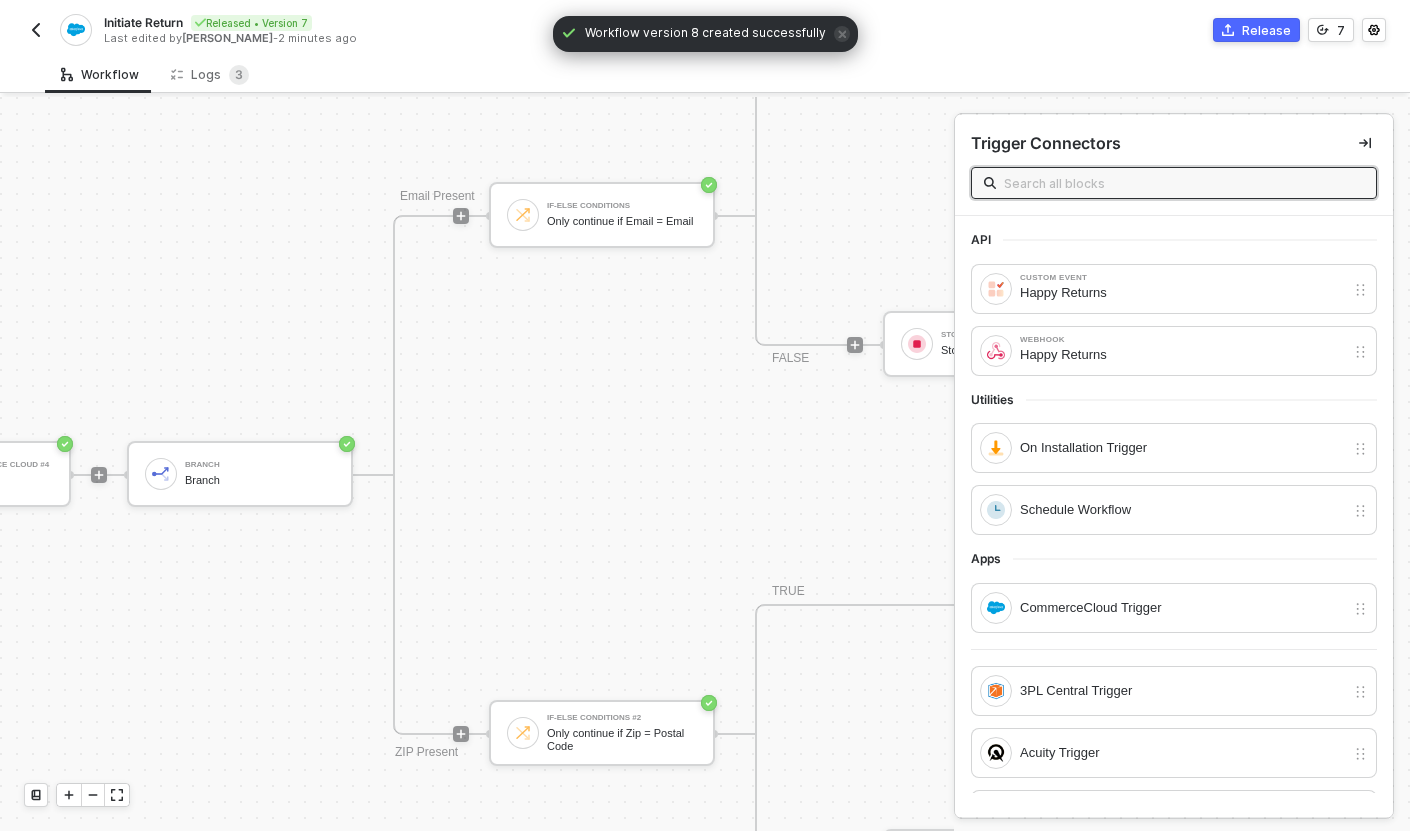 scroll, scrollTop: 1038, scrollLeft: 1029, axis: both 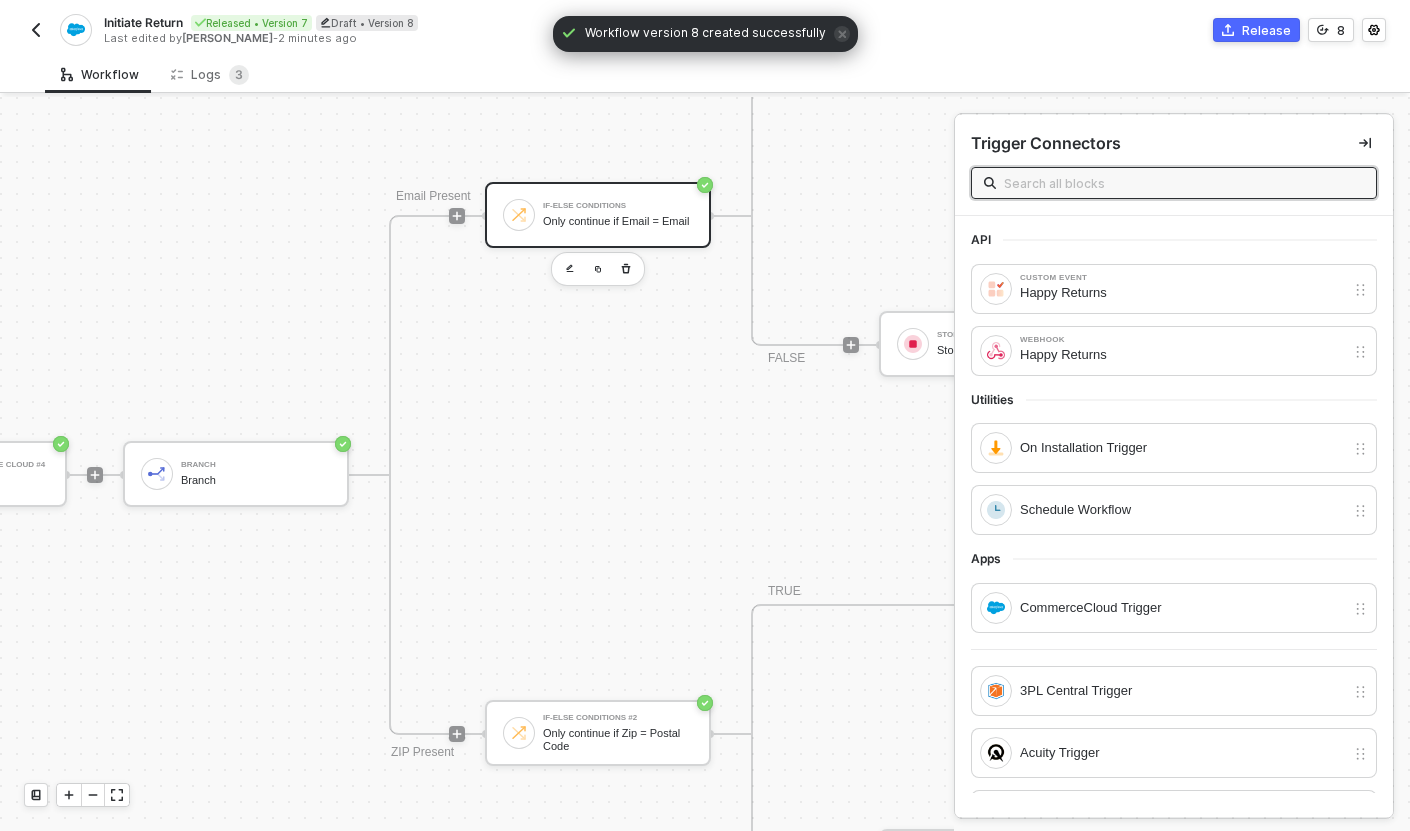 click on "If-Else Conditions" at bounding box center (618, 206) 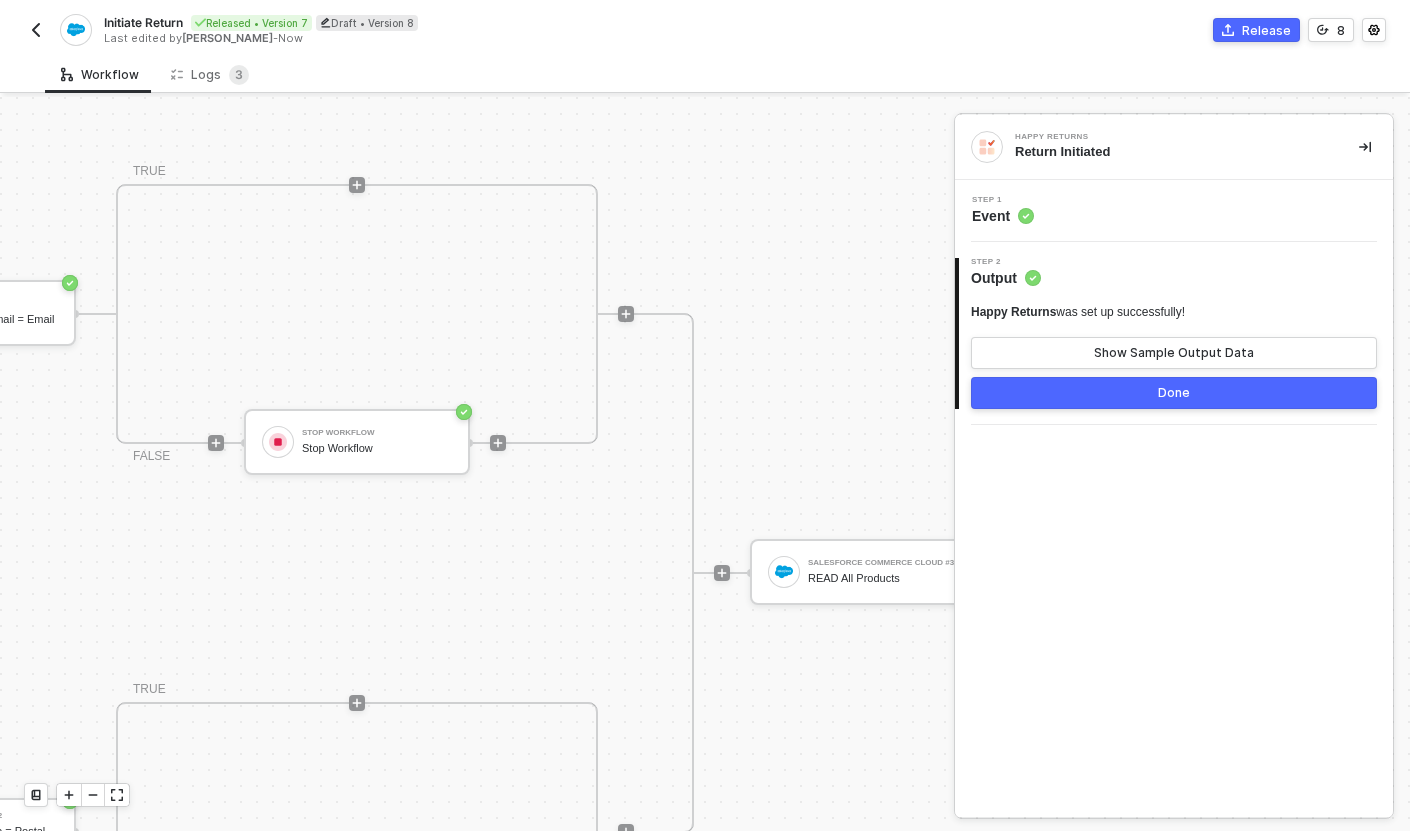 scroll, scrollTop: 940, scrollLeft: 1612, axis: both 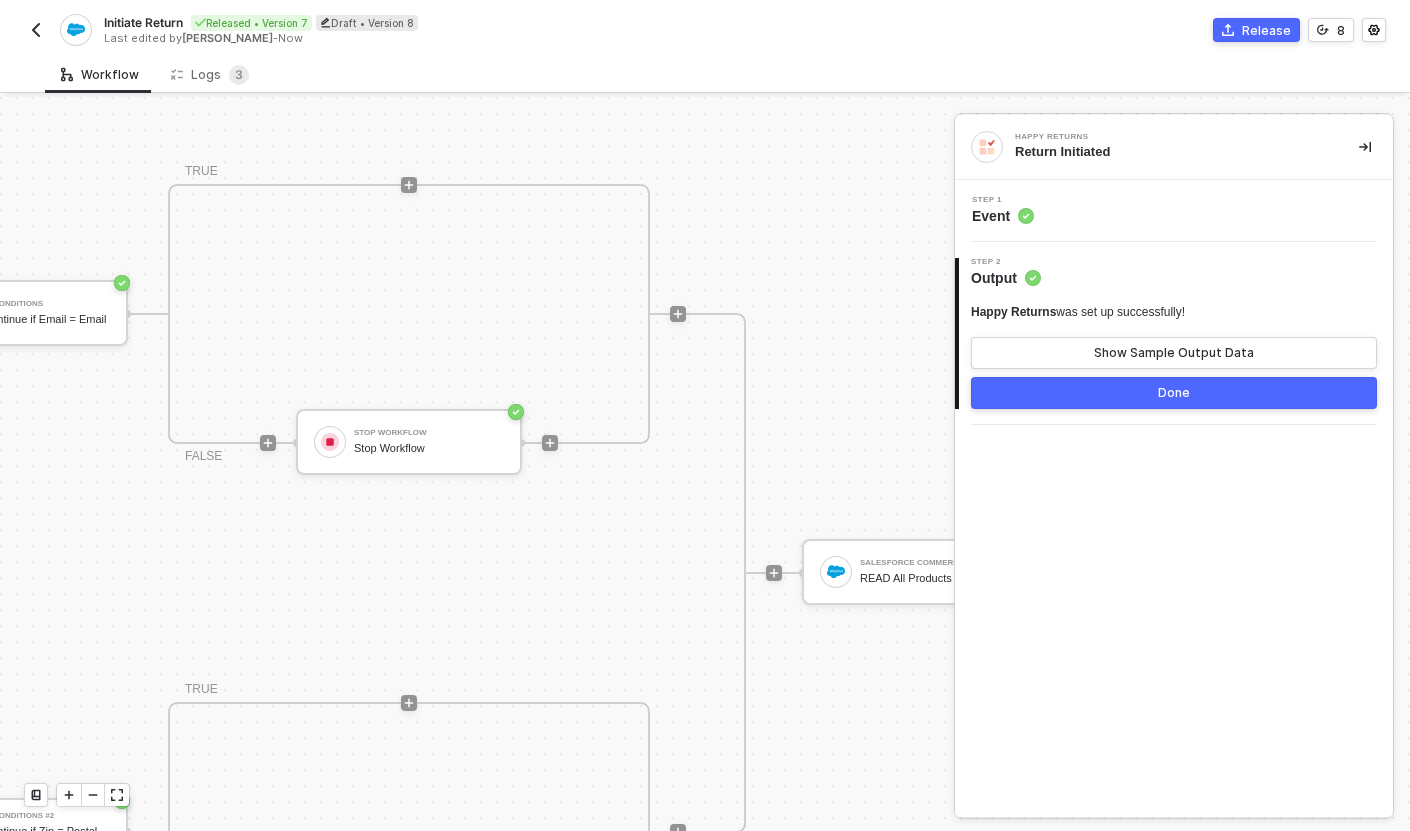 click on "Step 1 Event" at bounding box center [1176, 211] 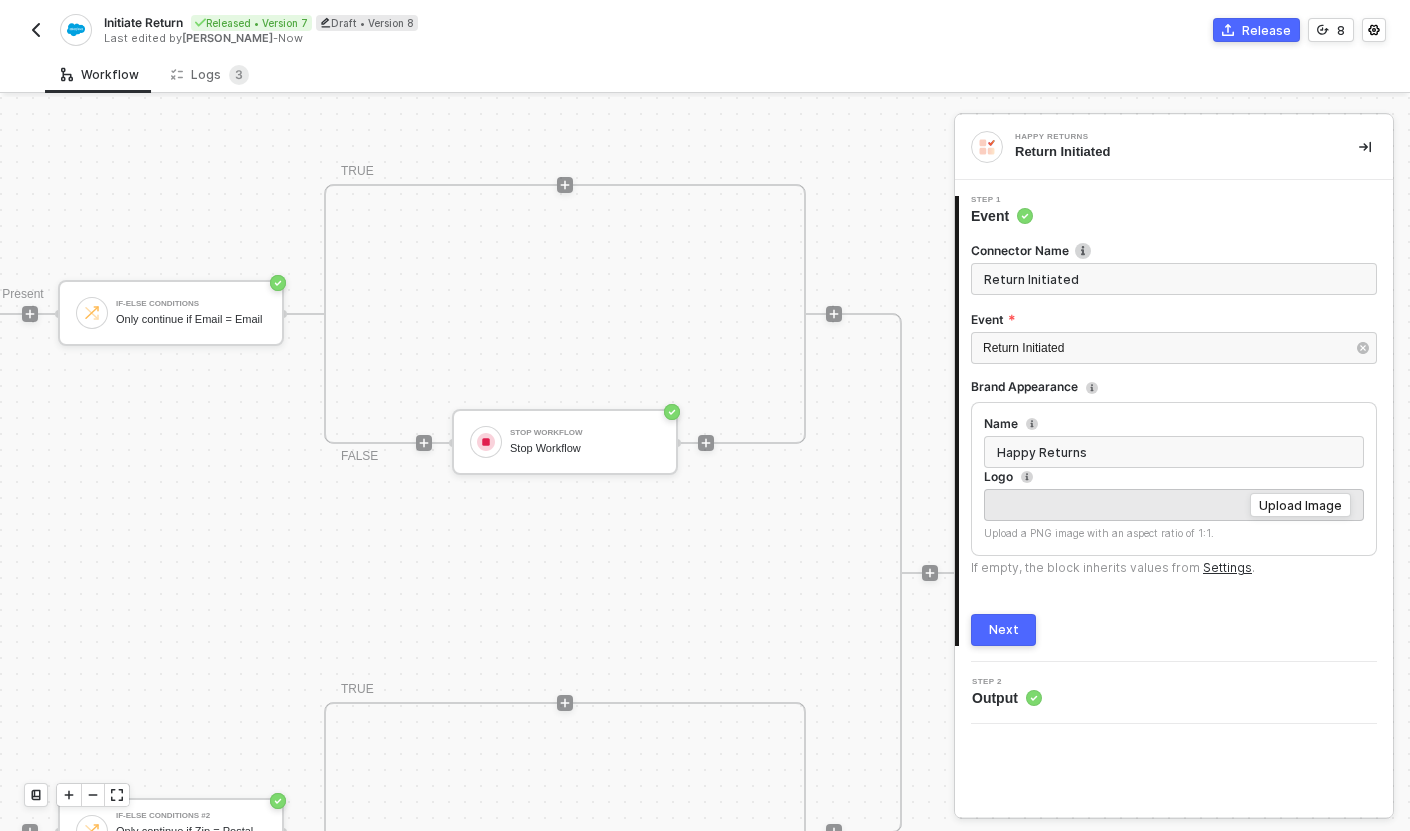 scroll, scrollTop: 940, scrollLeft: 1455, axis: both 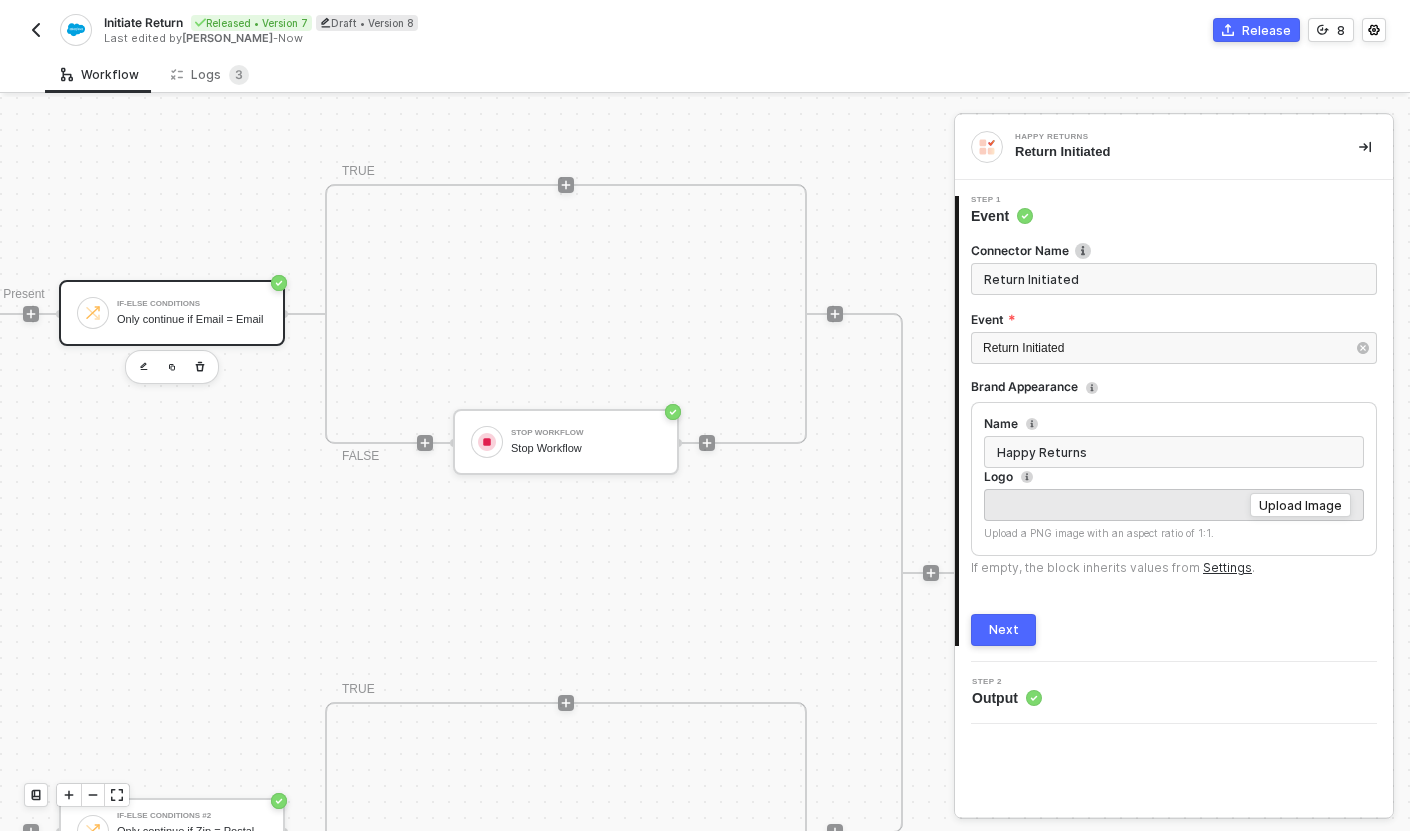 click on "Only continue if Email = Email" at bounding box center (192, 319) 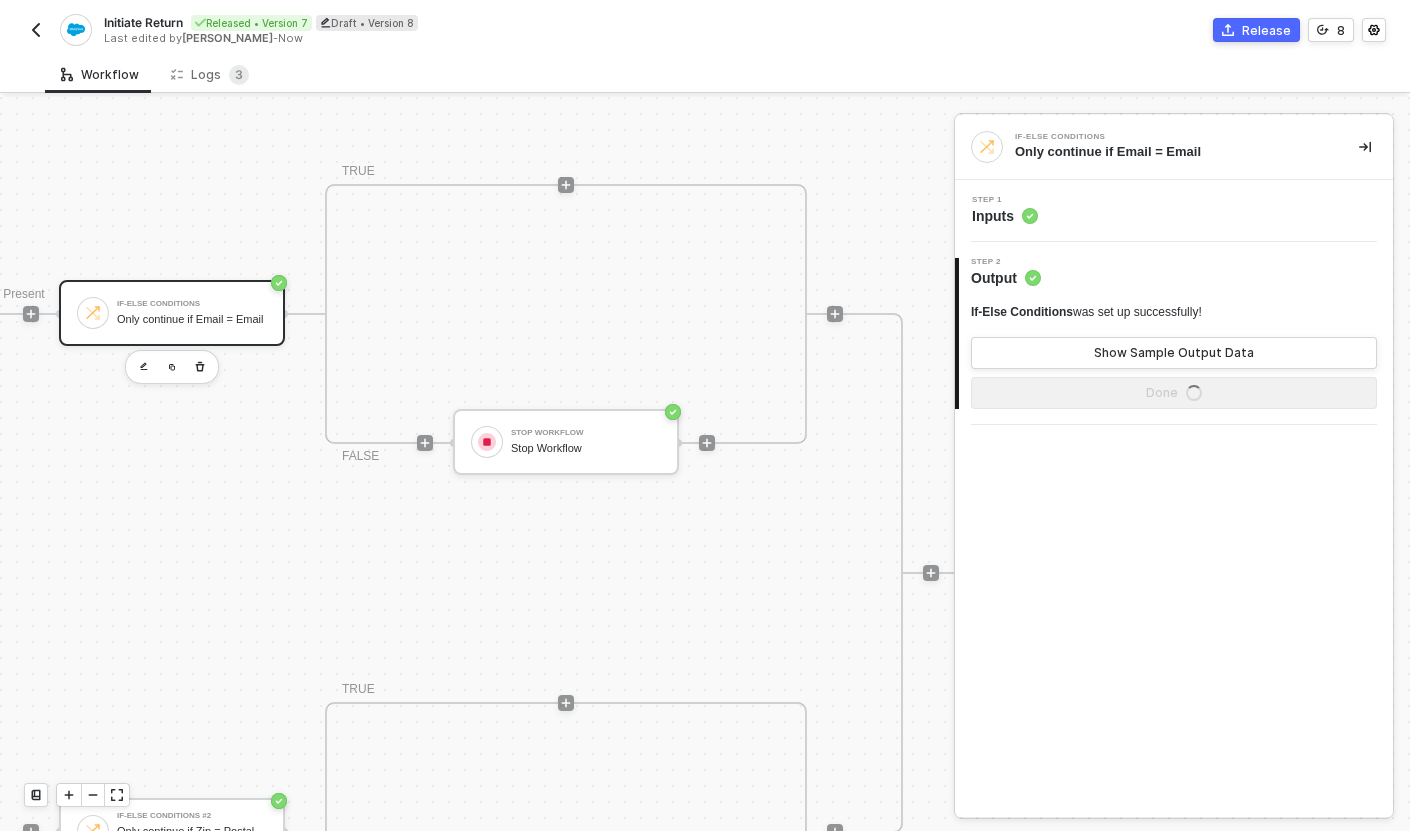 click on "Step 1 Inputs" at bounding box center (1176, 211) 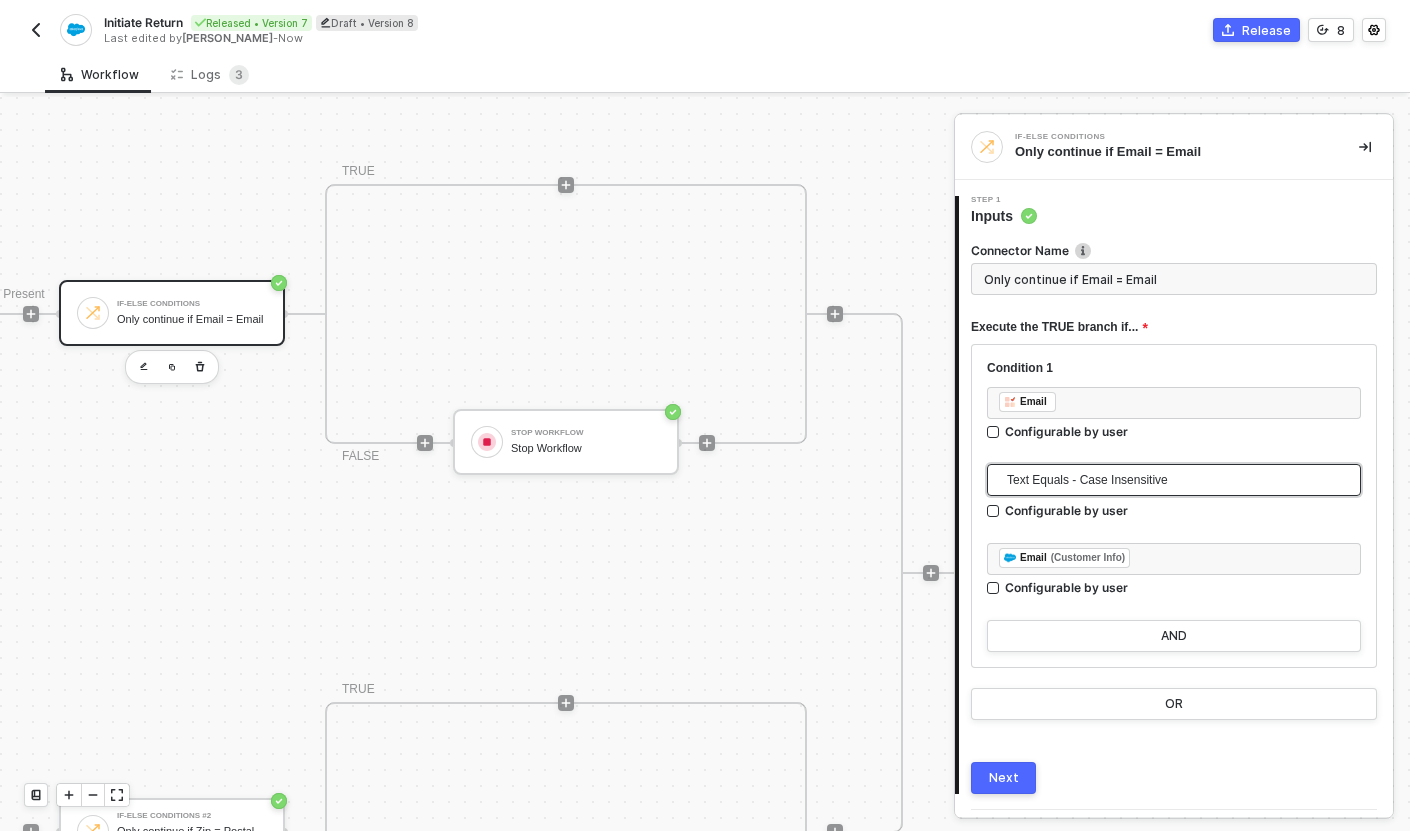 click on "Text Equals - Case Insensitive" at bounding box center (1178, 480) 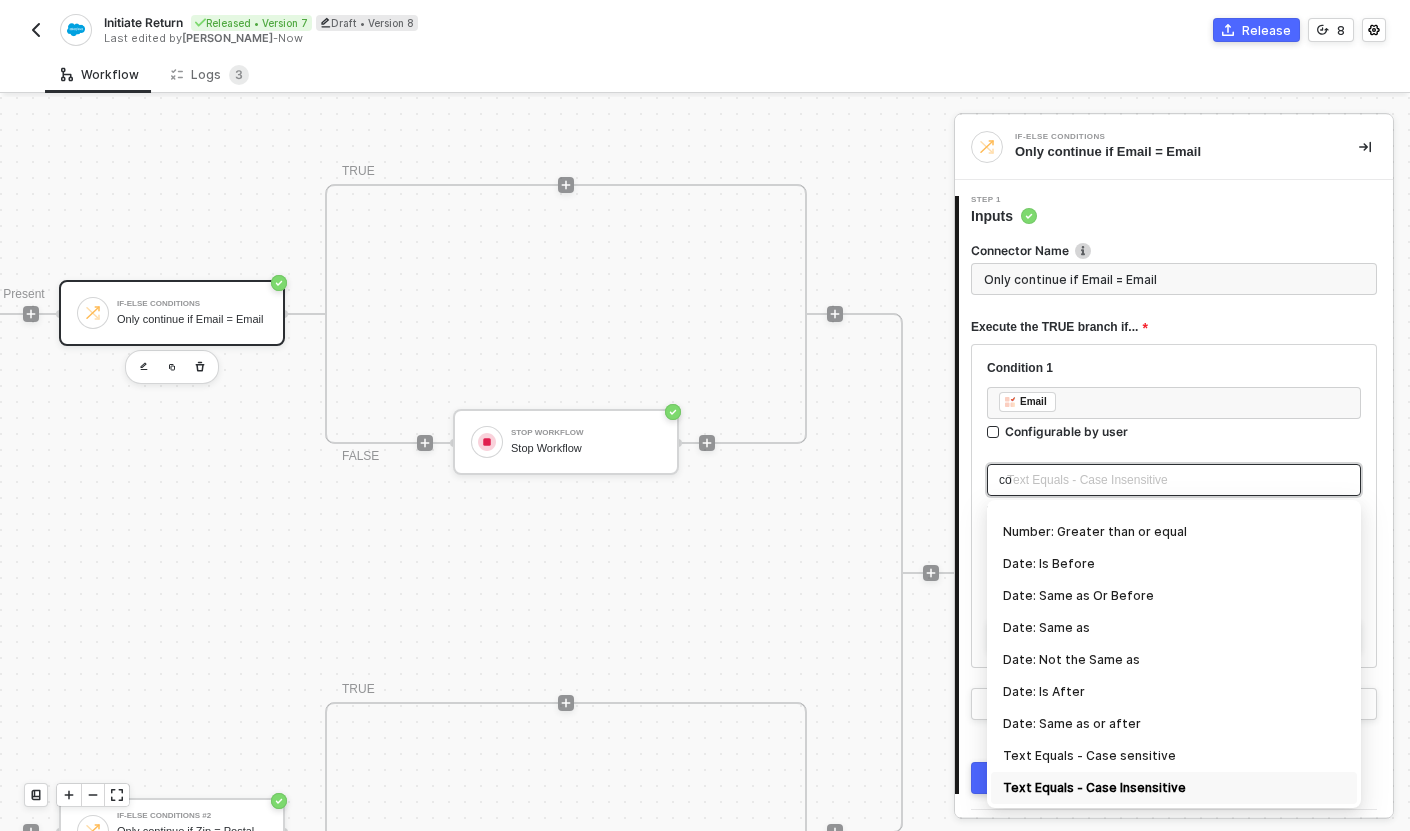 scroll, scrollTop: 0, scrollLeft: 0, axis: both 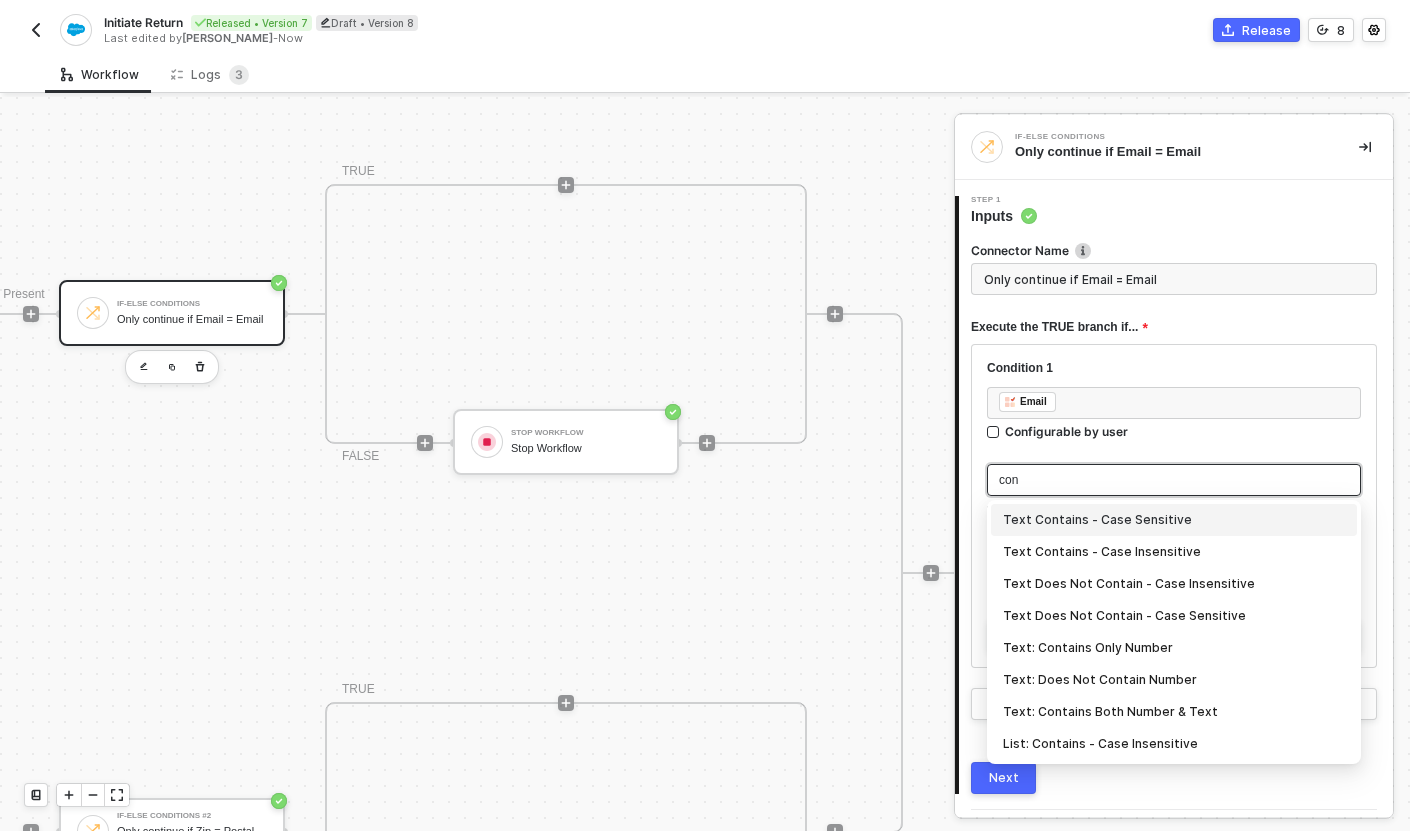 type on "cont" 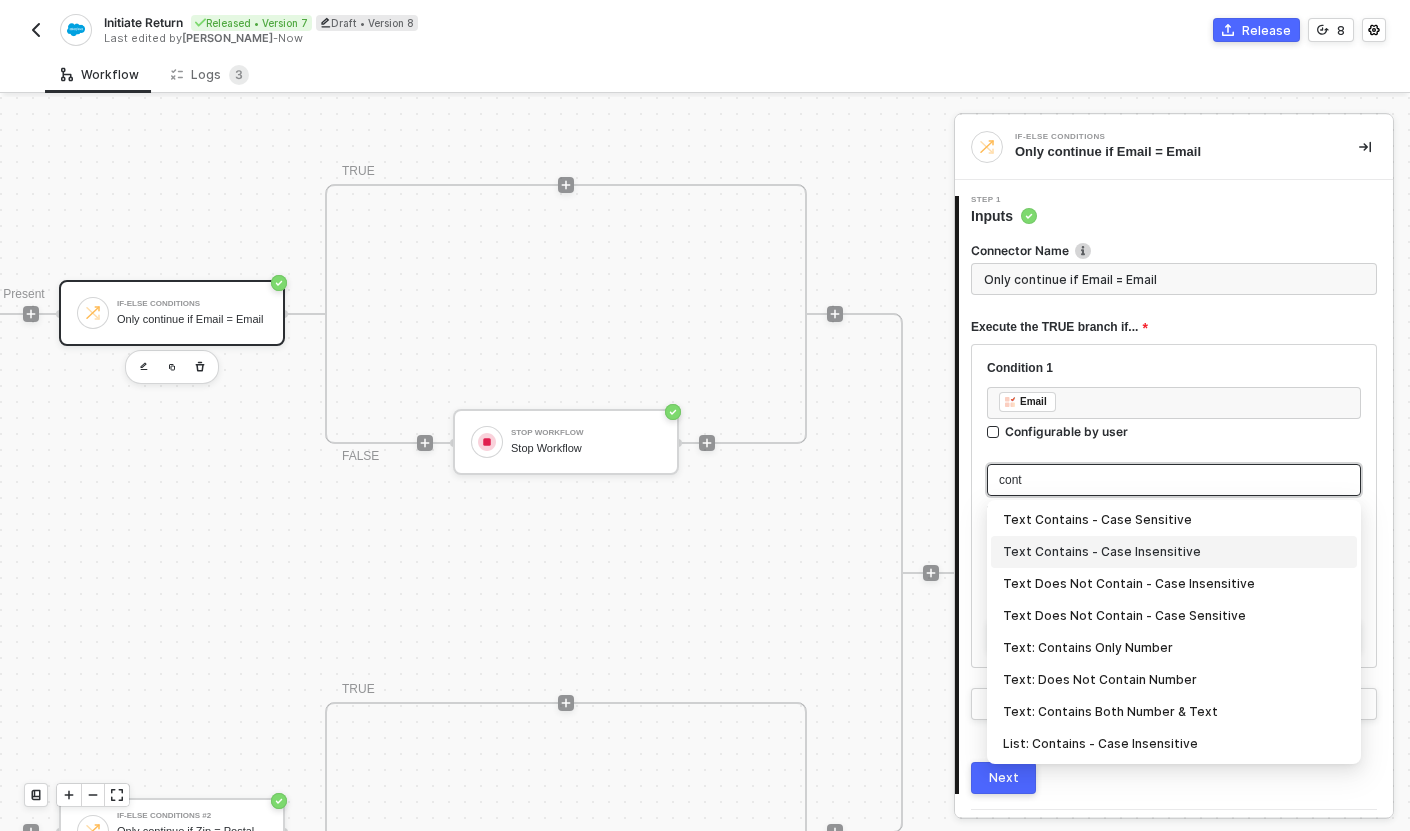 click on "Text Contains - Case Insensitive" at bounding box center (1174, 552) 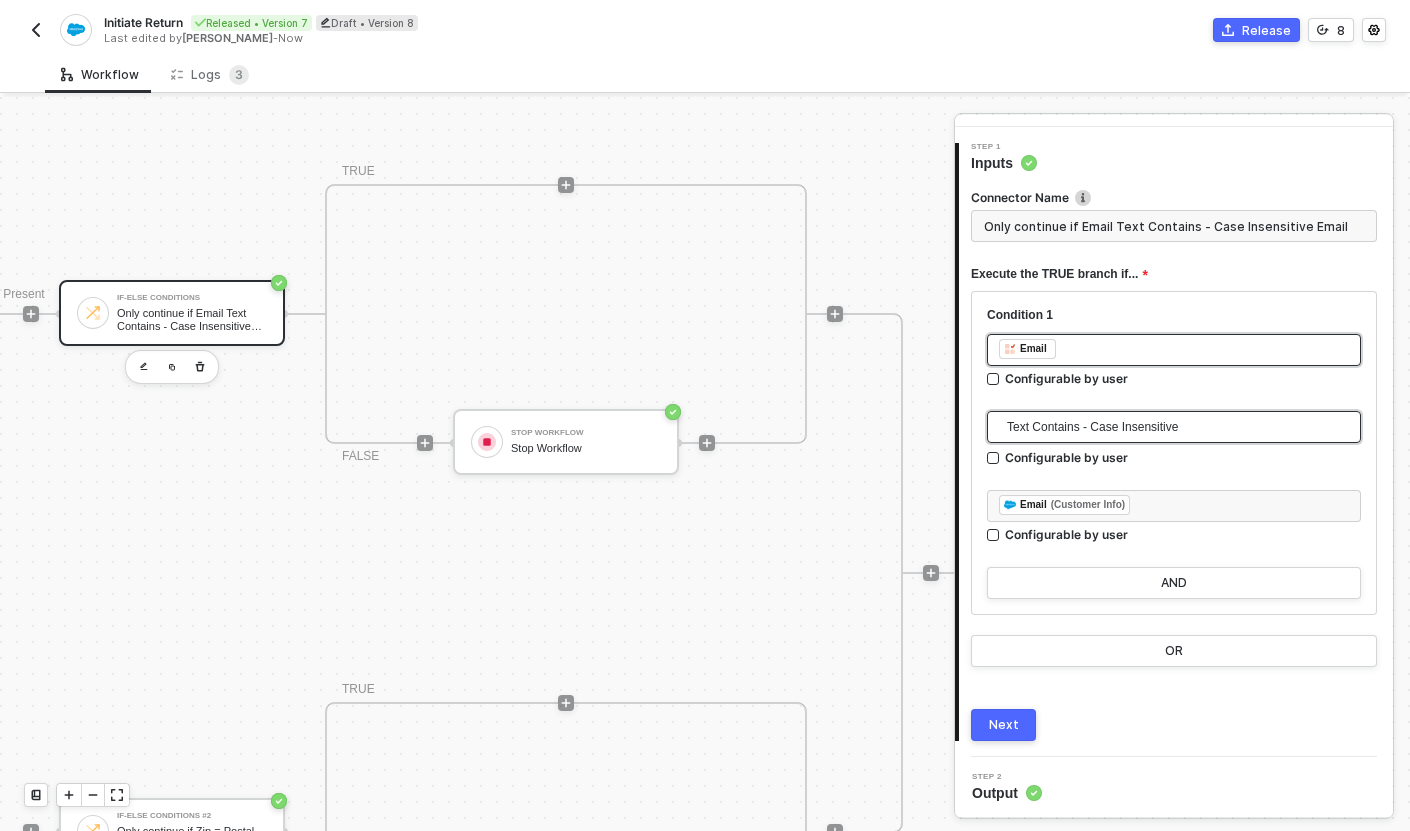 scroll, scrollTop: 69, scrollLeft: 0, axis: vertical 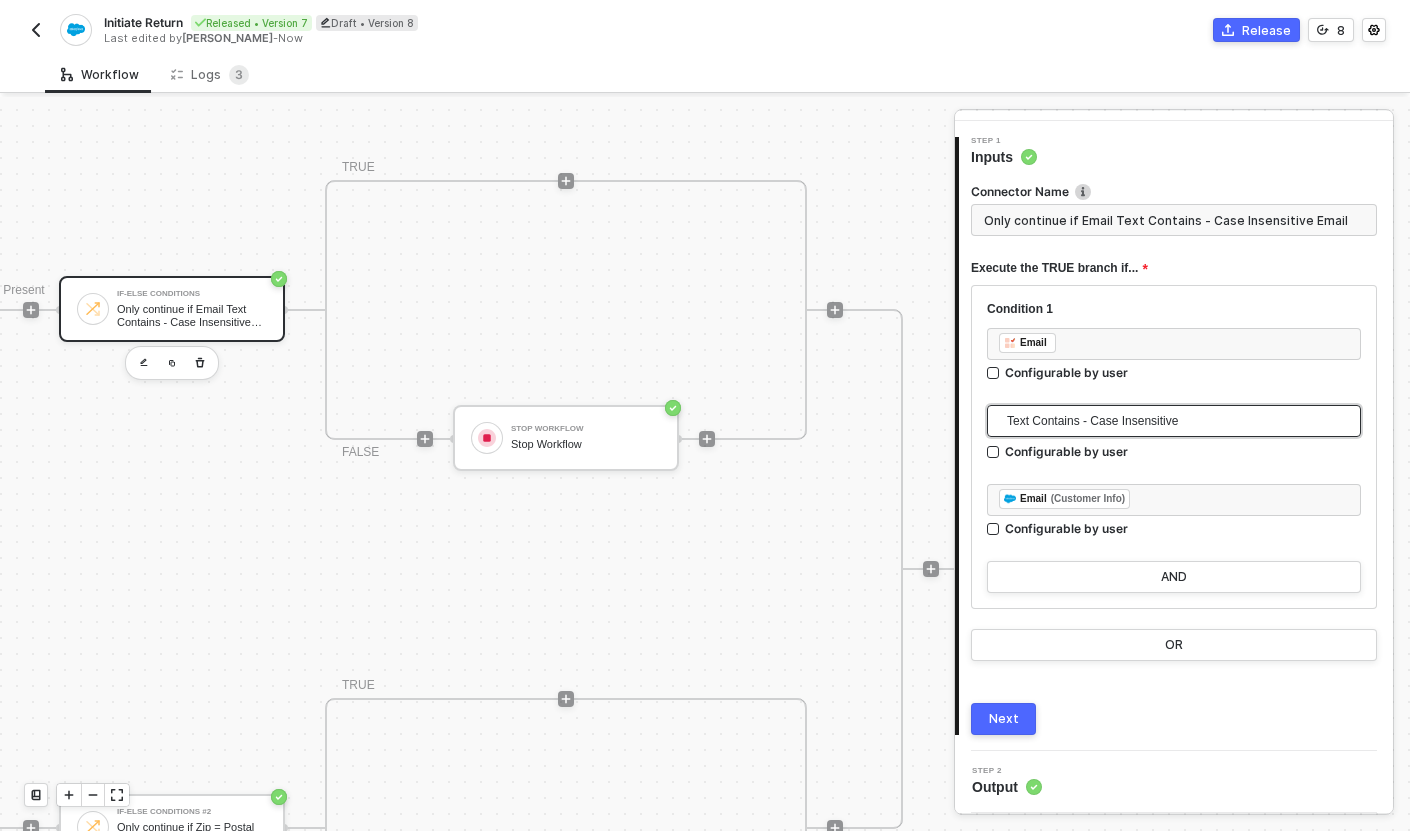 click on "Next" at bounding box center (1004, 719) 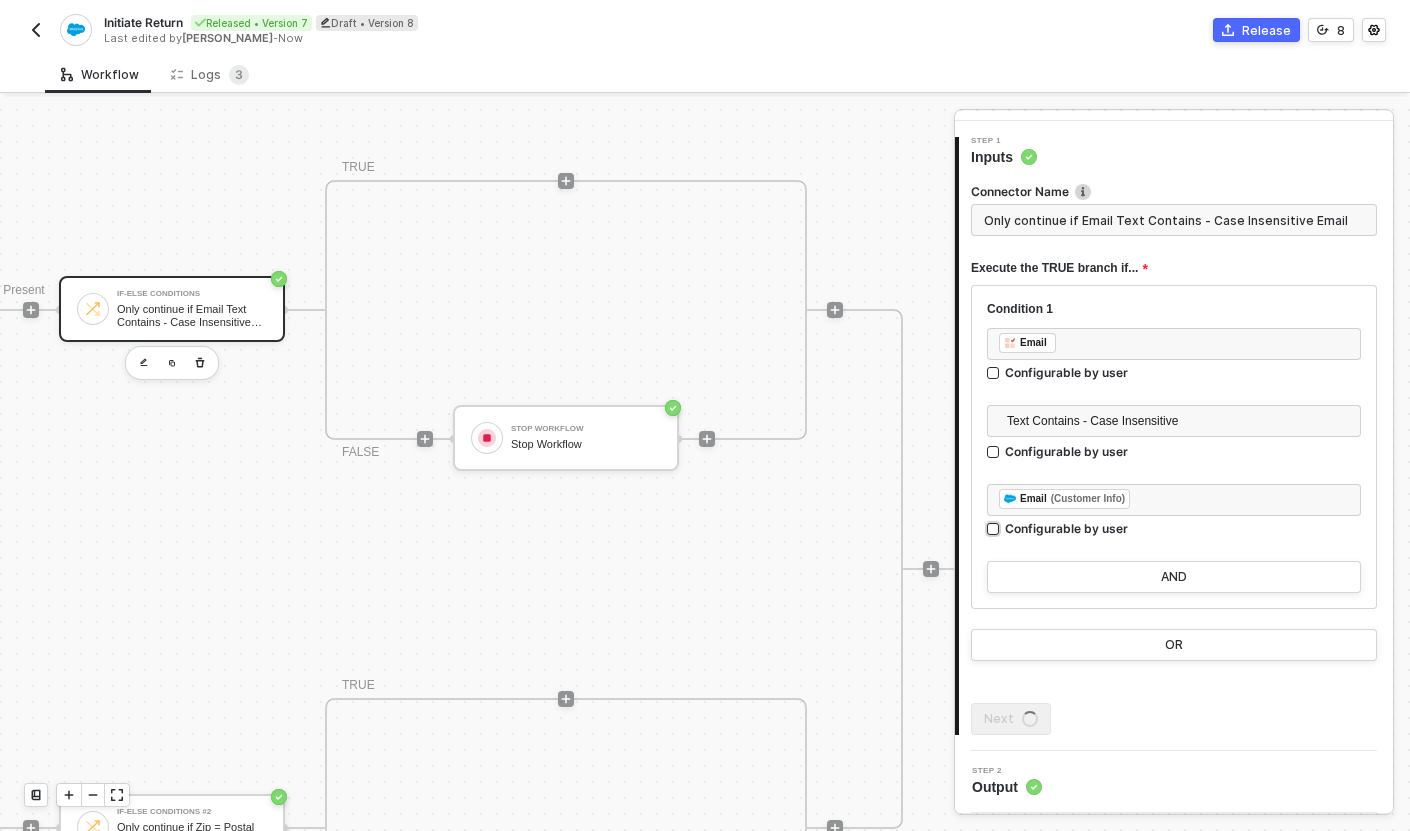 scroll, scrollTop: 0, scrollLeft: 0, axis: both 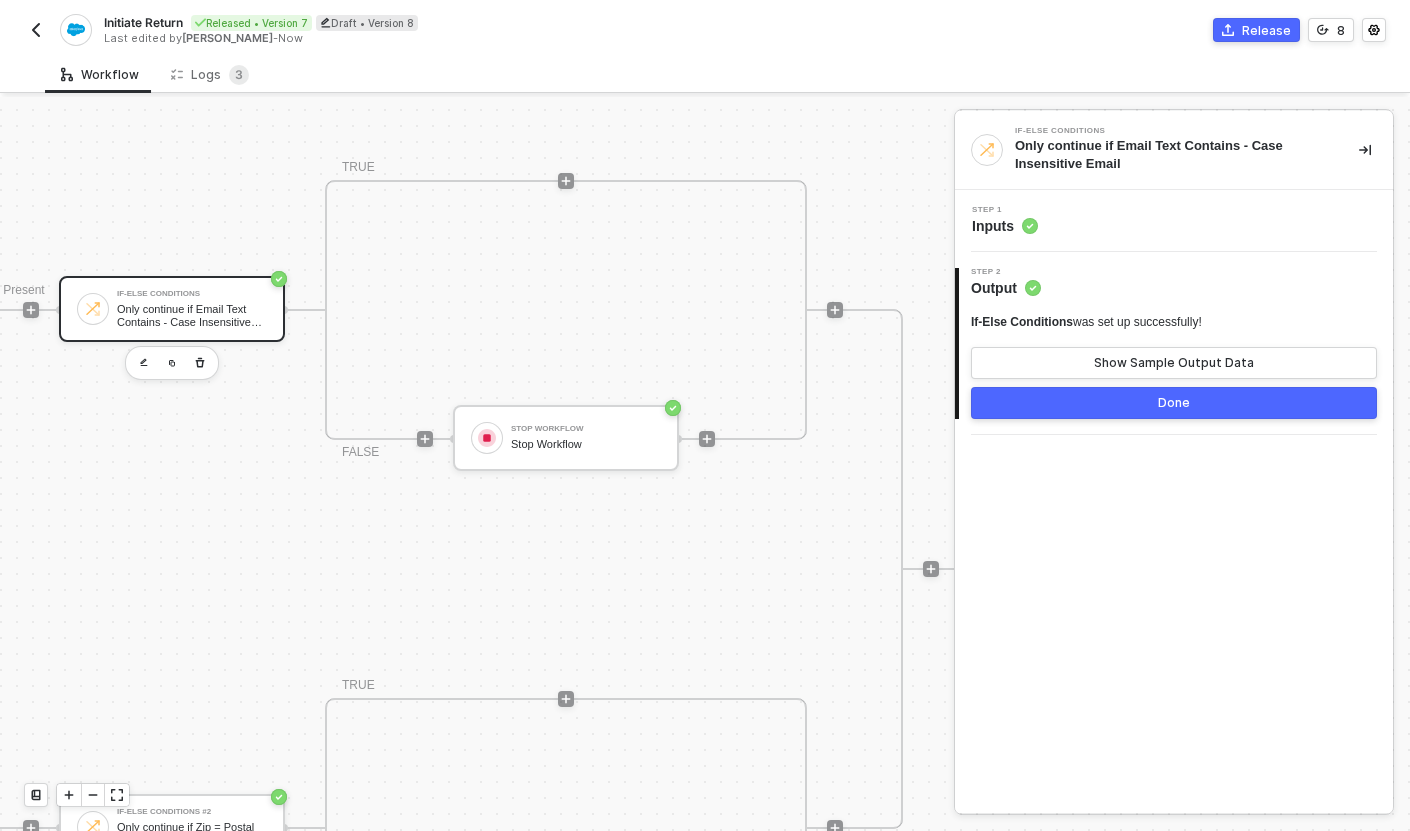 click on "Done" at bounding box center (1174, 403) 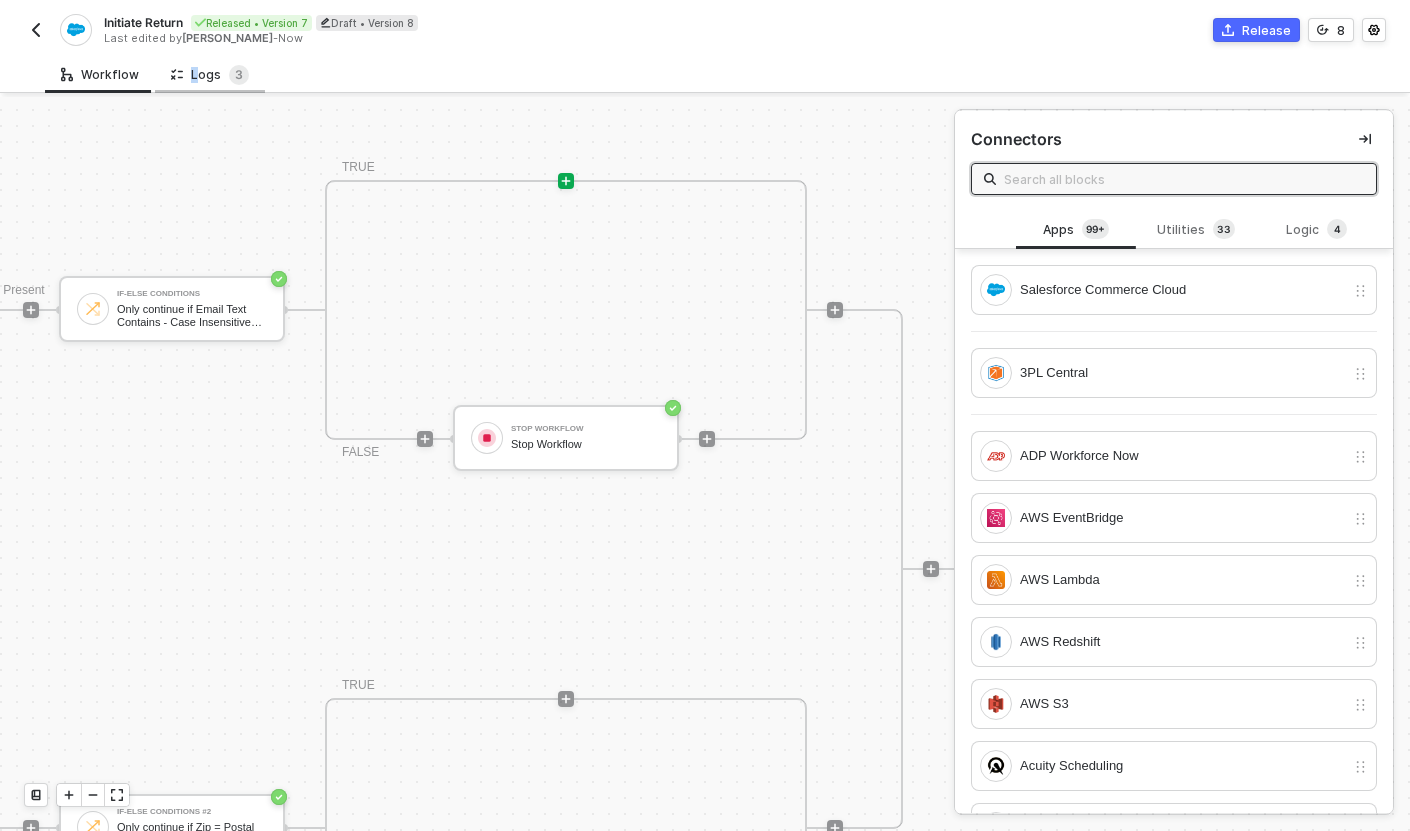 click on "Logs 3" at bounding box center [210, 75] 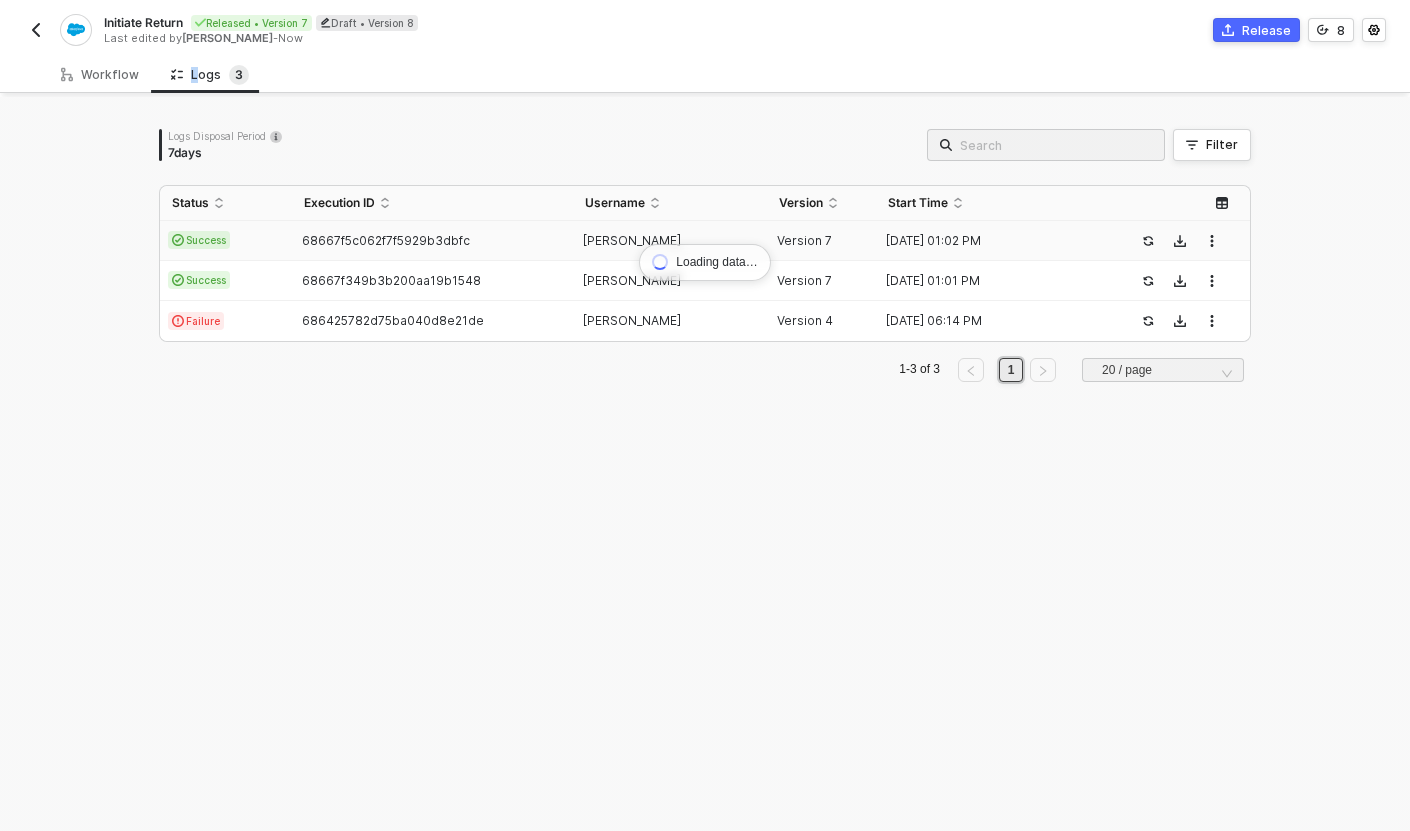 scroll, scrollTop: 0, scrollLeft: 0, axis: both 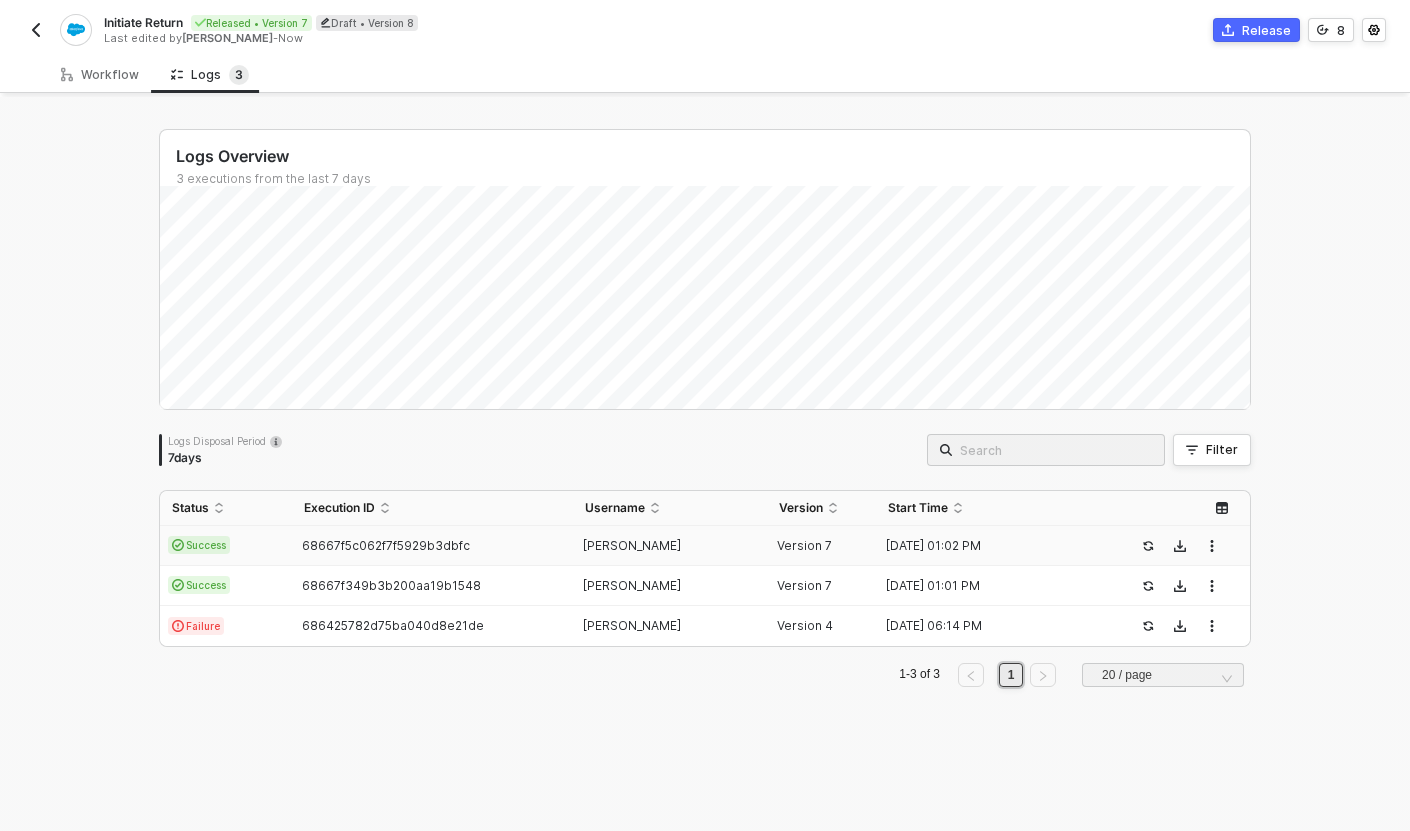click on "68667f5c062f7f5929b3dbfc" at bounding box center [432, 546] 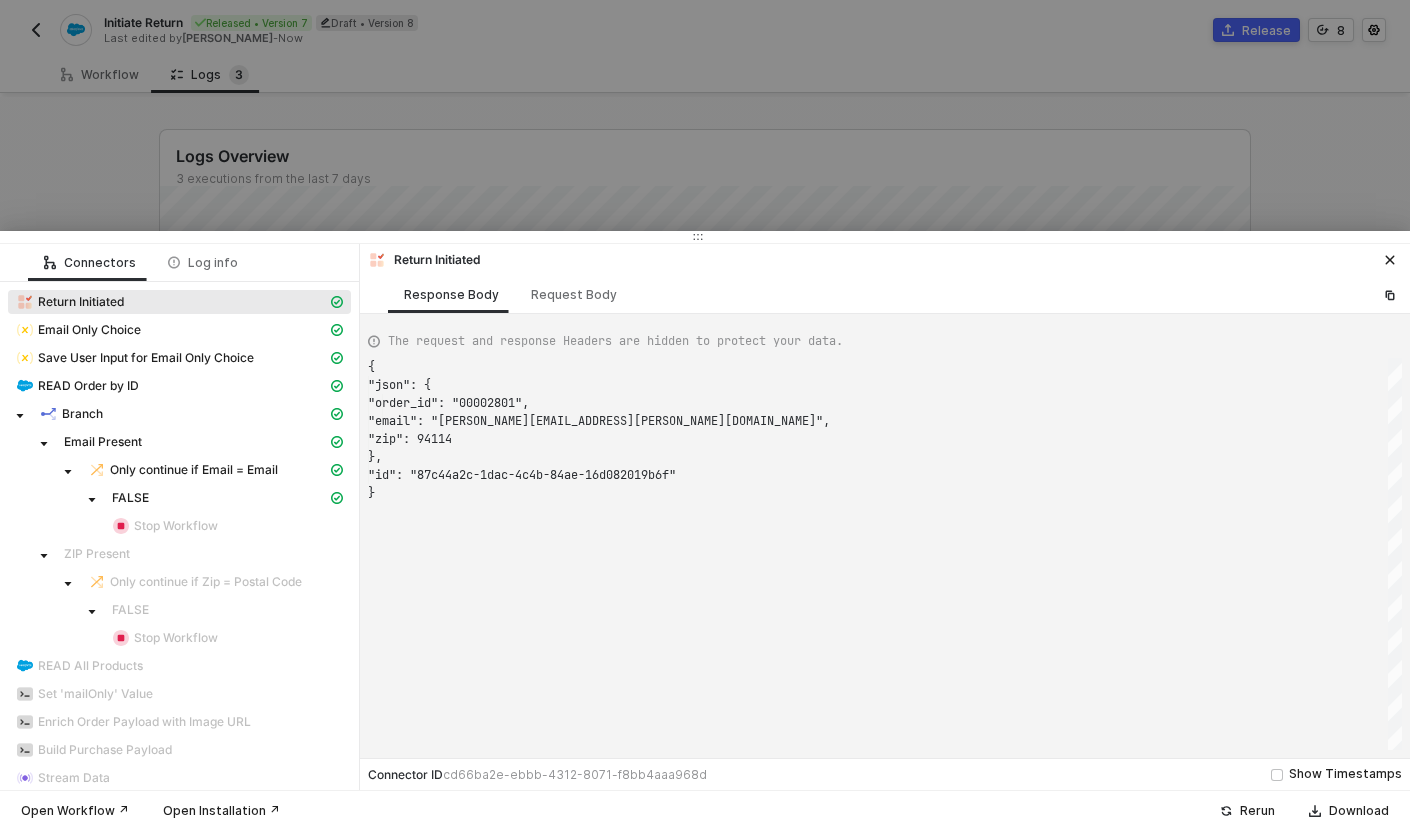 scroll, scrollTop: 126, scrollLeft: 0, axis: vertical 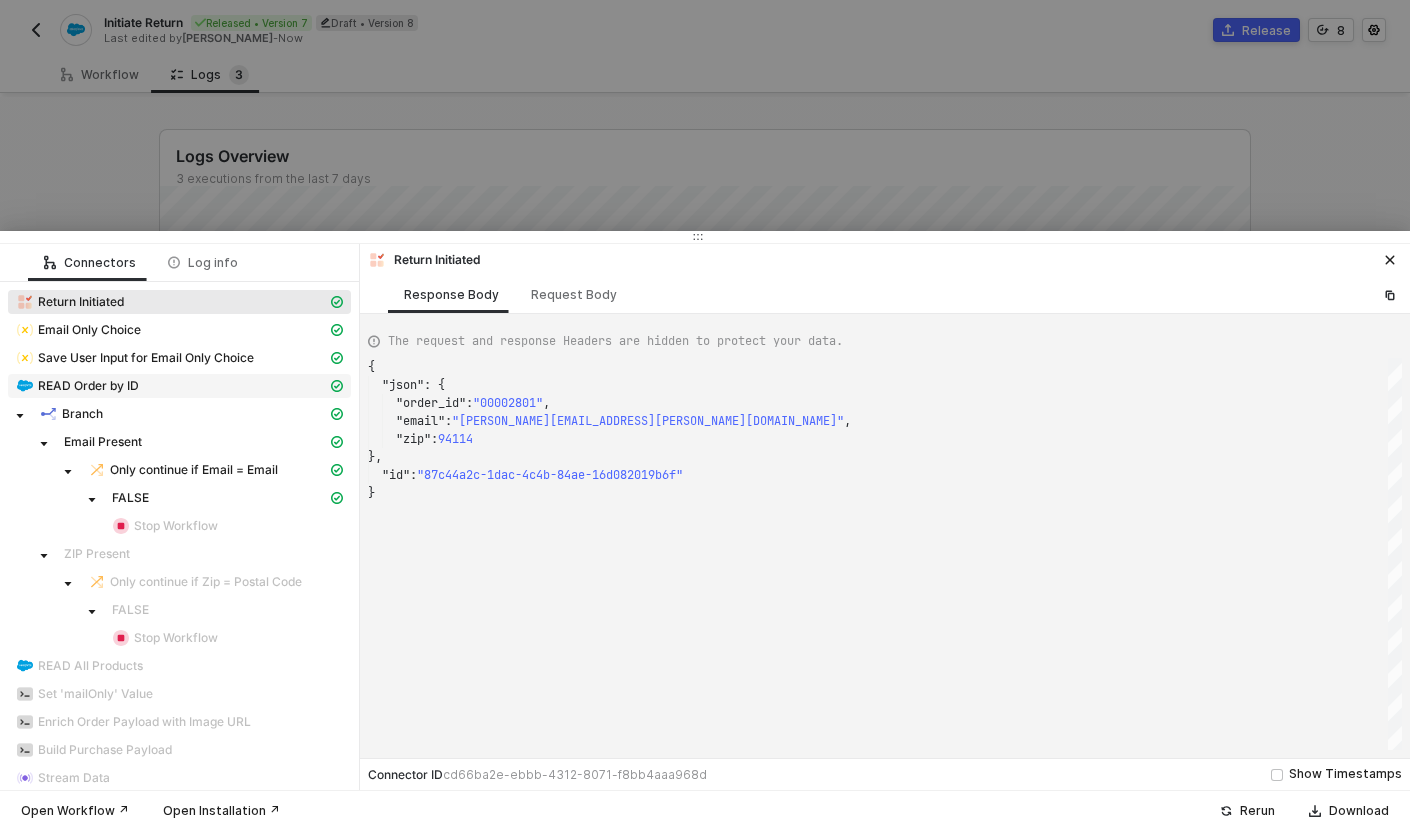 click on "READ Order by ID" at bounding box center (88, 386) 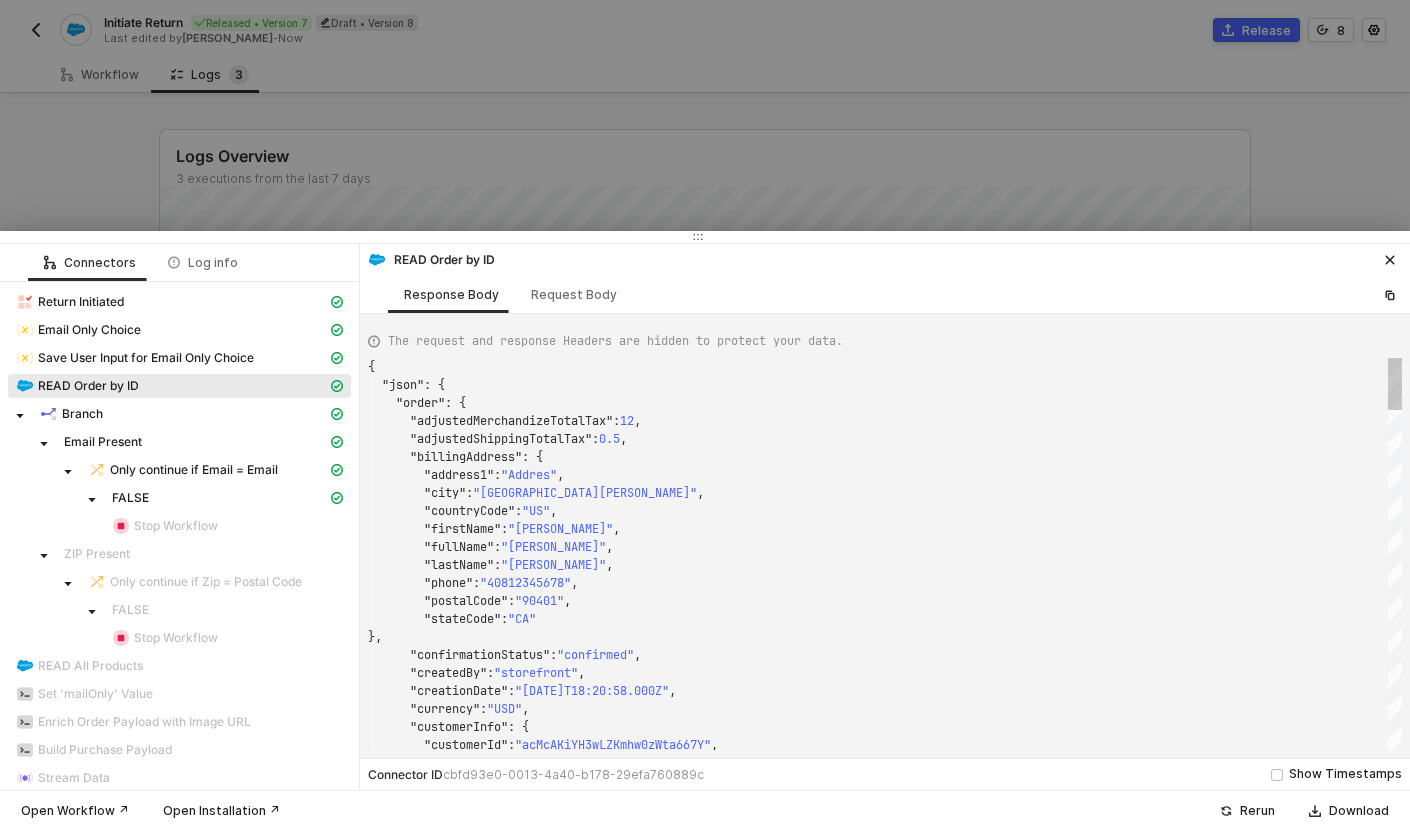 scroll, scrollTop: 180, scrollLeft: 0, axis: vertical 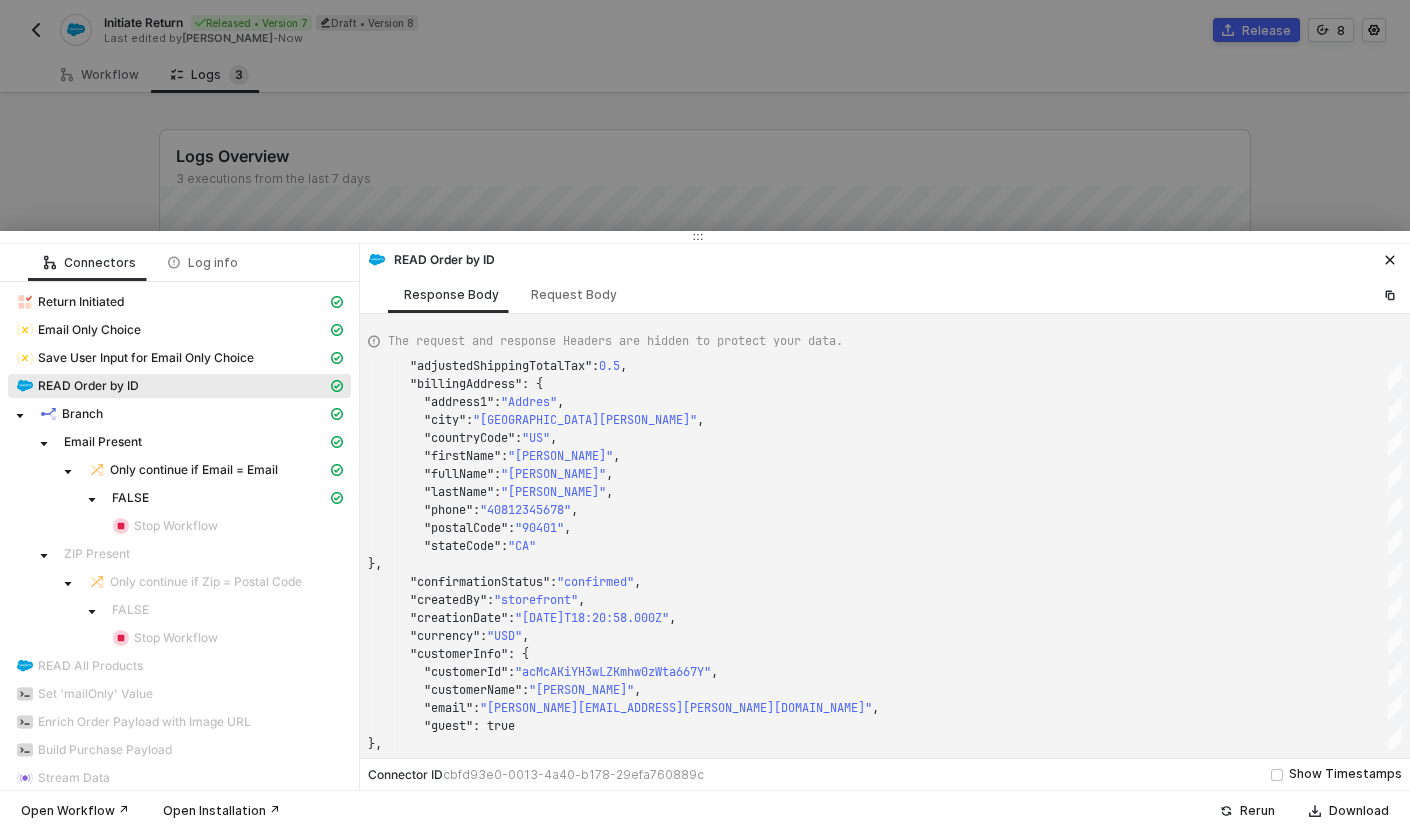 click at bounding box center (705, 415) 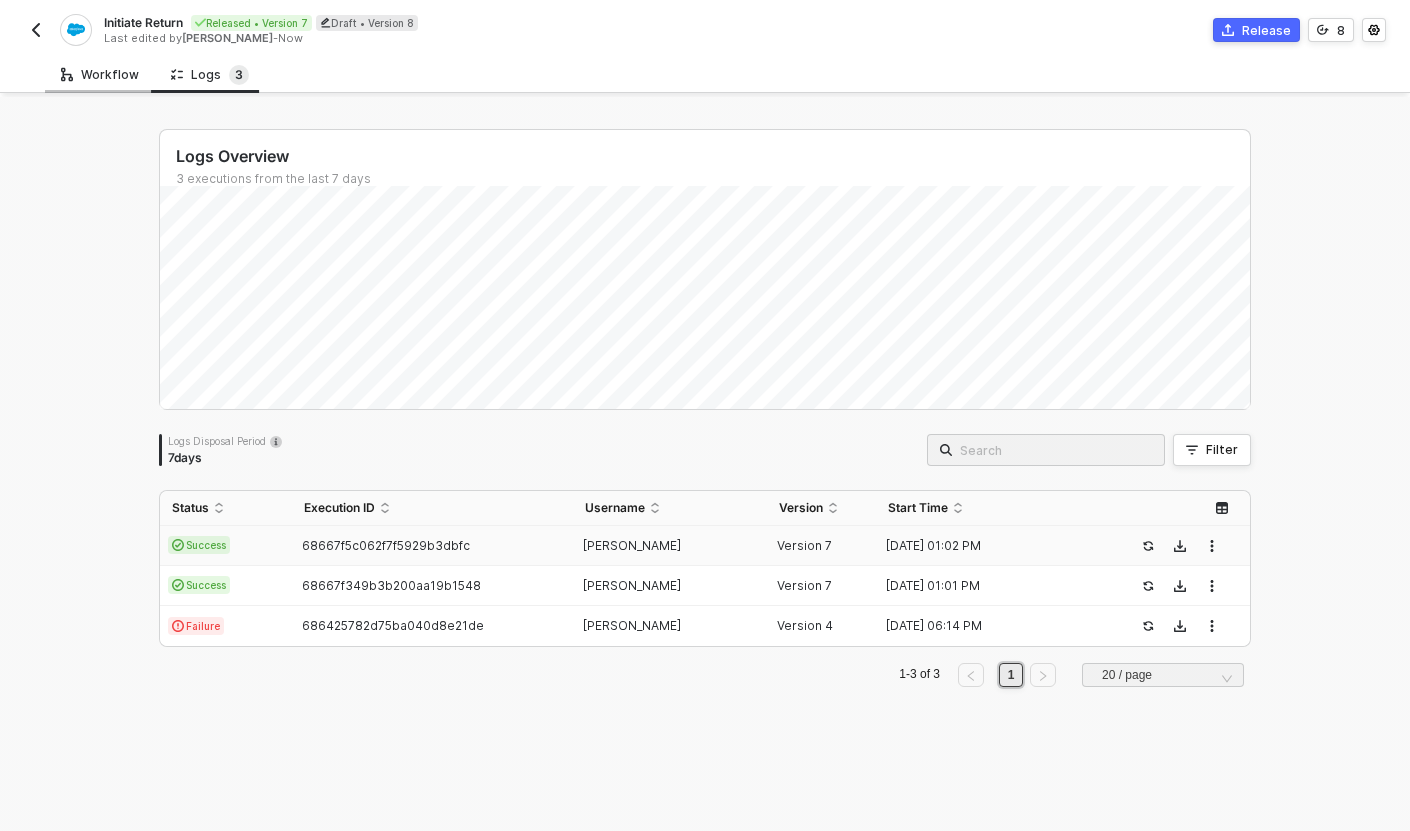 click on "Workflow" at bounding box center (100, 75) 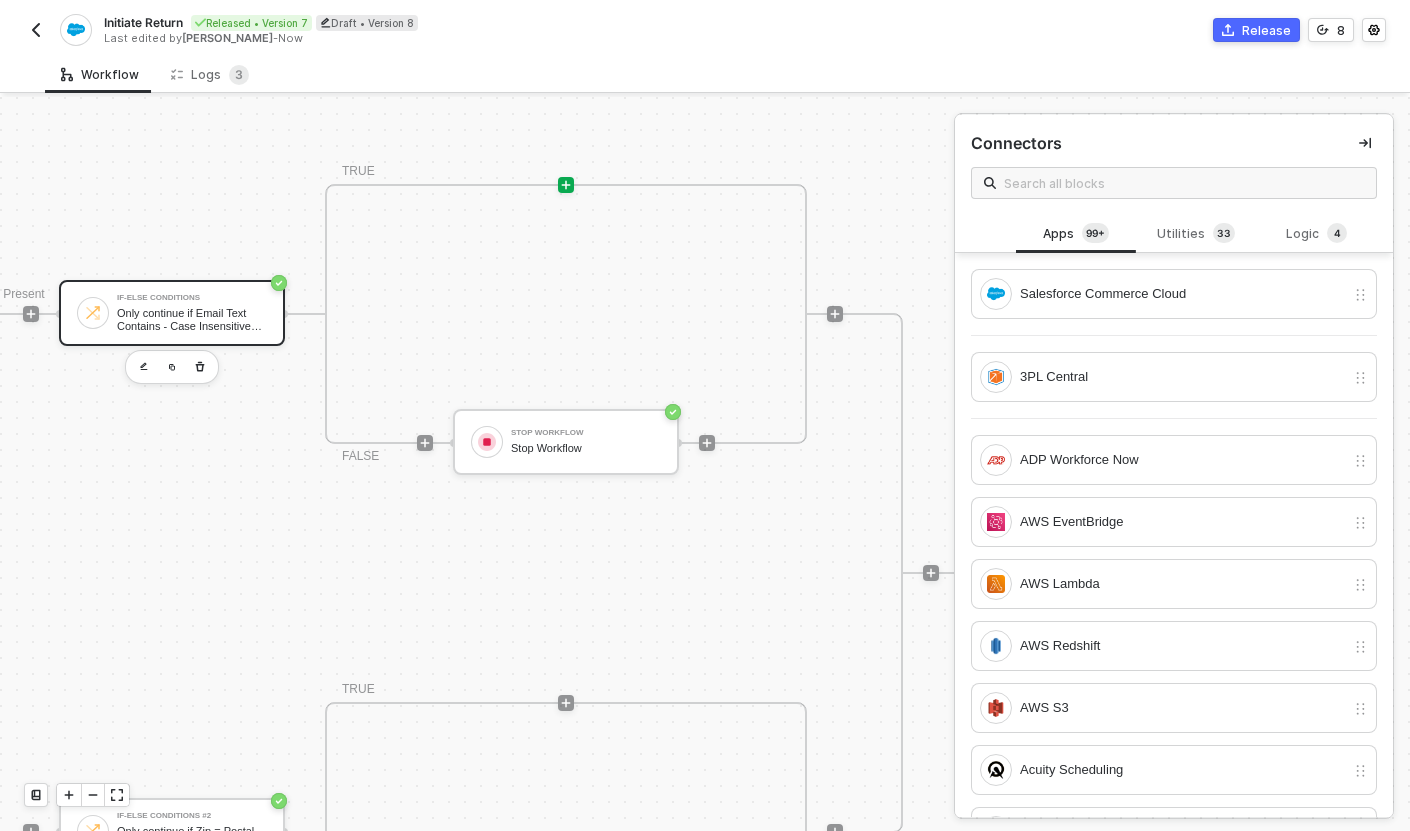 click on "Only continue if Email Text Contains - Case Insensitive Email" at bounding box center [192, 319] 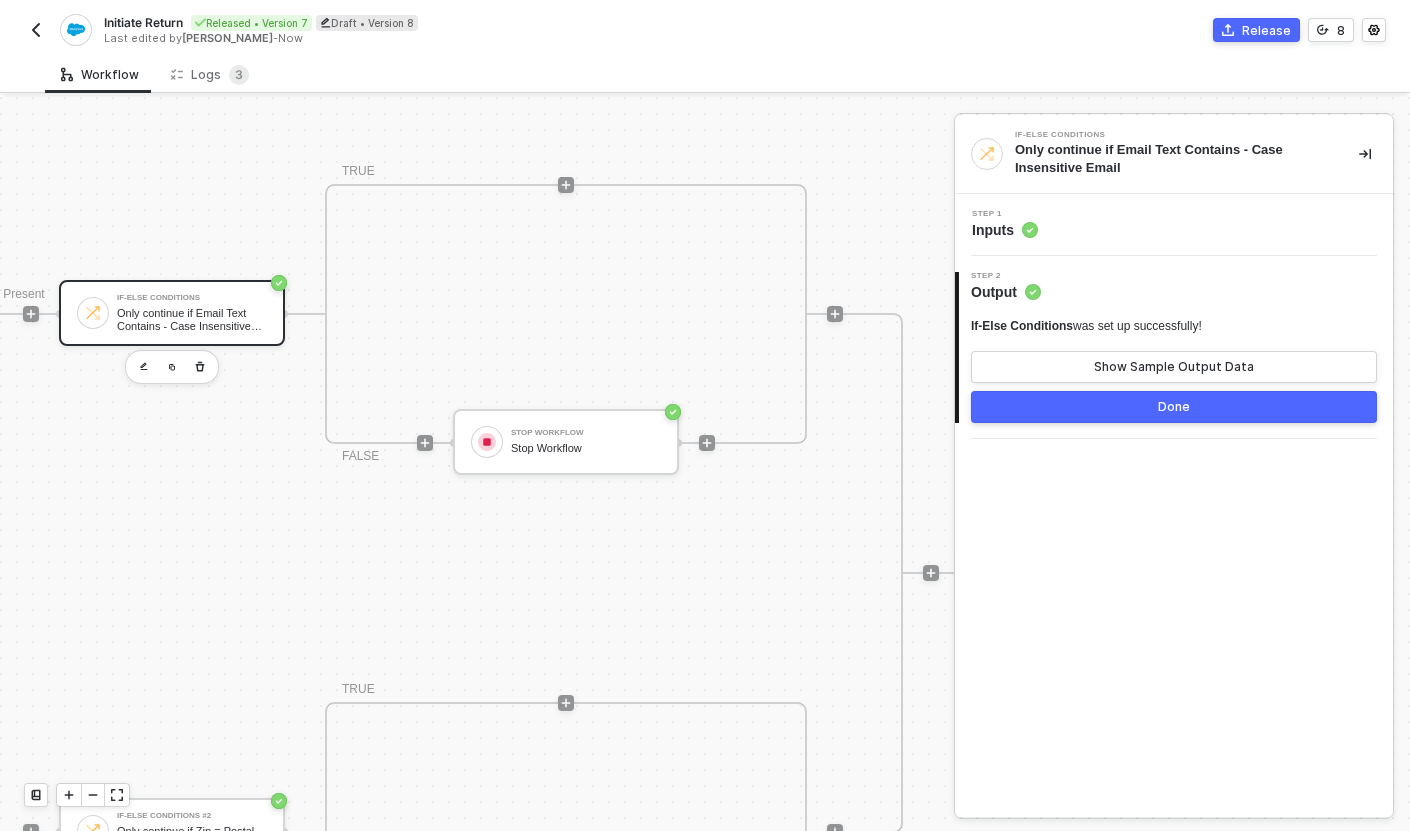 click on "Step 1 Inputs" at bounding box center [1176, 225] 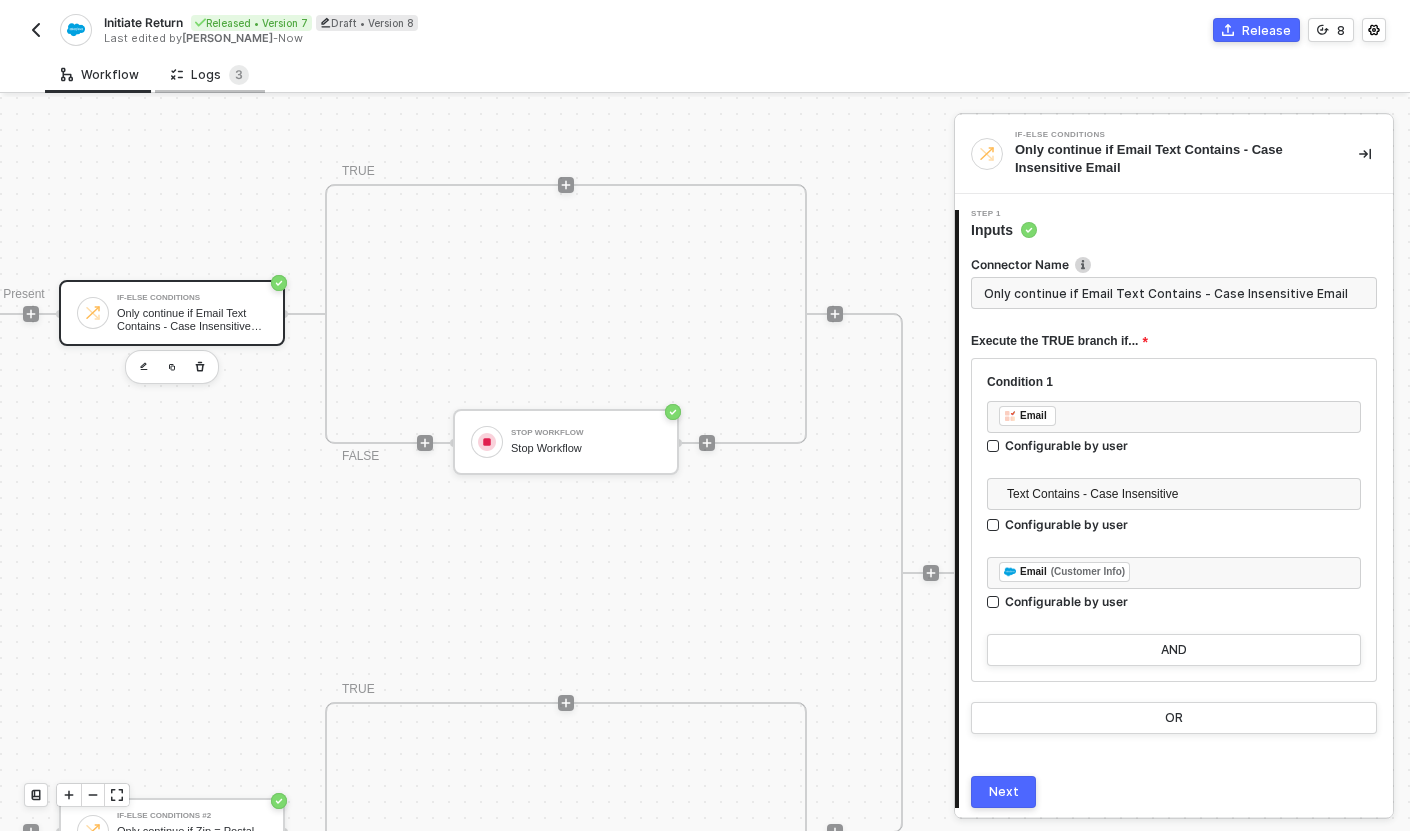 click on "Logs 3" at bounding box center (210, 75) 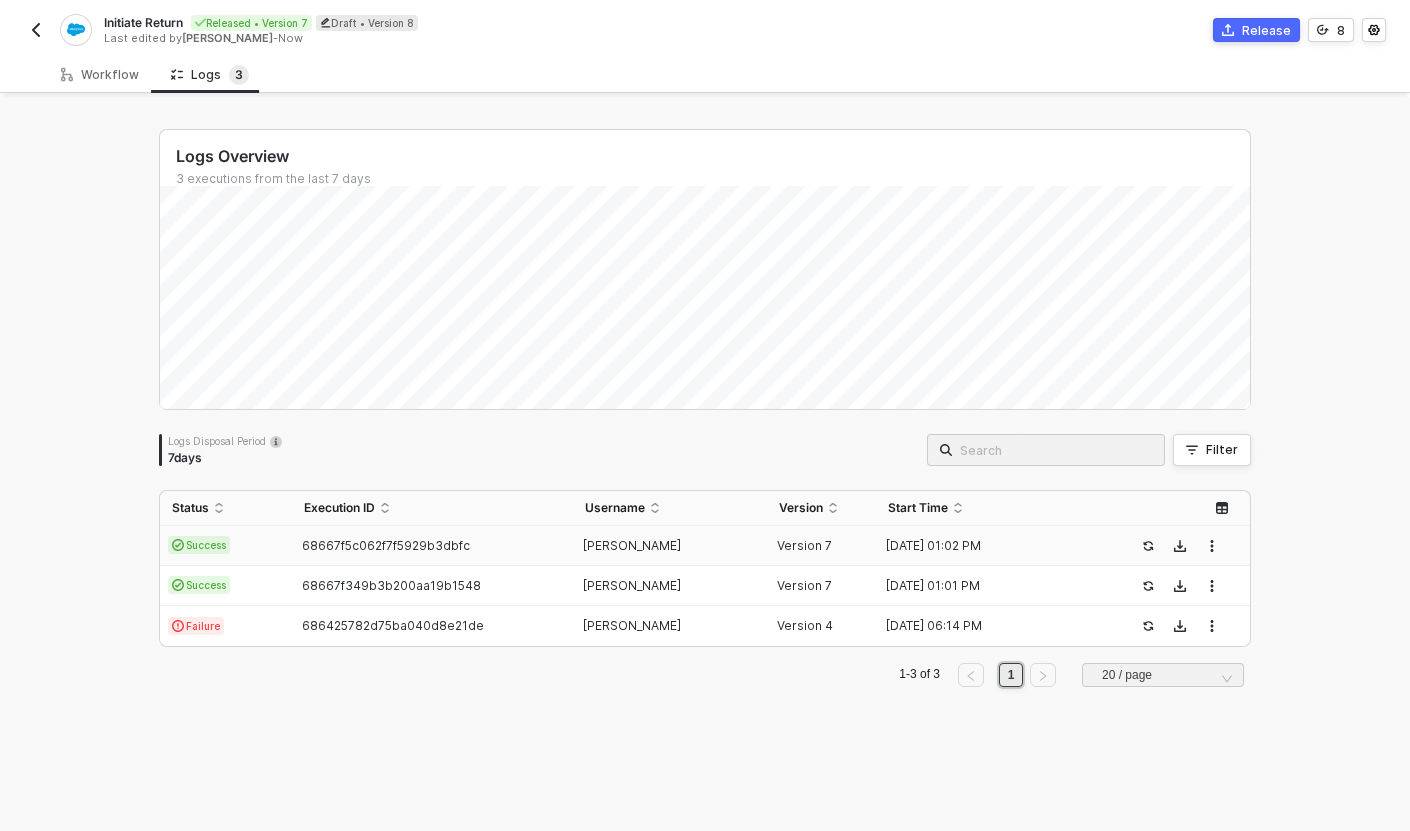click on "Success" at bounding box center (226, 546) 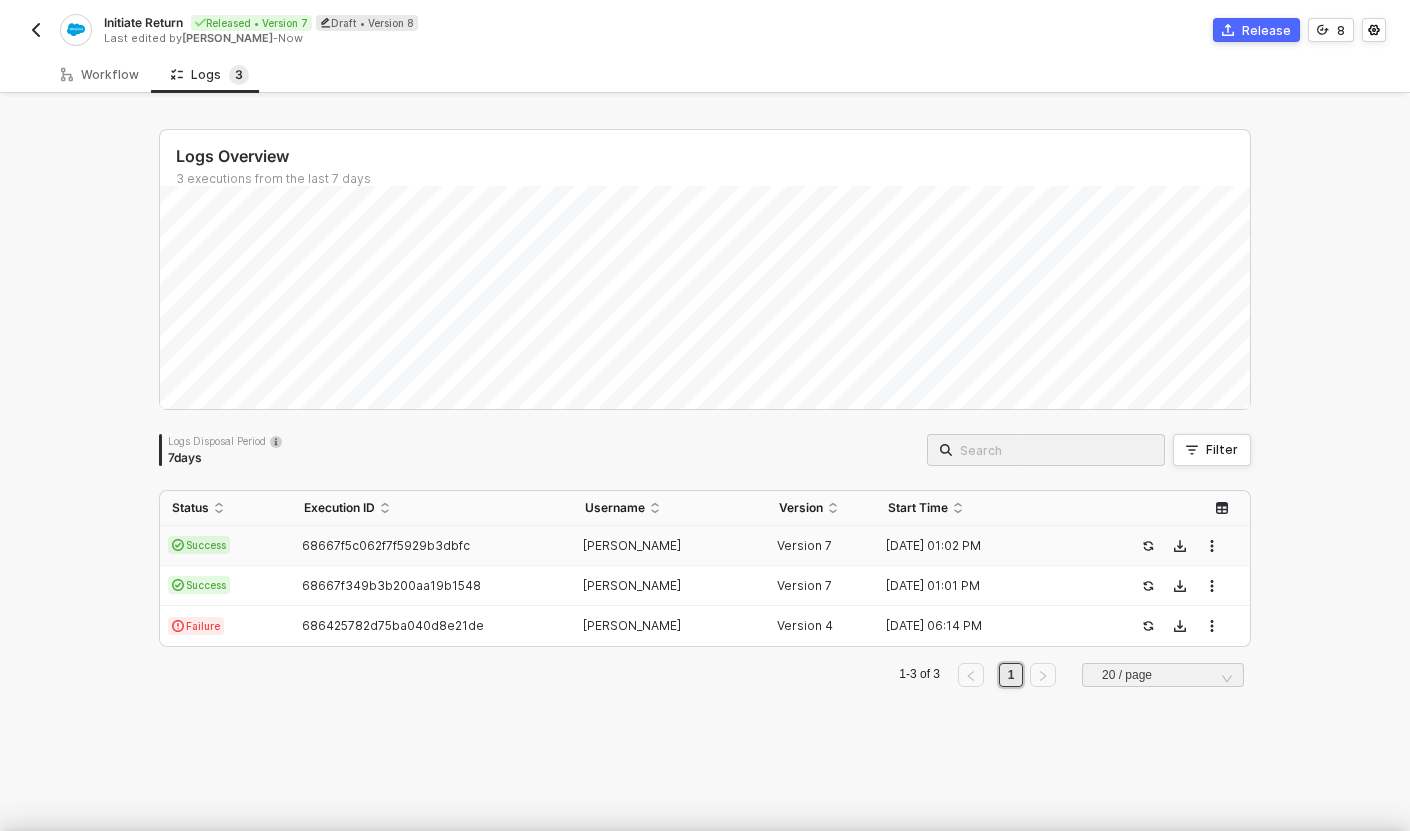 scroll, scrollTop: 126, scrollLeft: 0, axis: vertical 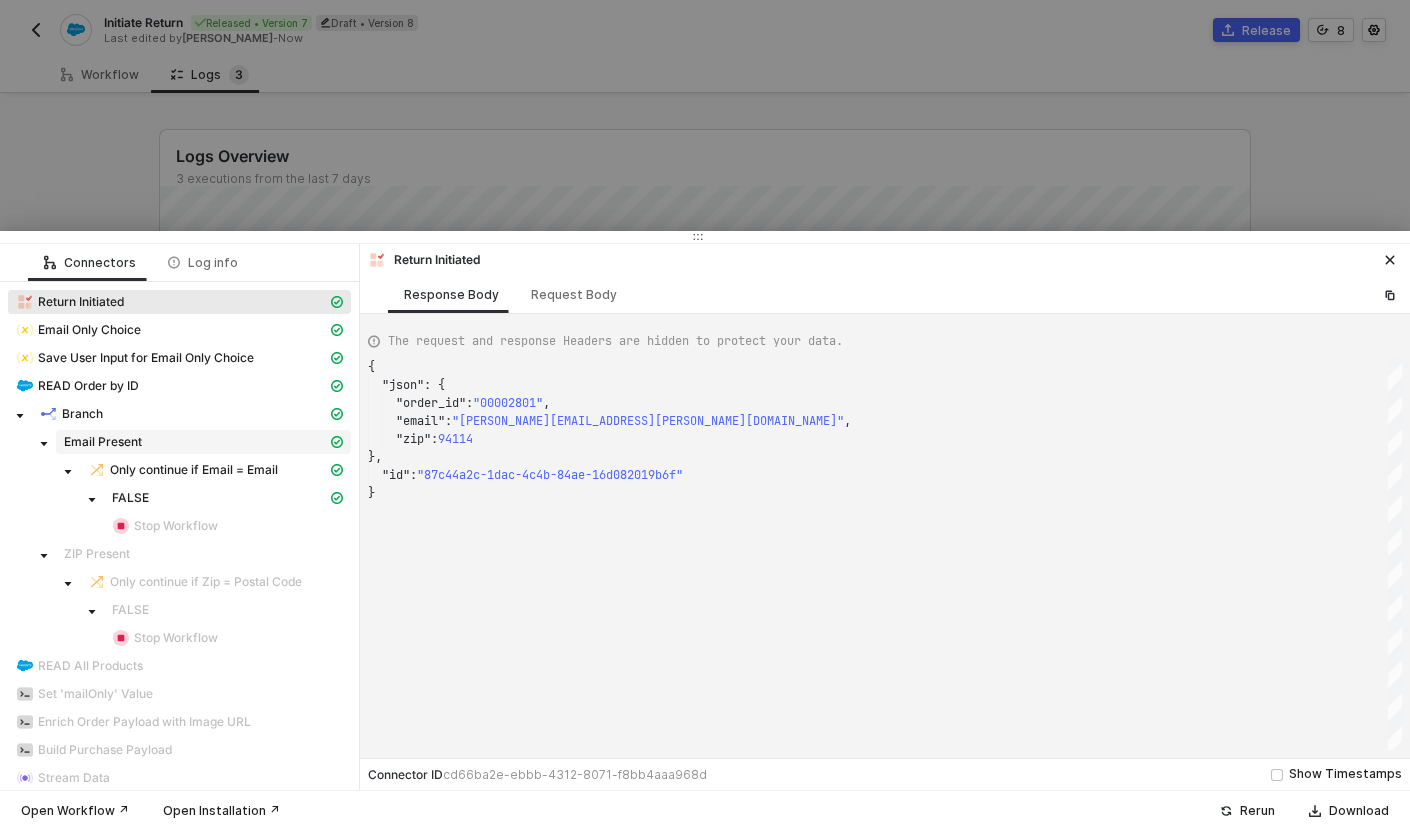 click on "Email Present" at bounding box center (195, 442) 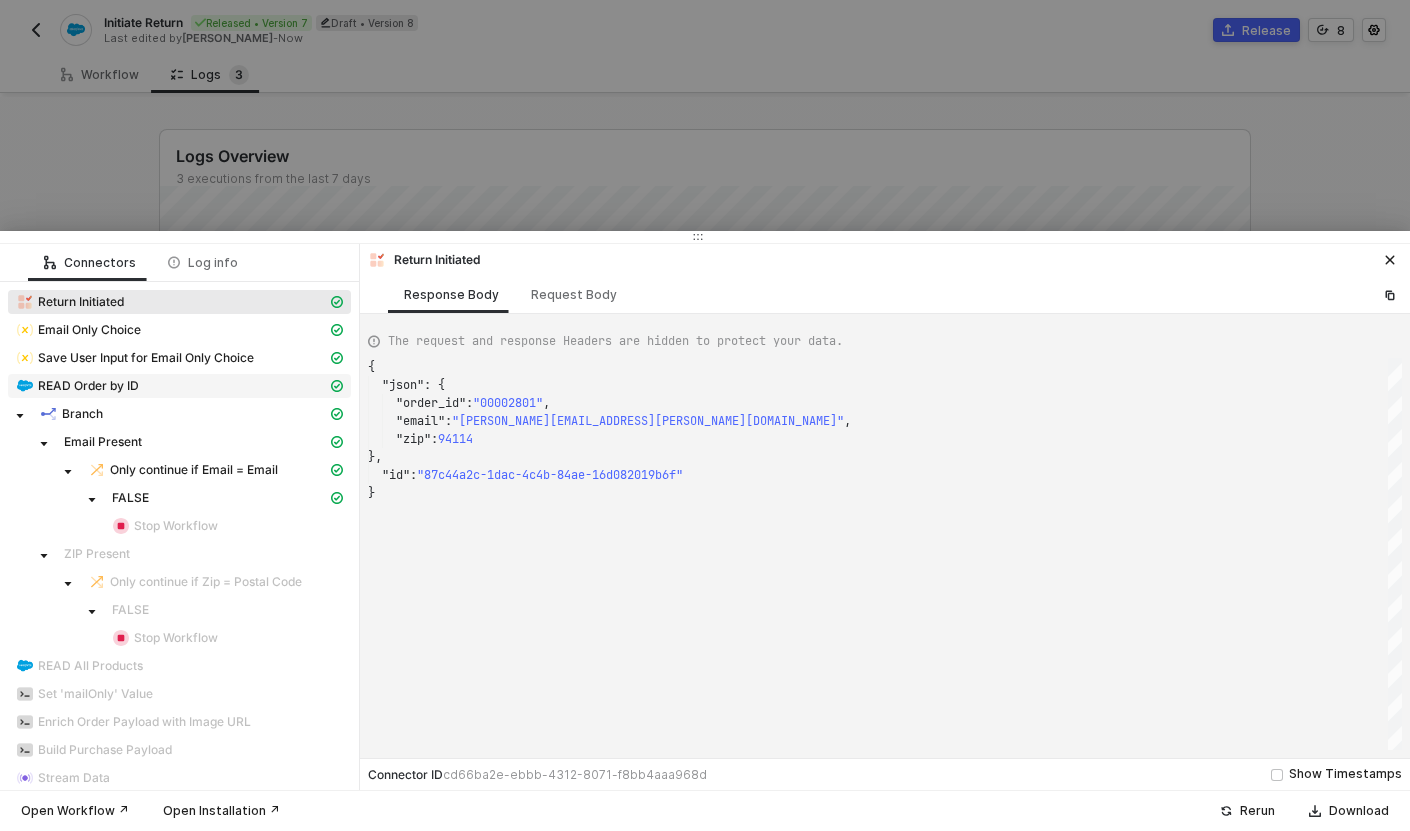 click on "READ Order by ID" at bounding box center (88, 386) 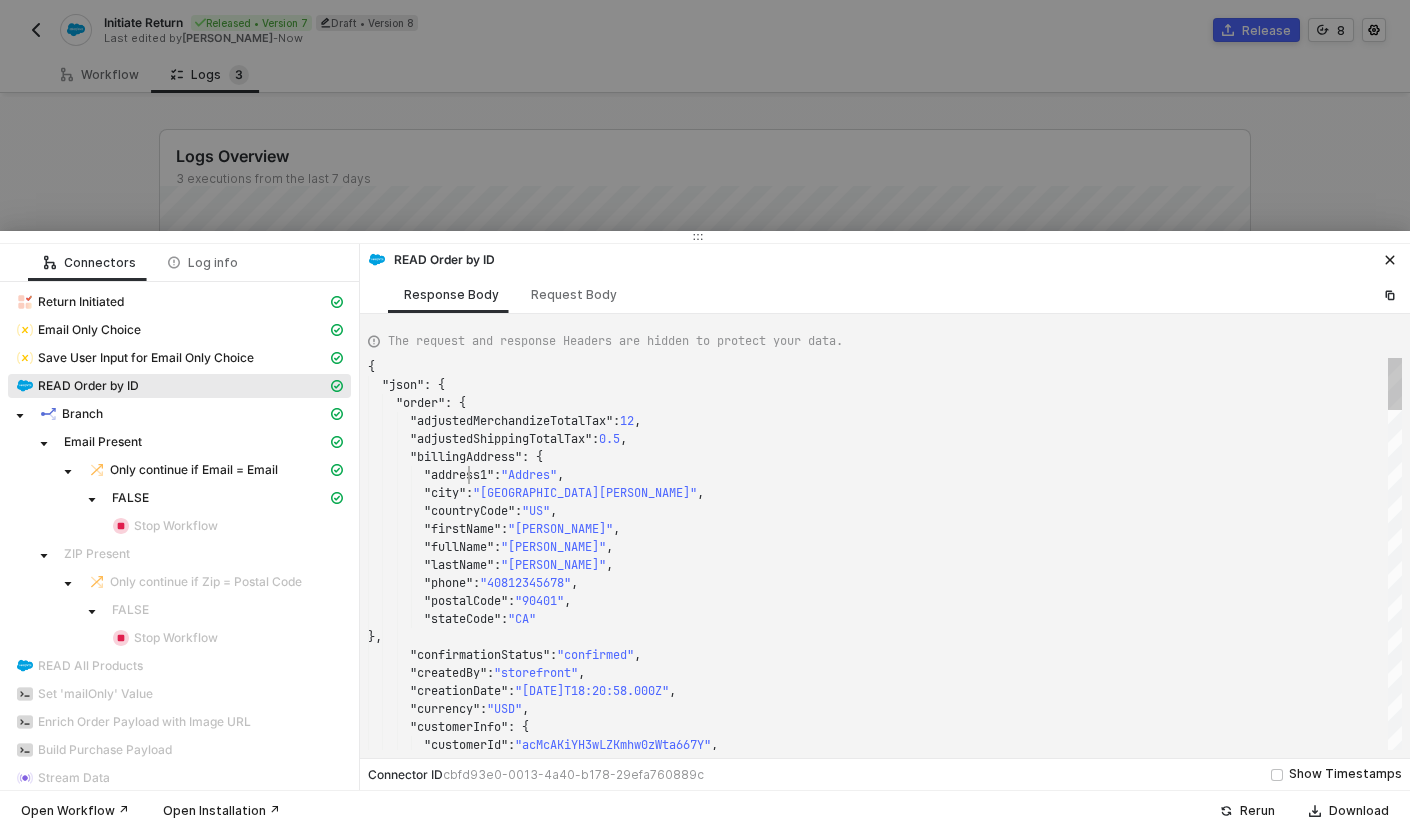 click on ""address1"" at bounding box center (459, 475) 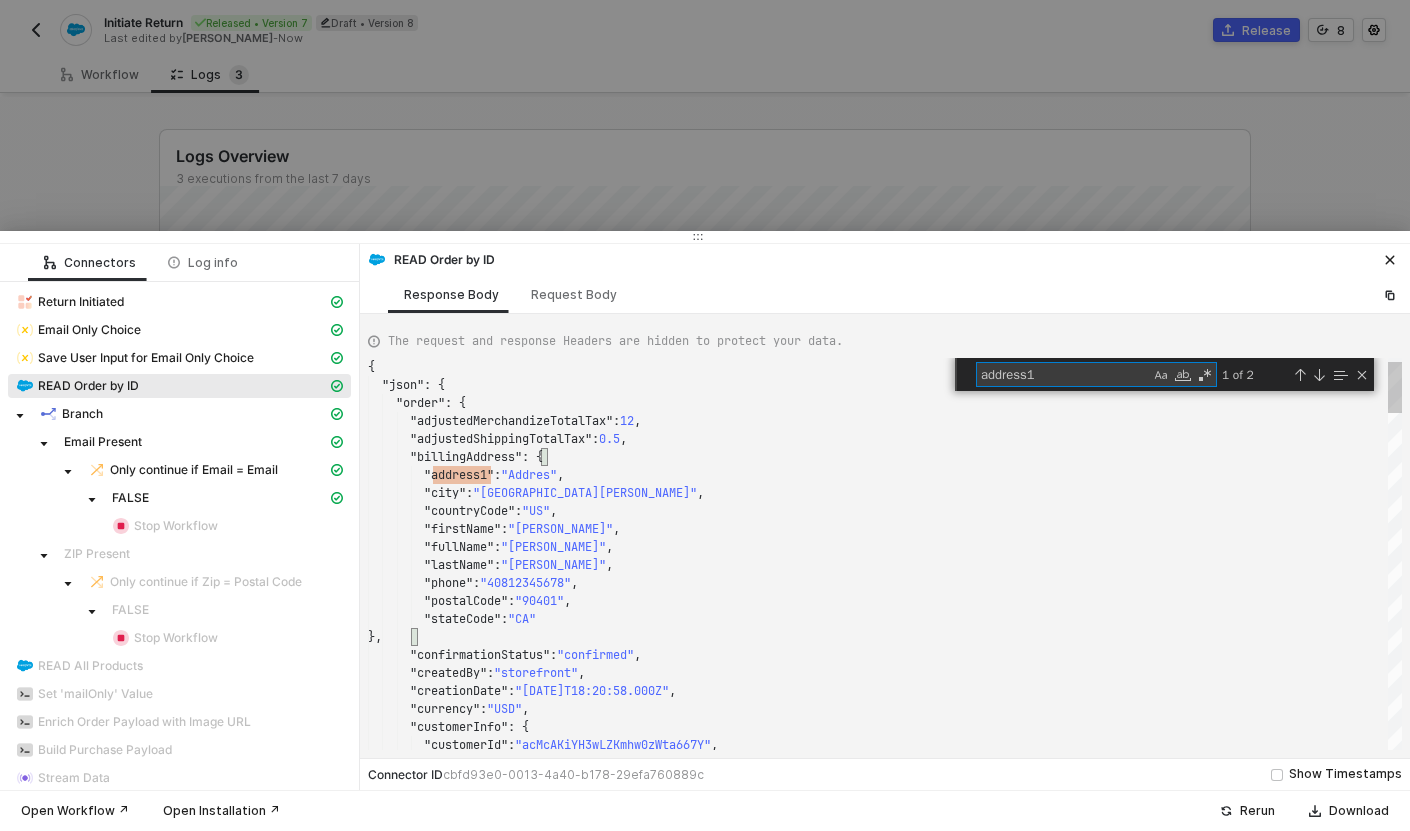 type on "e" 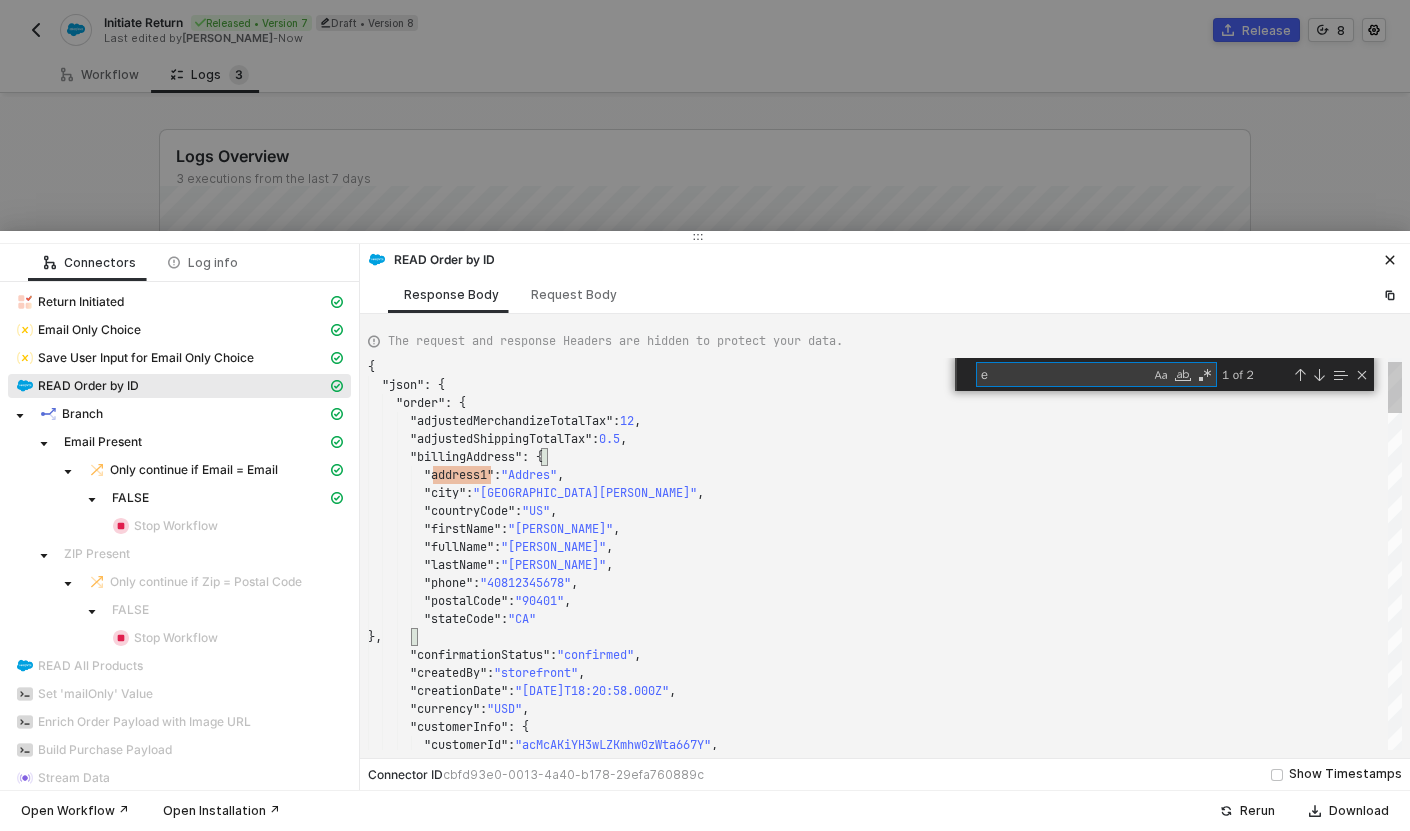 type on ""customerInfo": {
"customerId": "acMcAKiYH3wLZKmhw0zWta667Y",
"customerName": "Patrick Silvestre",
"email": "patrick.silvestre@happyreturns.com",
"guest": true
},
"customerLocale": "en_US",
"exportStatus": "ready",
"invoiceNo": "00013001",
"lastModified": "2025-05-28T14:30:22.000Z"," 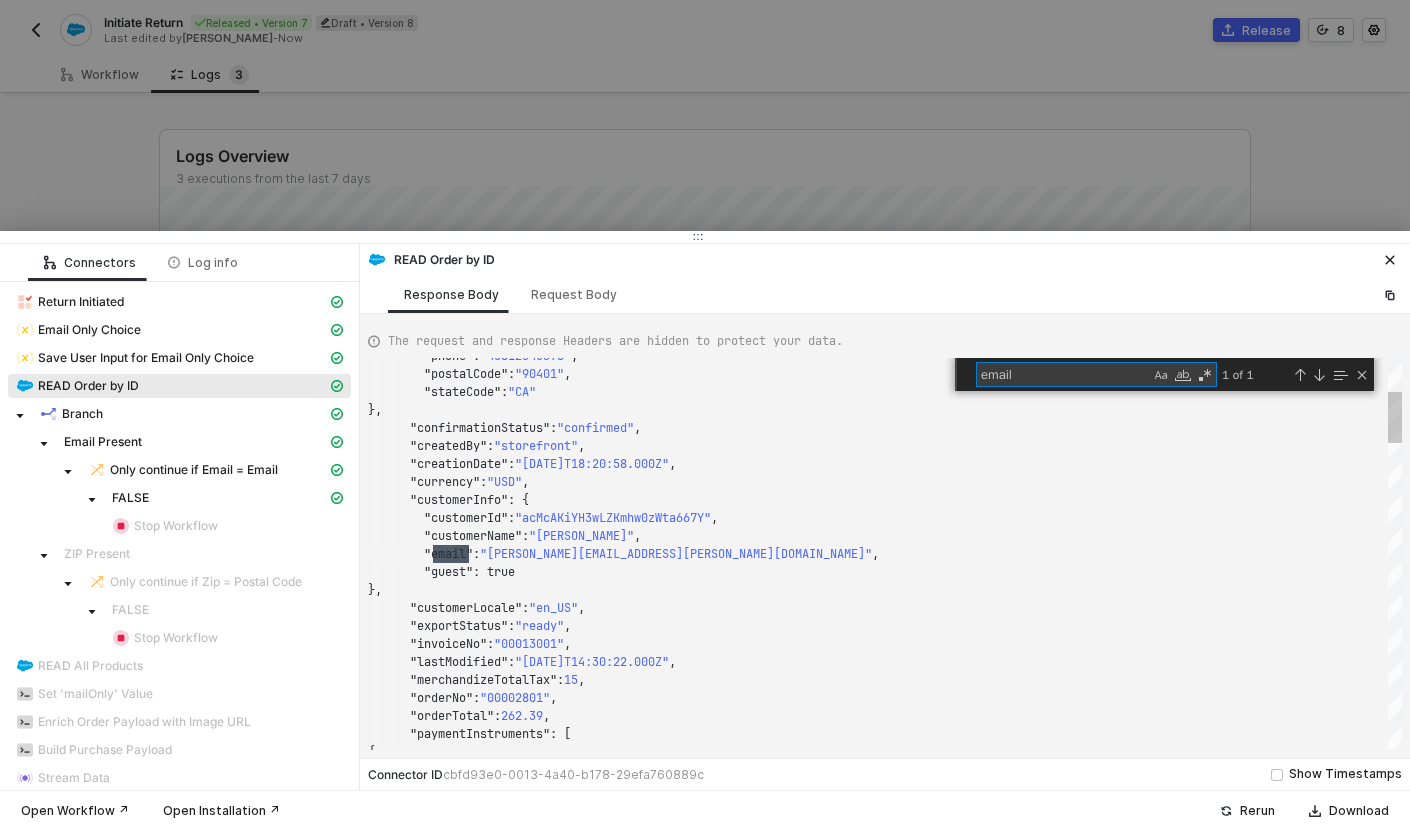 scroll, scrollTop: 180, scrollLeft: 101, axis: both 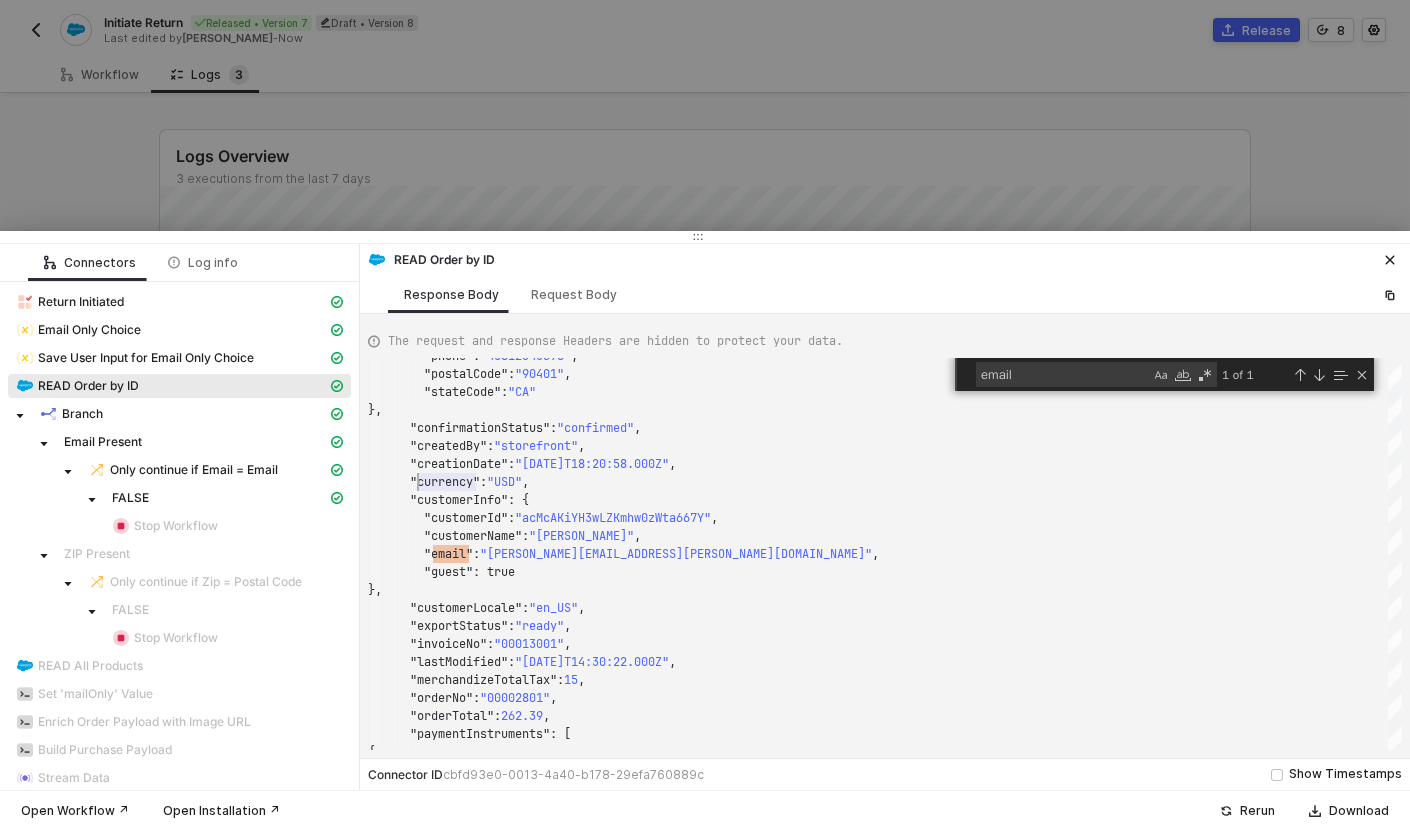click at bounding box center (705, 415) 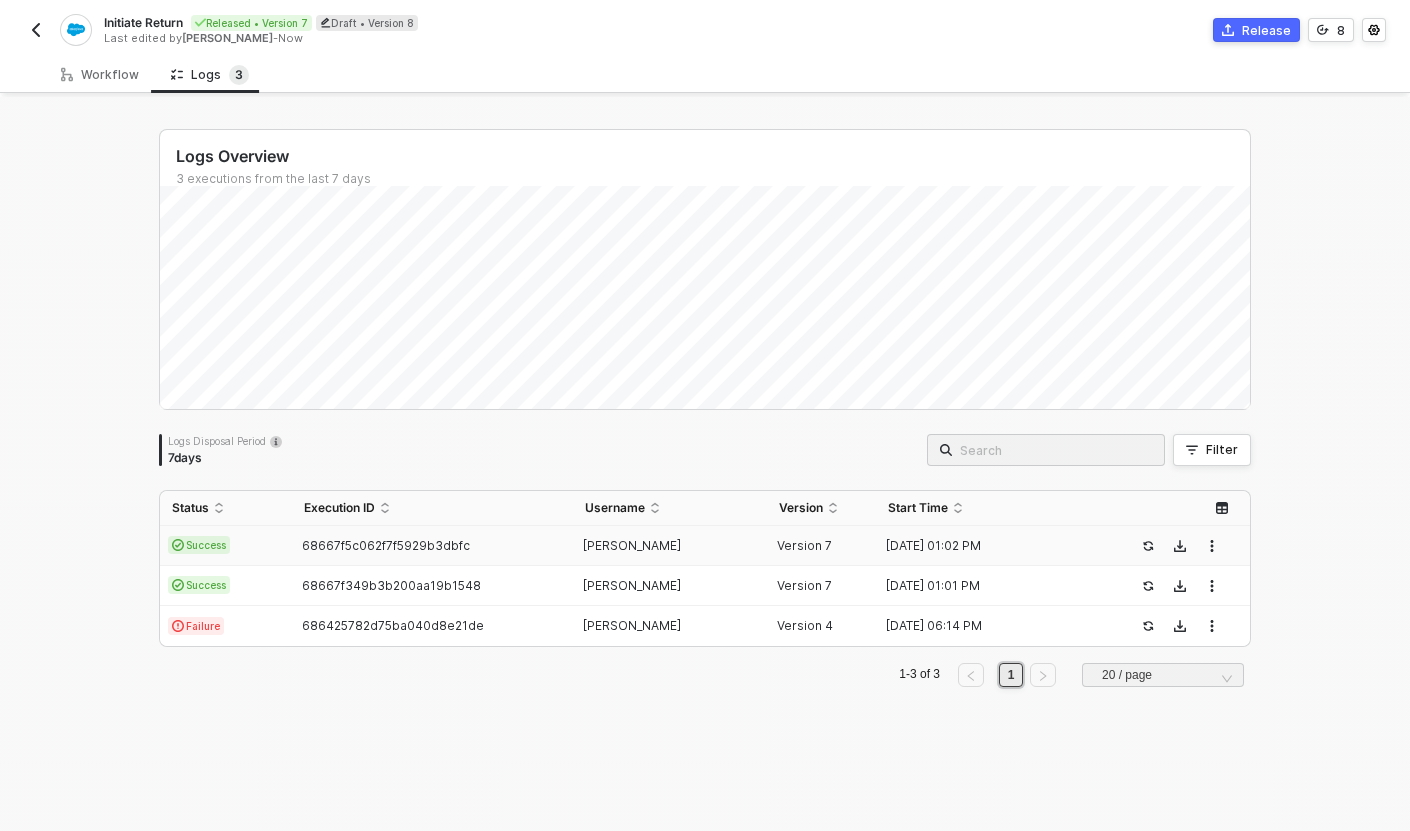 click at bounding box center [36, 30] 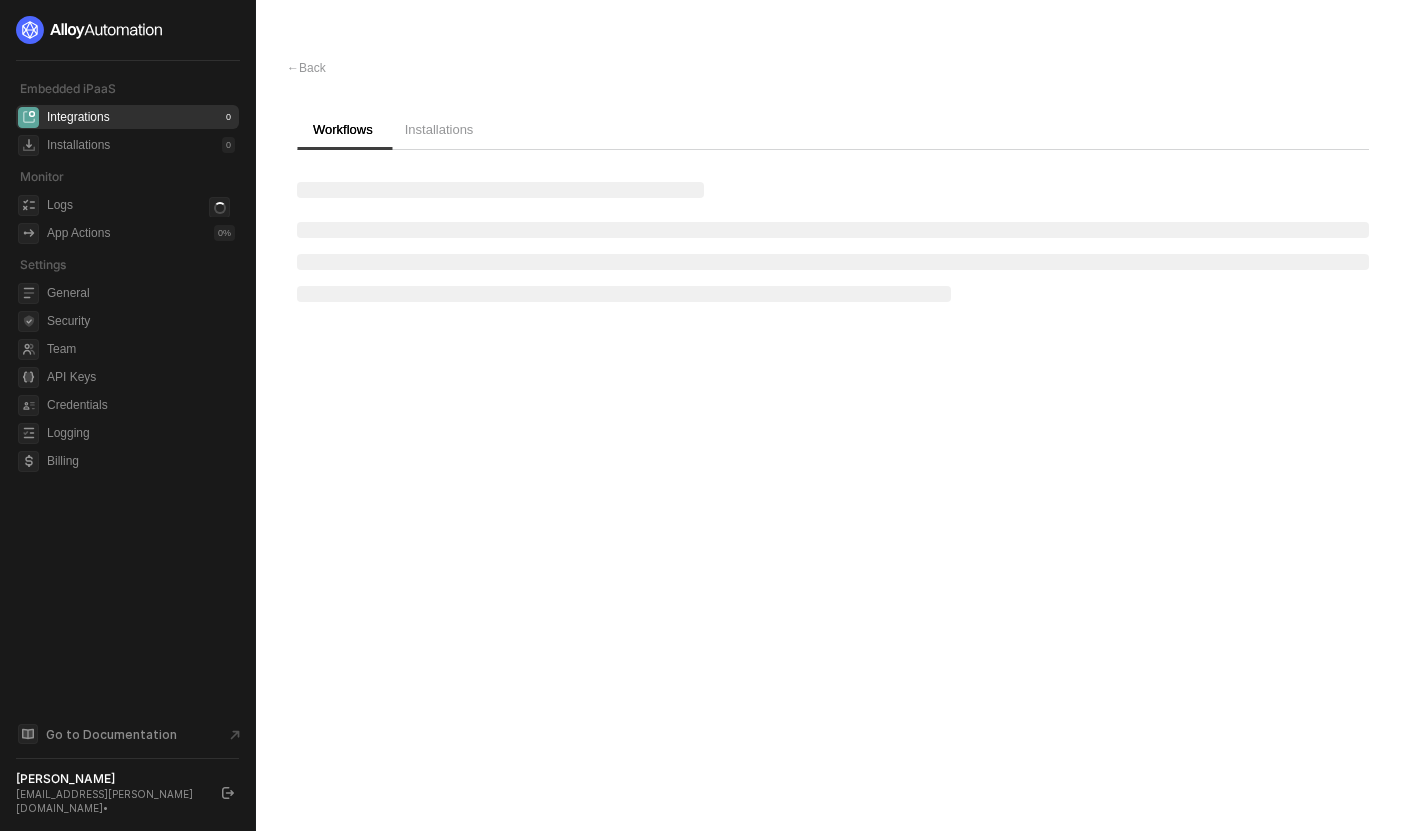 scroll, scrollTop: 0, scrollLeft: 0, axis: both 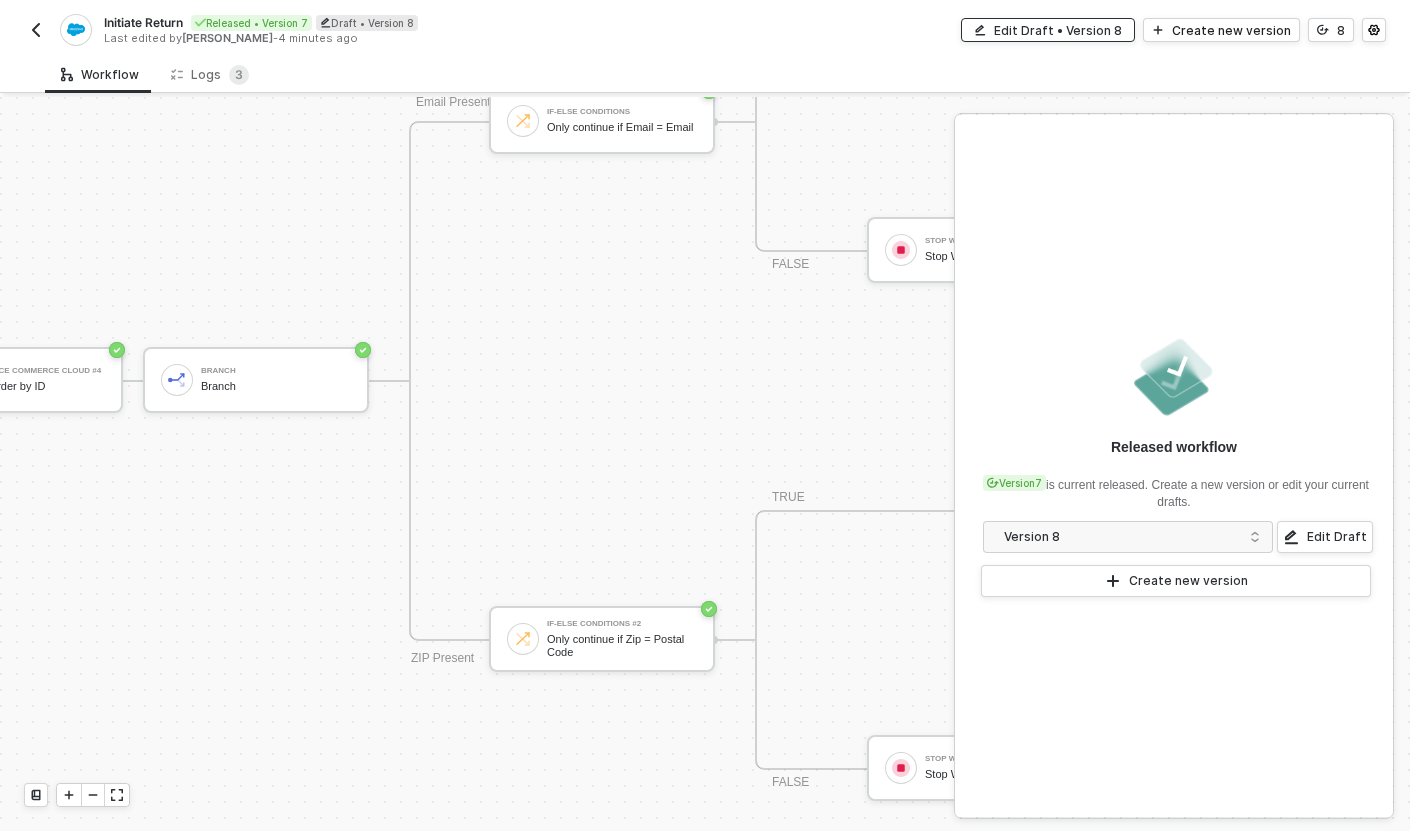 click on "Edit Draft • Version 8" at bounding box center (1058, 30) 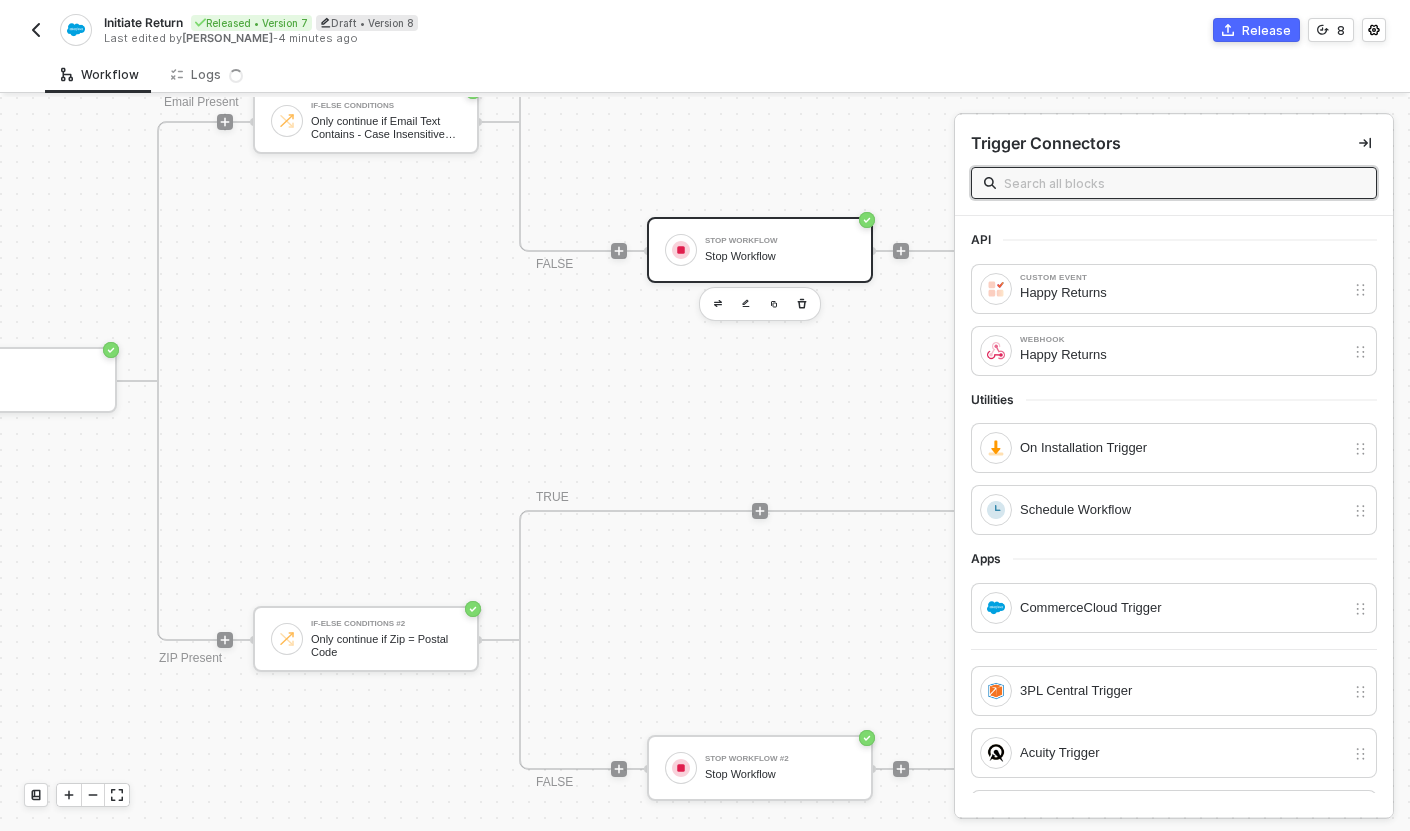 scroll, scrollTop: 1132, scrollLeft: 1287, axis: both 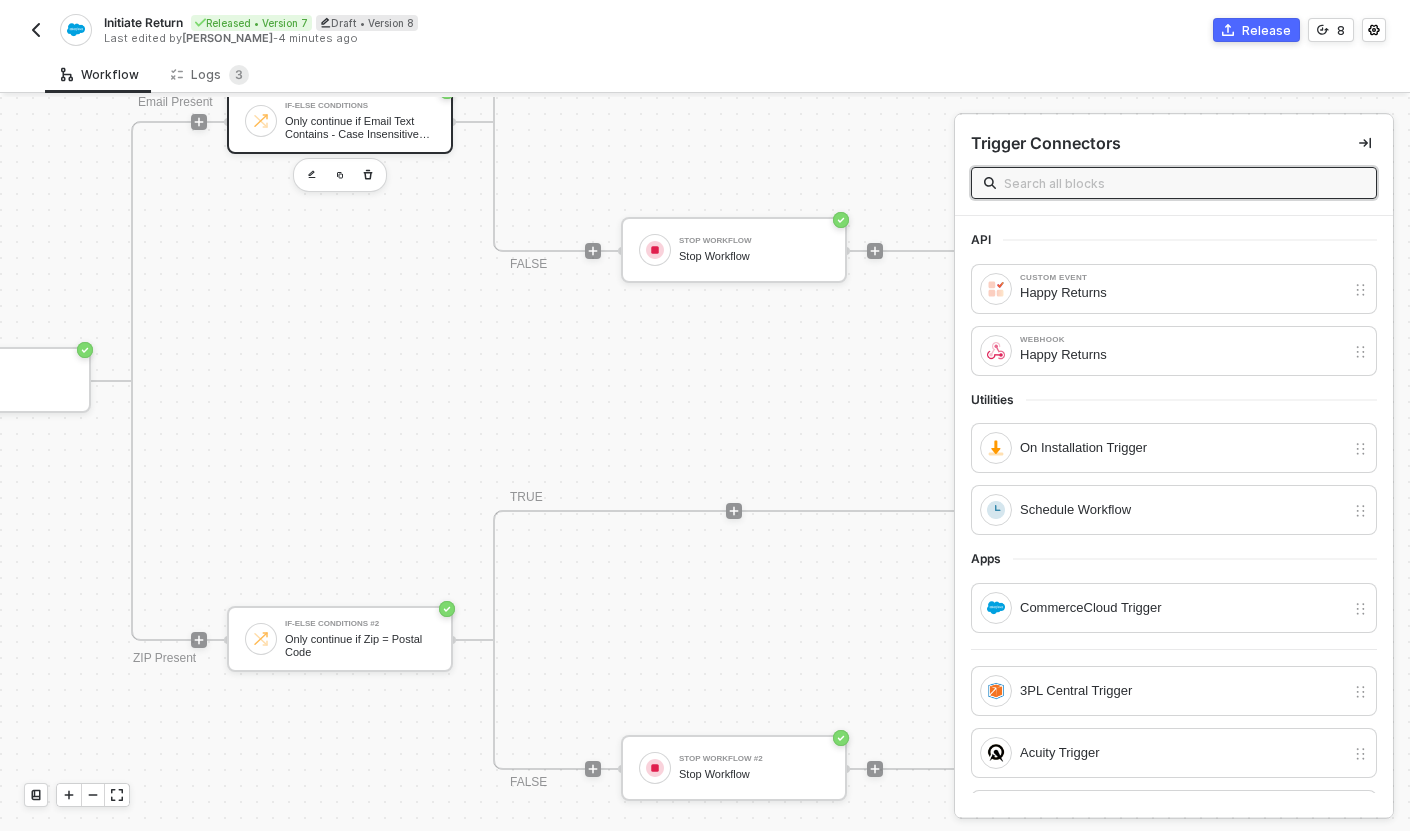 click on "Only continue if Email Text Contains - Case Insensitive Email" at bounding box center (360, 127) 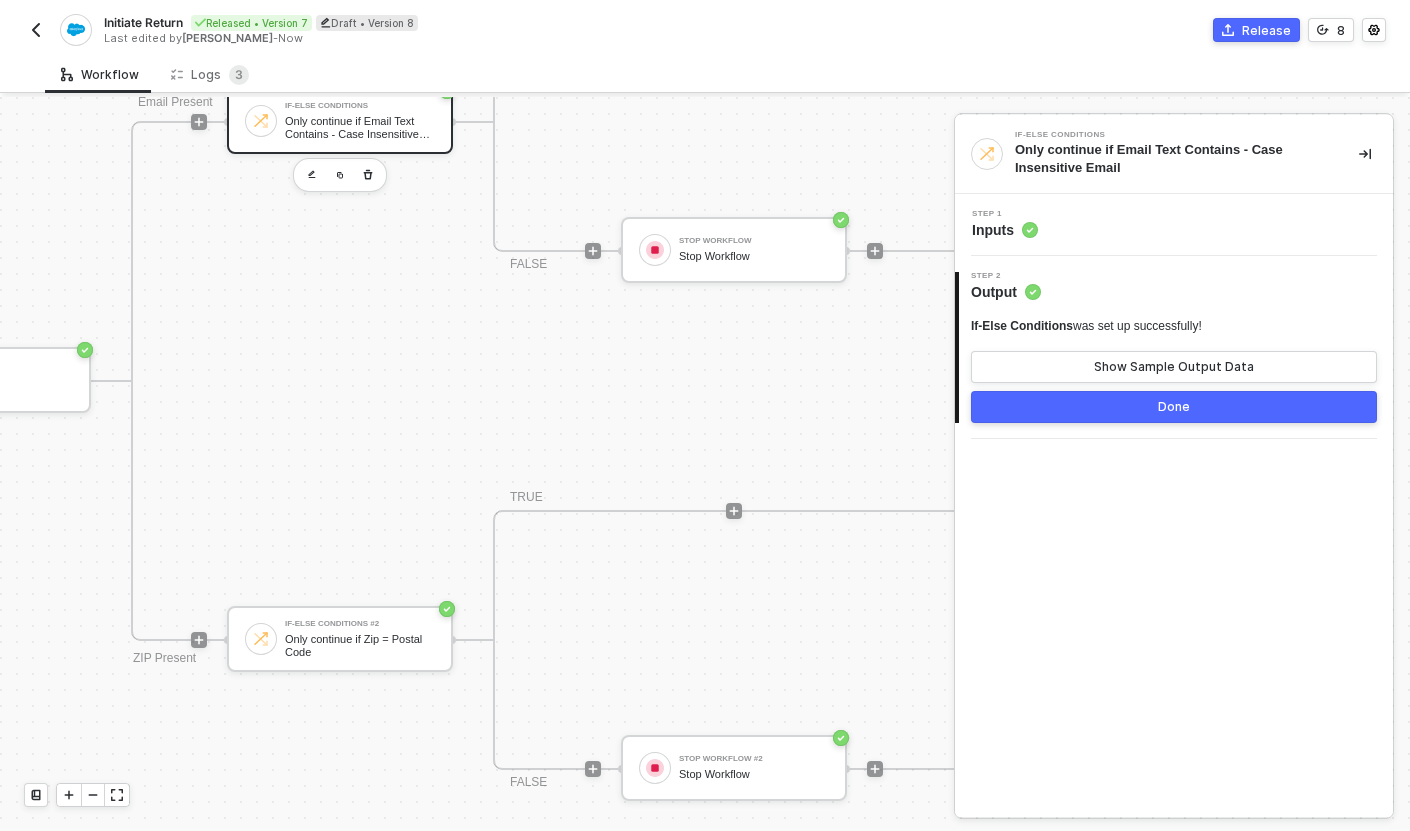 click on "Step 1 Inputs" at bounding box center (1174, 225) 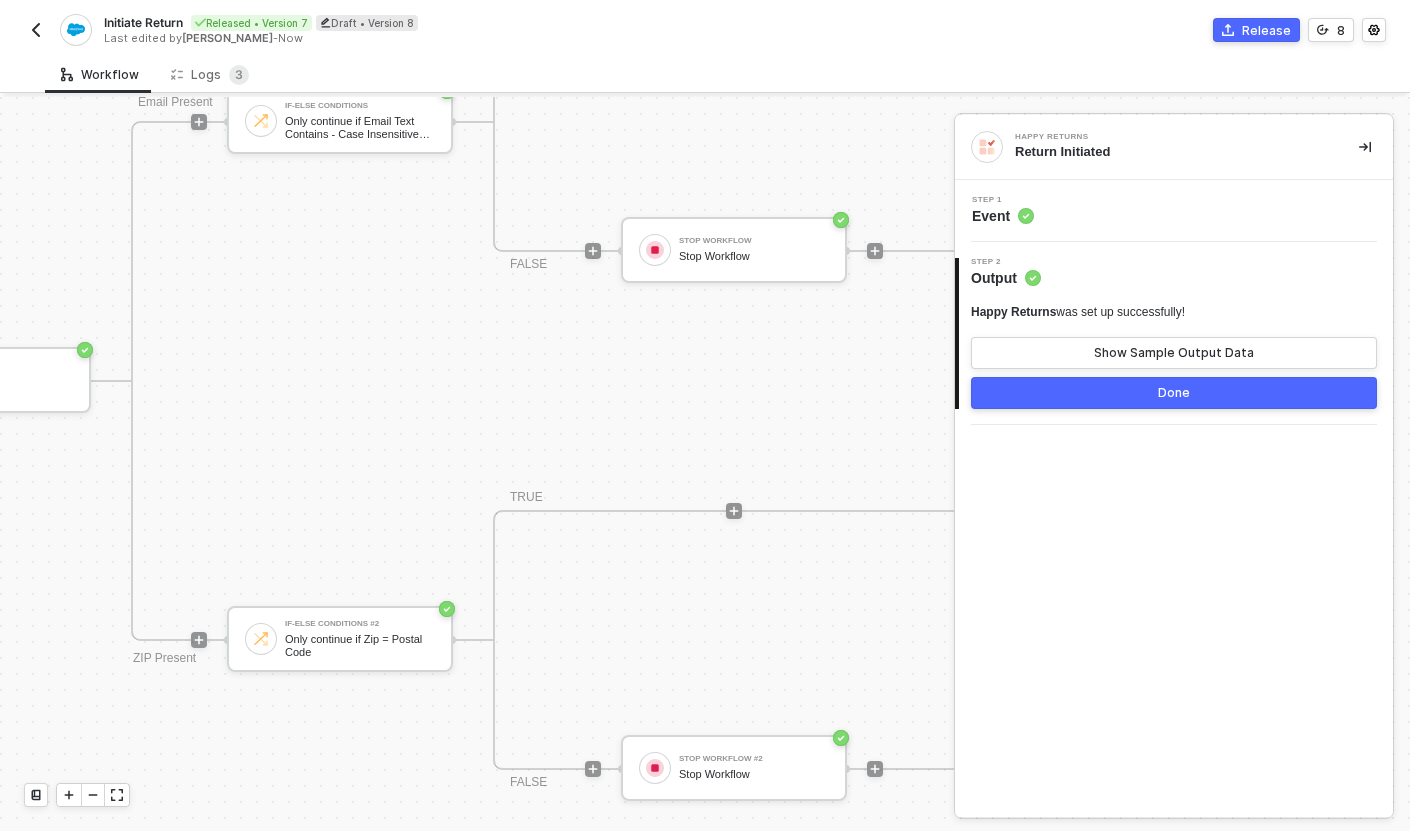 click on "Step 1 Event" at bounding box center [1176, 211] 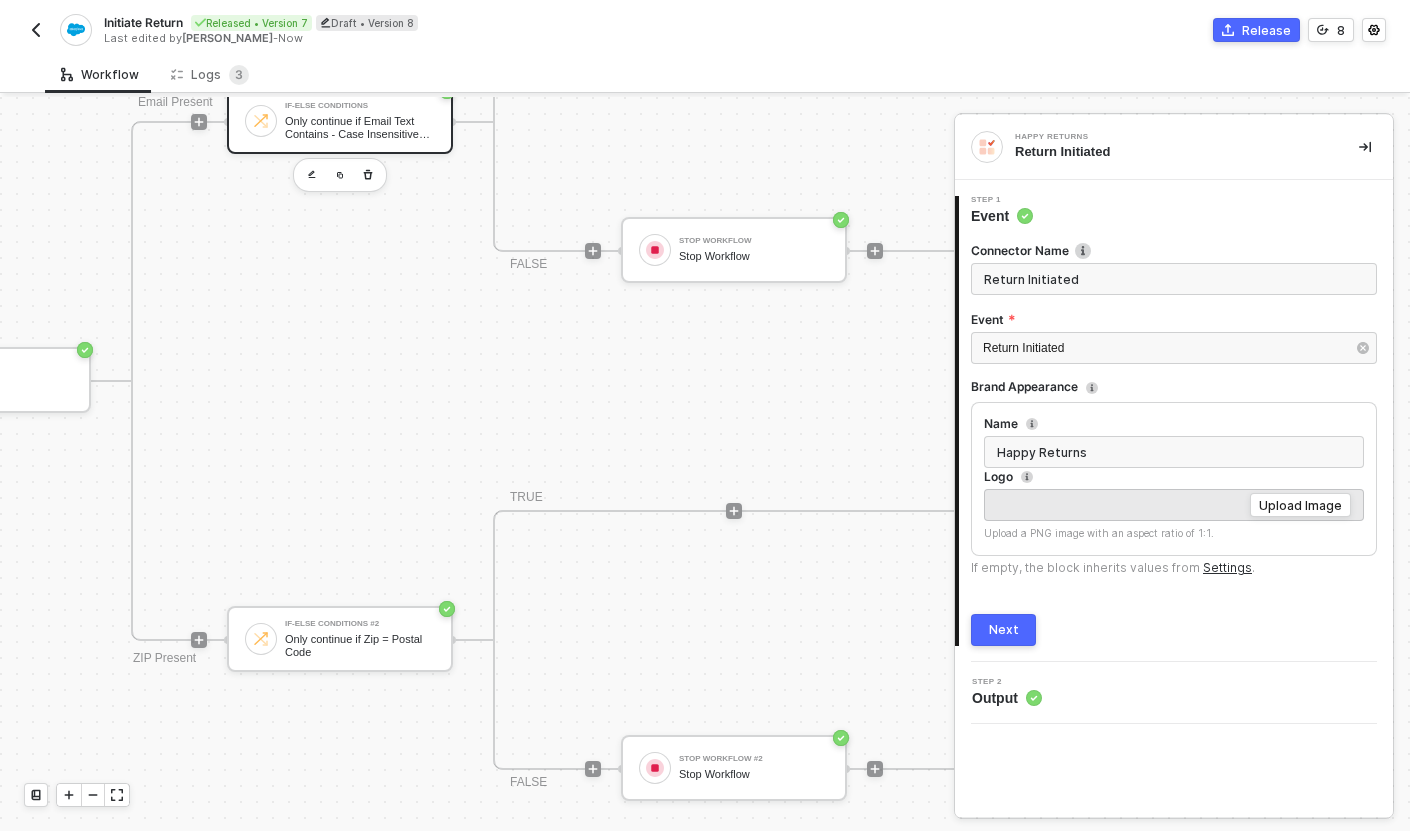 click on "If-Else Conditions Only continue if Email Text Contains - Case Insensitive Email" at bounding box center (340, 121) 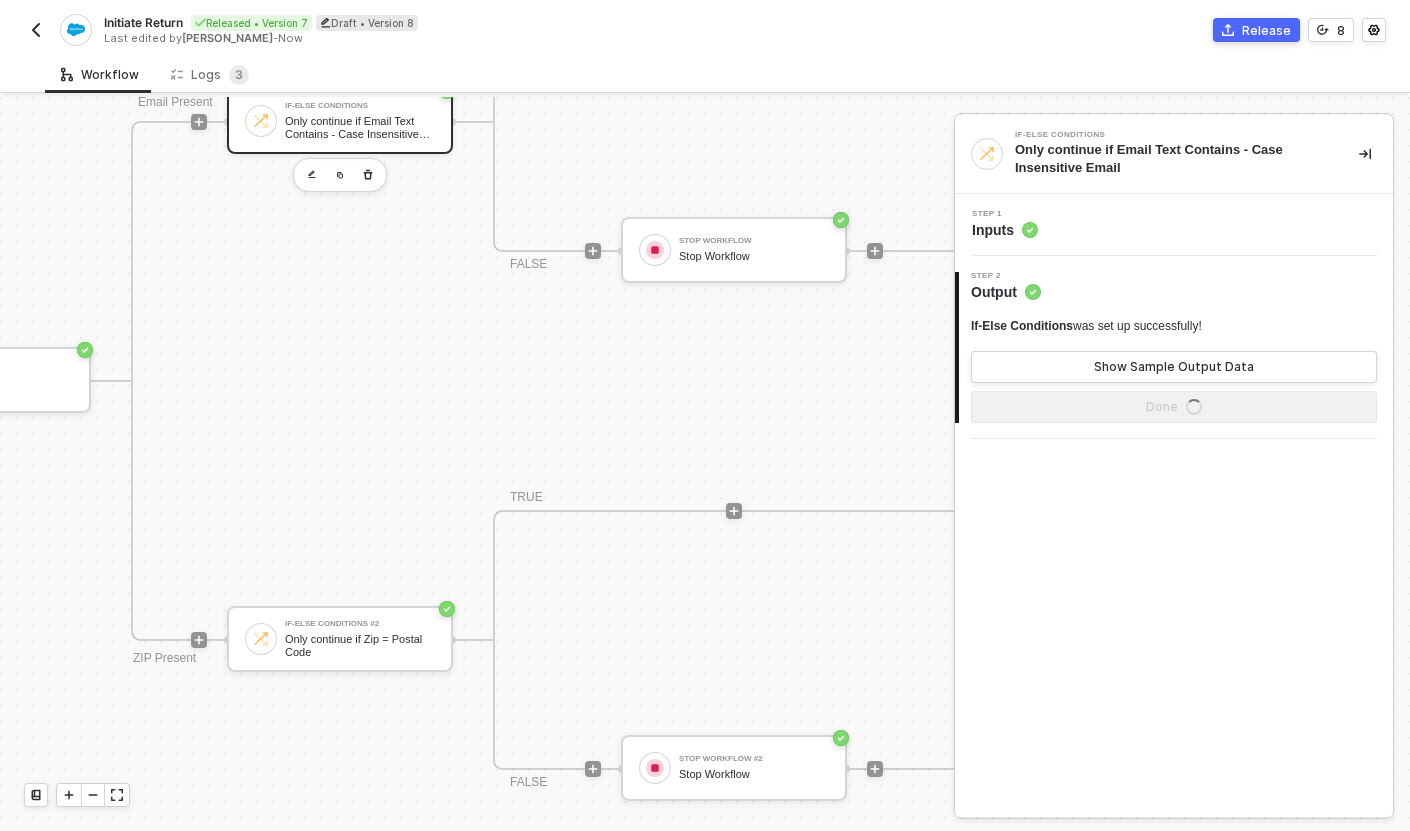 click on "Step 1 Inputs" at bounding box center (1174, 225) 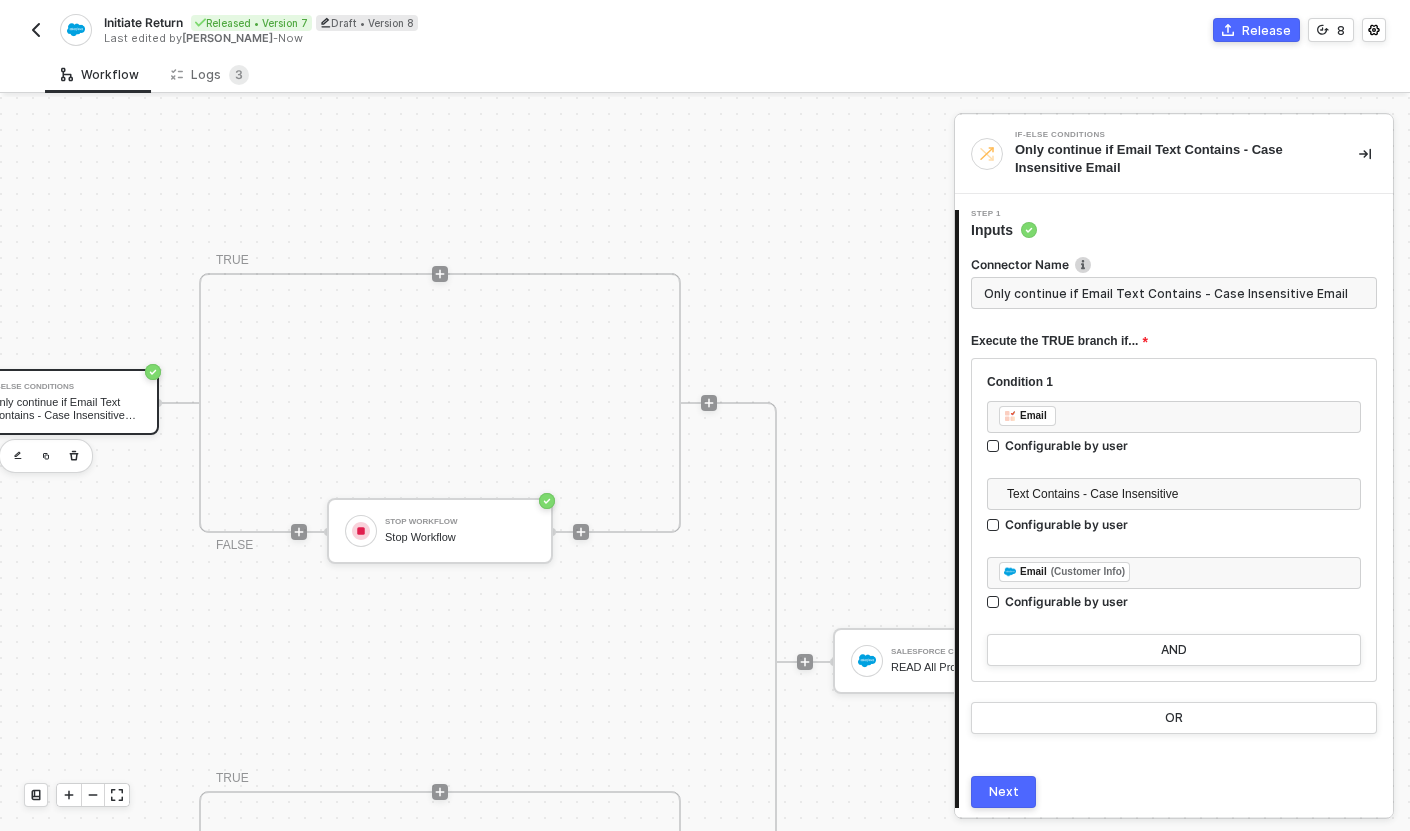 scroll, scrollTop: 516, scrollLeft: 1581, axis: both 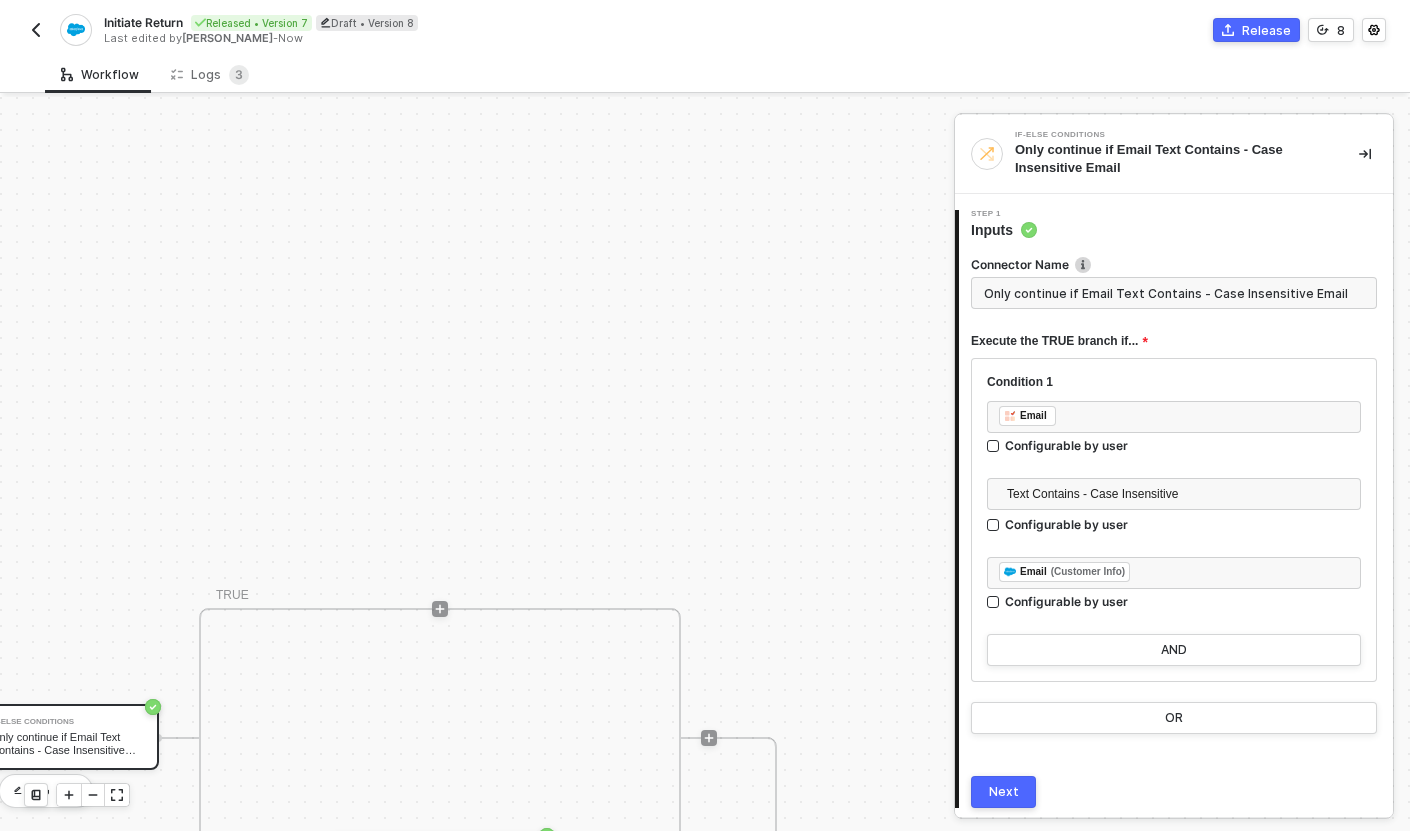 click on "Release" at bounding box center (1266, 30) 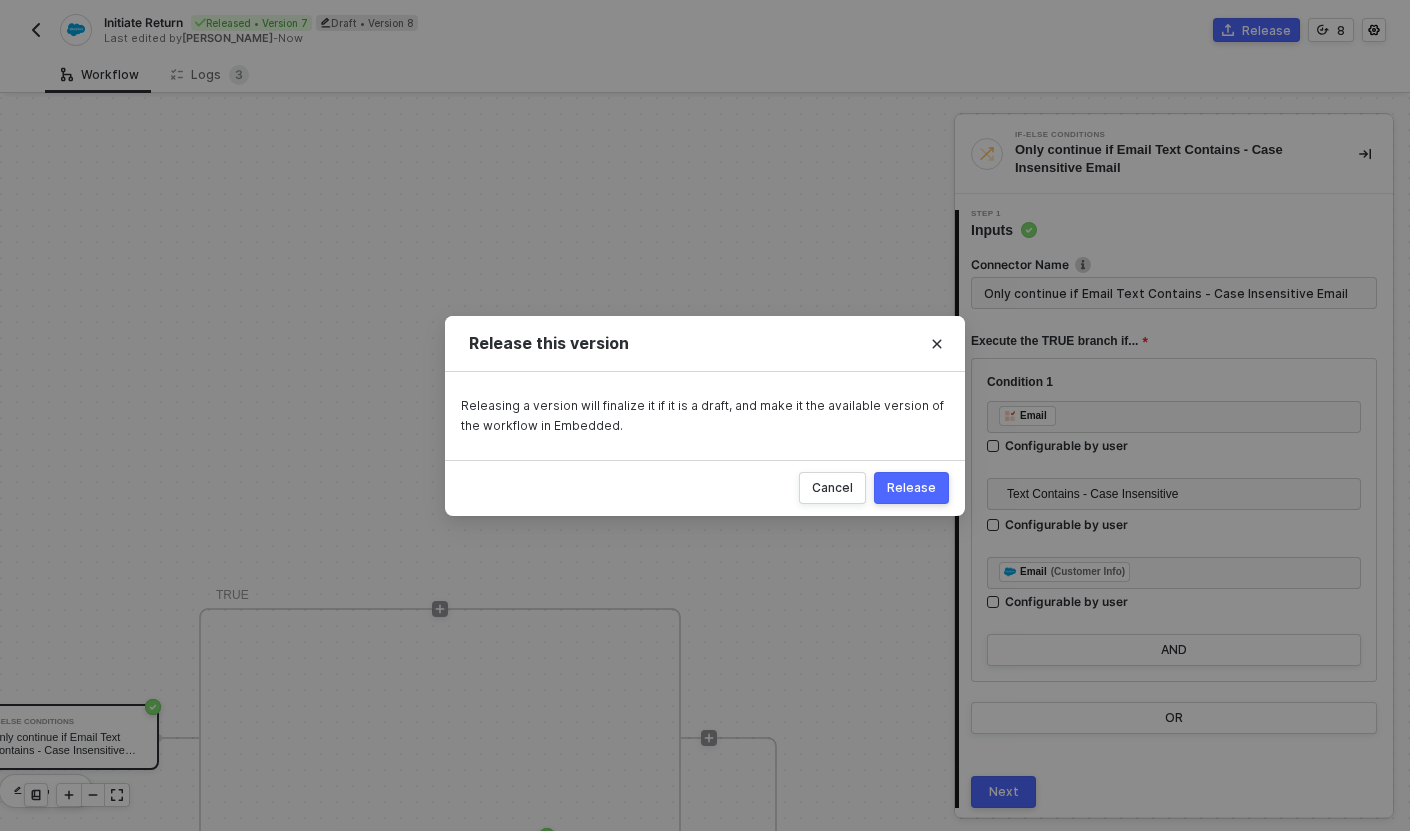 click on "Release" at bounding box center [911, 488] 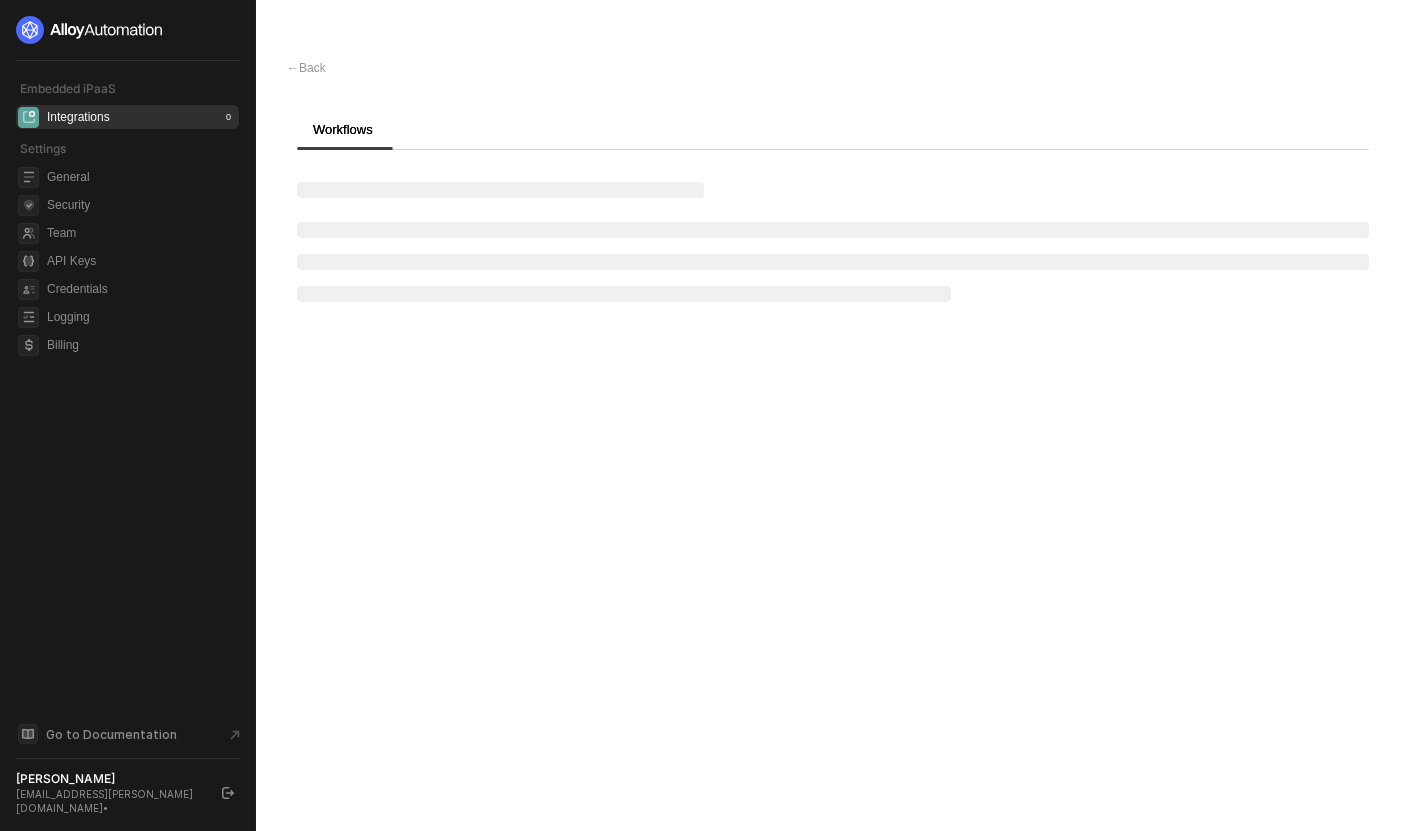 scroll, scrollTop: 0, scrollLeft: 0, axis: both 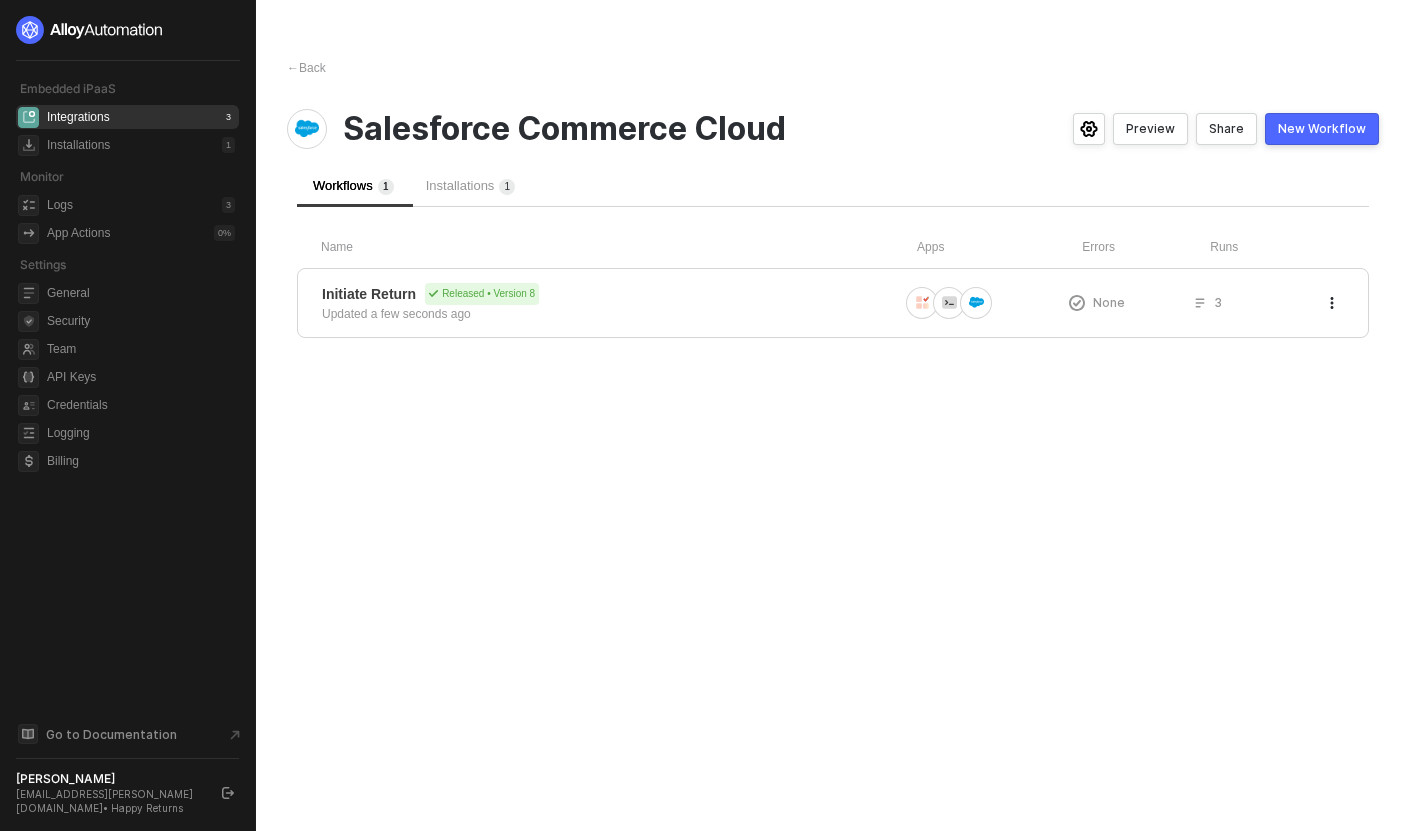 click on "Share" at bounding box center [1226, 129] 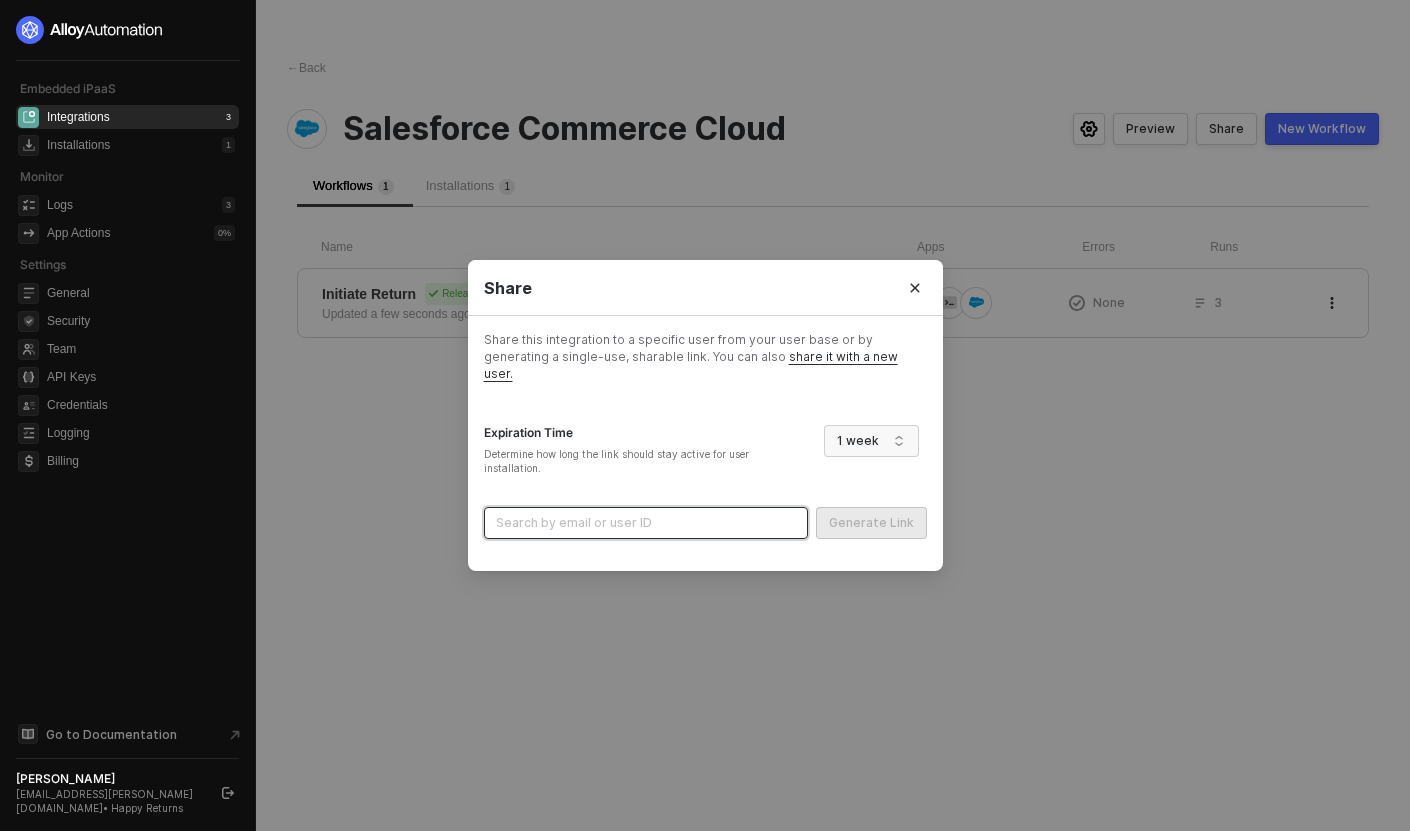 click at bounding box center [646, 523] 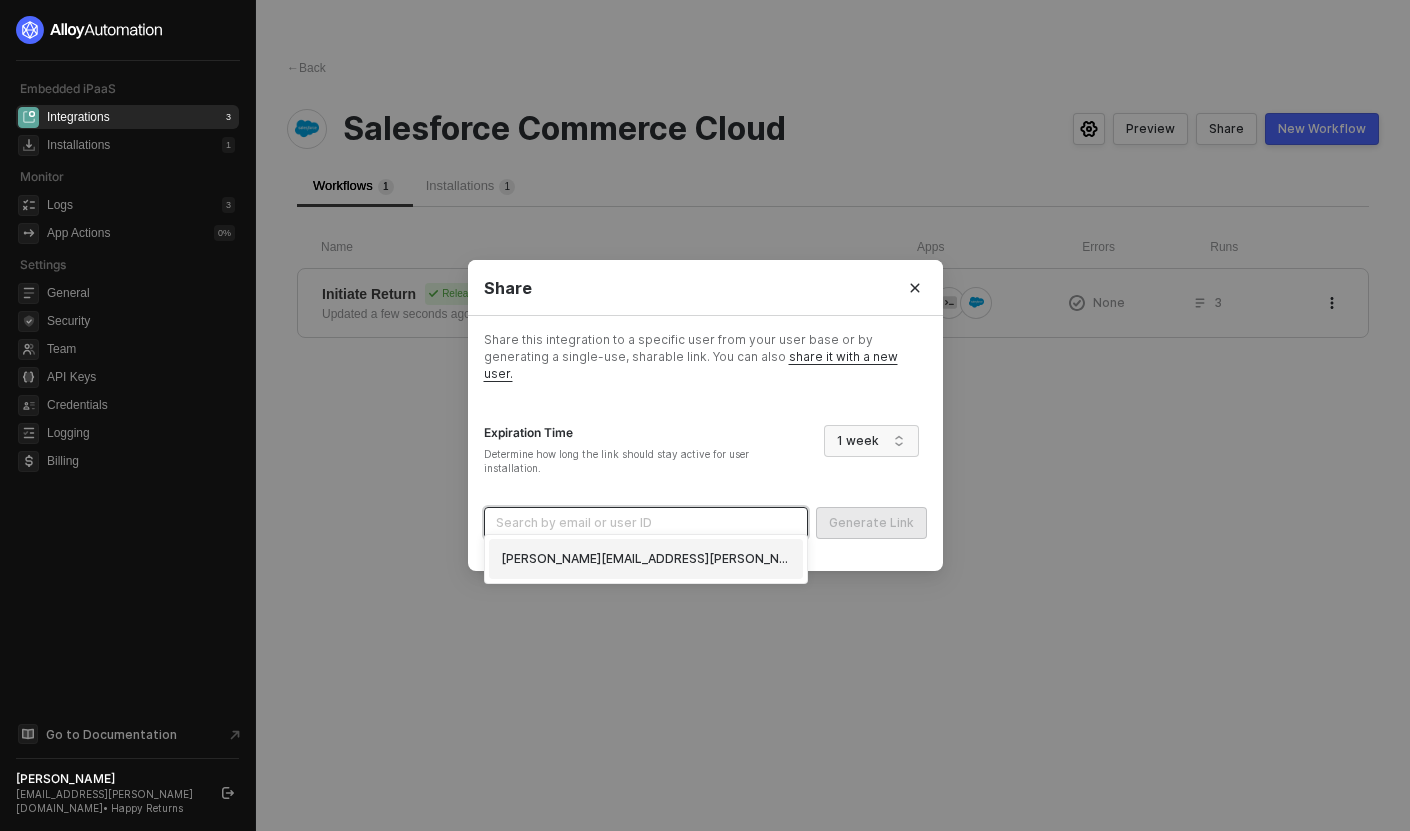 click on "[PERSON_NAME][EMAIL_ADDRESS][PERSON_NAME][DOMAIN_NAME] (6838a858265372c0194bb578)" at bounding box center (646, 559) 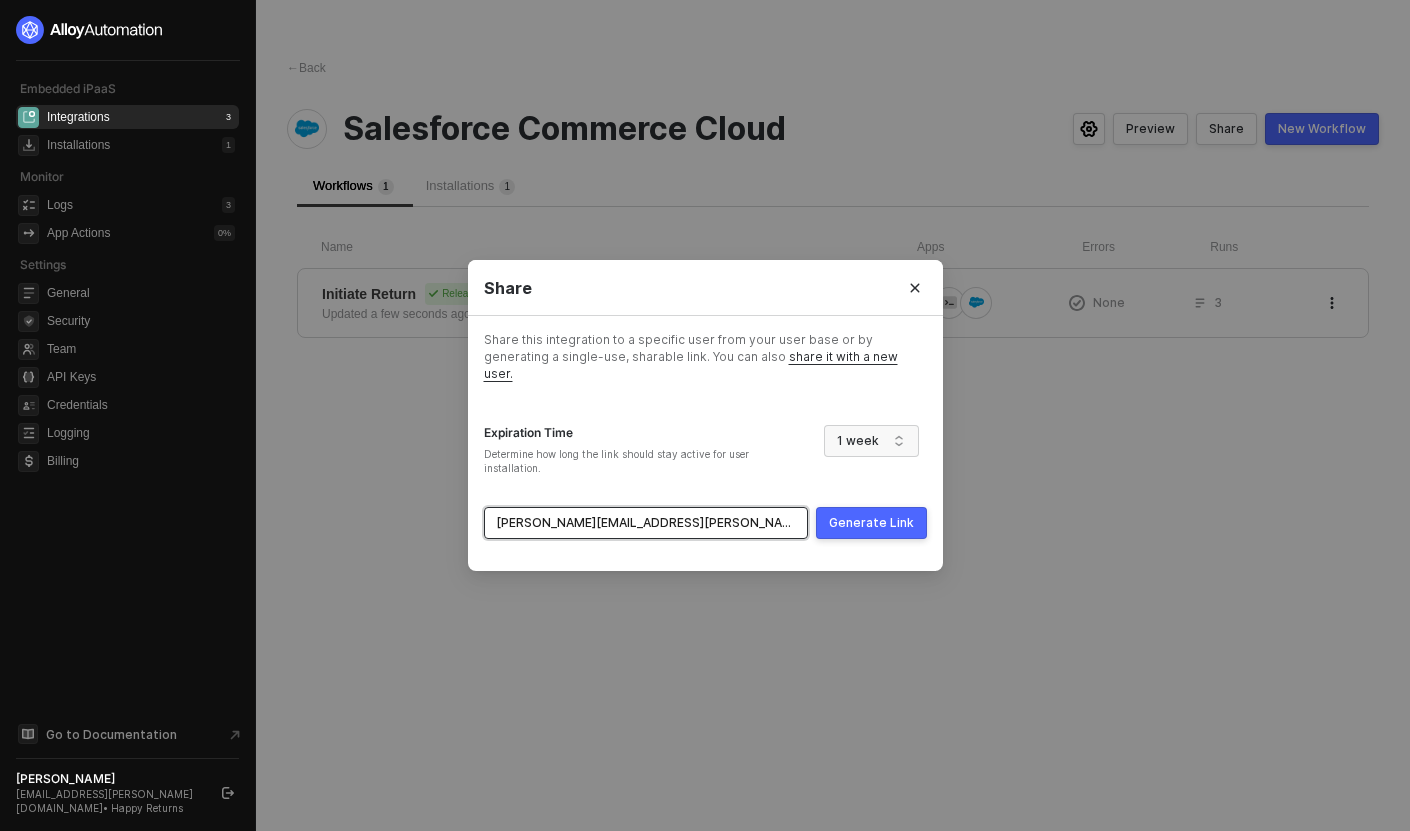 click on "Generate Link" at bounding box center (871, 523) 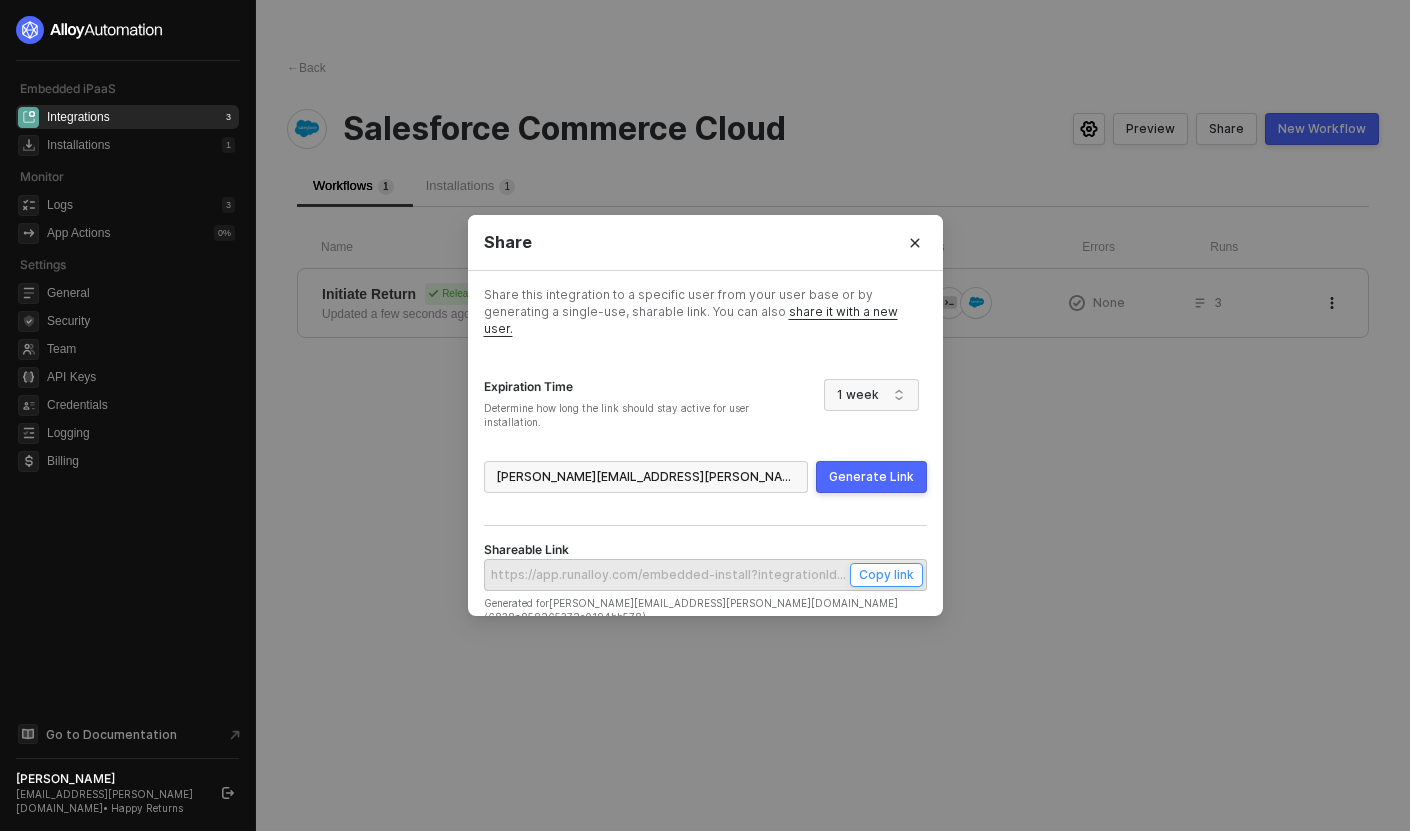 click on "Copy link" at bounding box center (886, 574) 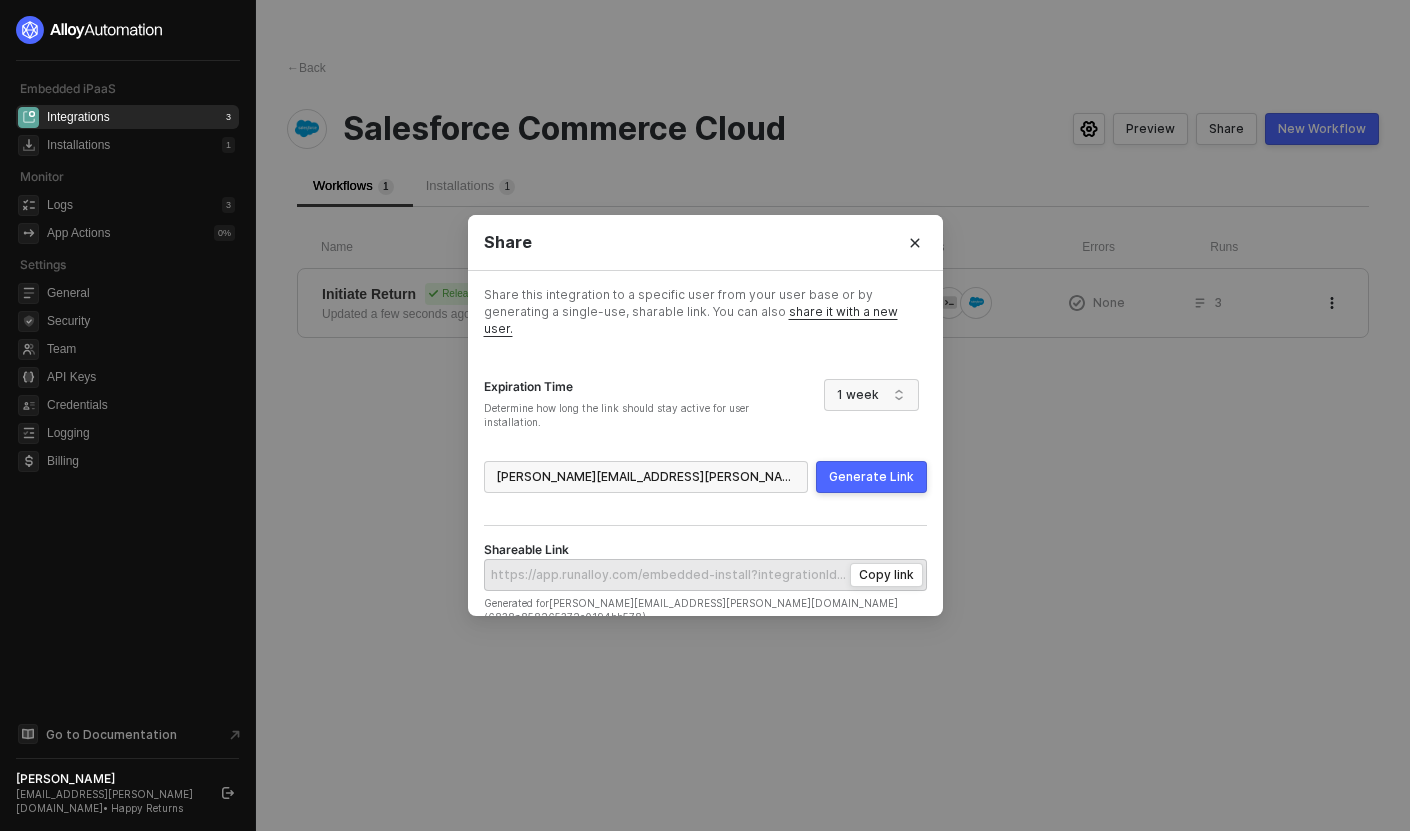 click on "Share Share this integration to a specific user from your user base or by generating a single-use, sharable link. You can also   share it with a new user. Expiration Time Determine how long the link should stay active for user installation. 1 week [PERSON_NAME][EMAIL_ADDRESS][PERSON_NAME][DOMAIN_NAME] (6838a858265372c0194bb578) Generate Link Shareable Link Copy link Generated for  [PERSON_NAME][EMAIL_ADDRESS][PERSON_NAME][DOMAIN_NAME] (6838a858265372c0194bb578)" at bounding box center [705, 415] 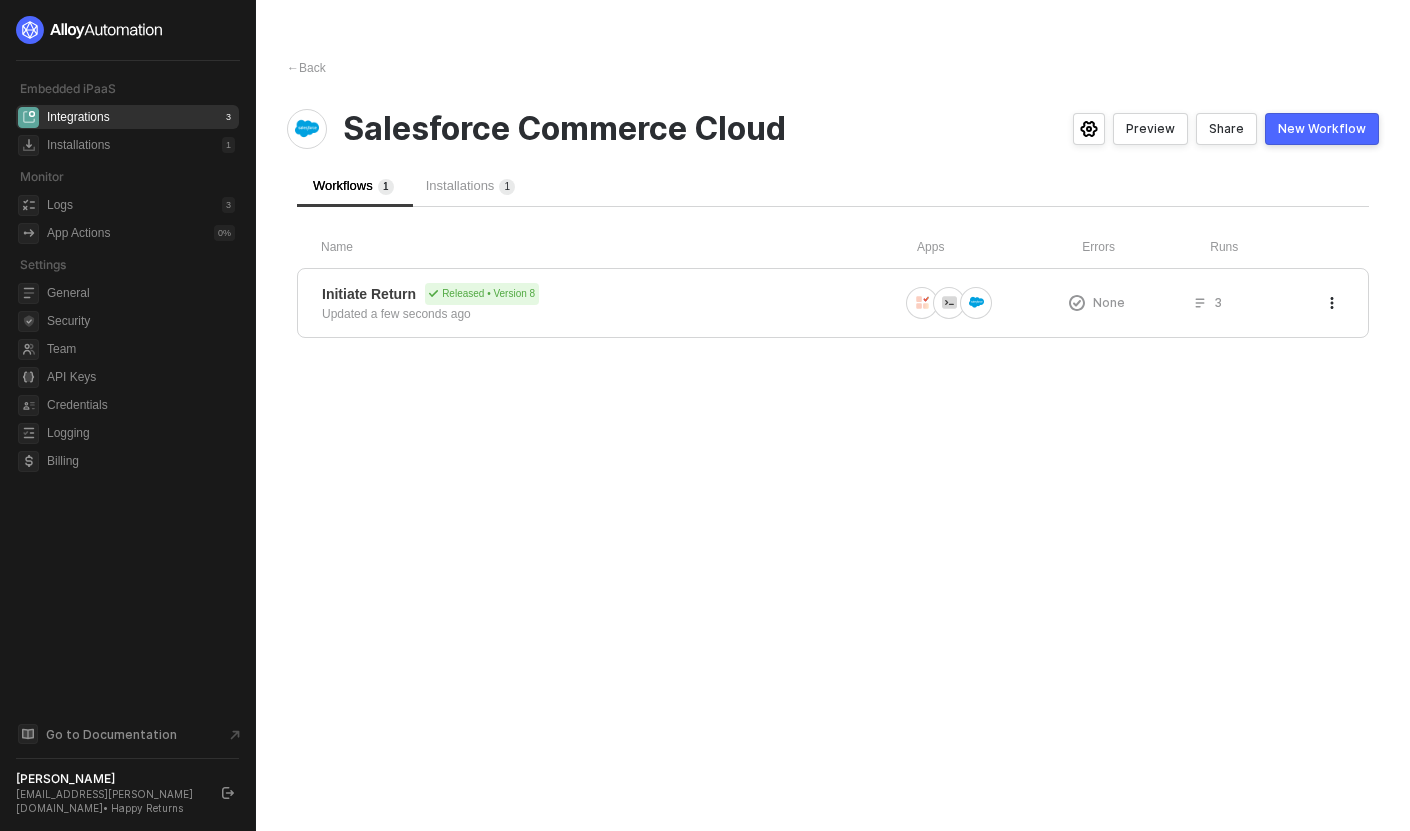 click on "Salesforce Commerce Cloud Preview Share New Workflow" at bounding box center [833, 129] 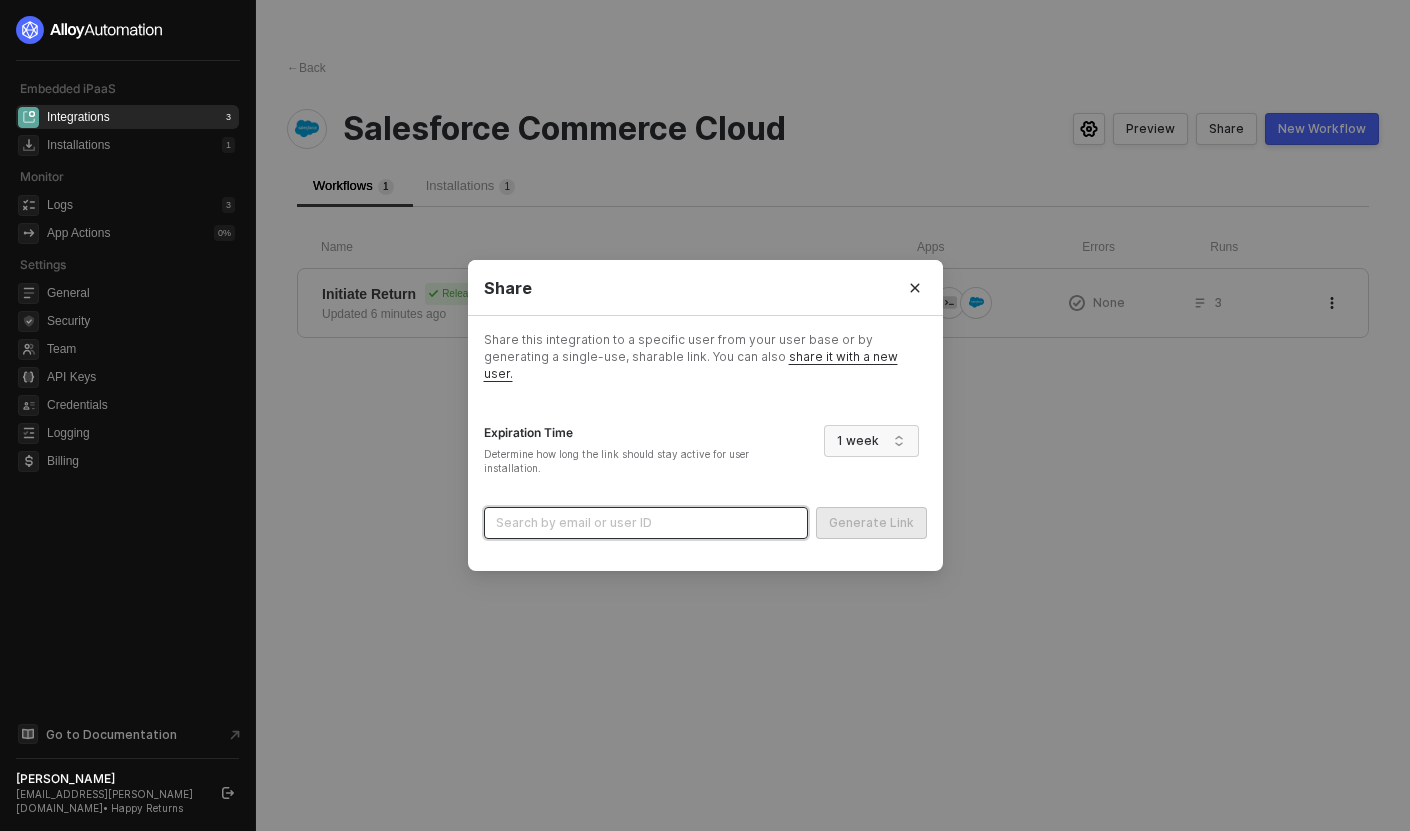 click at bounding box center [646, 523] 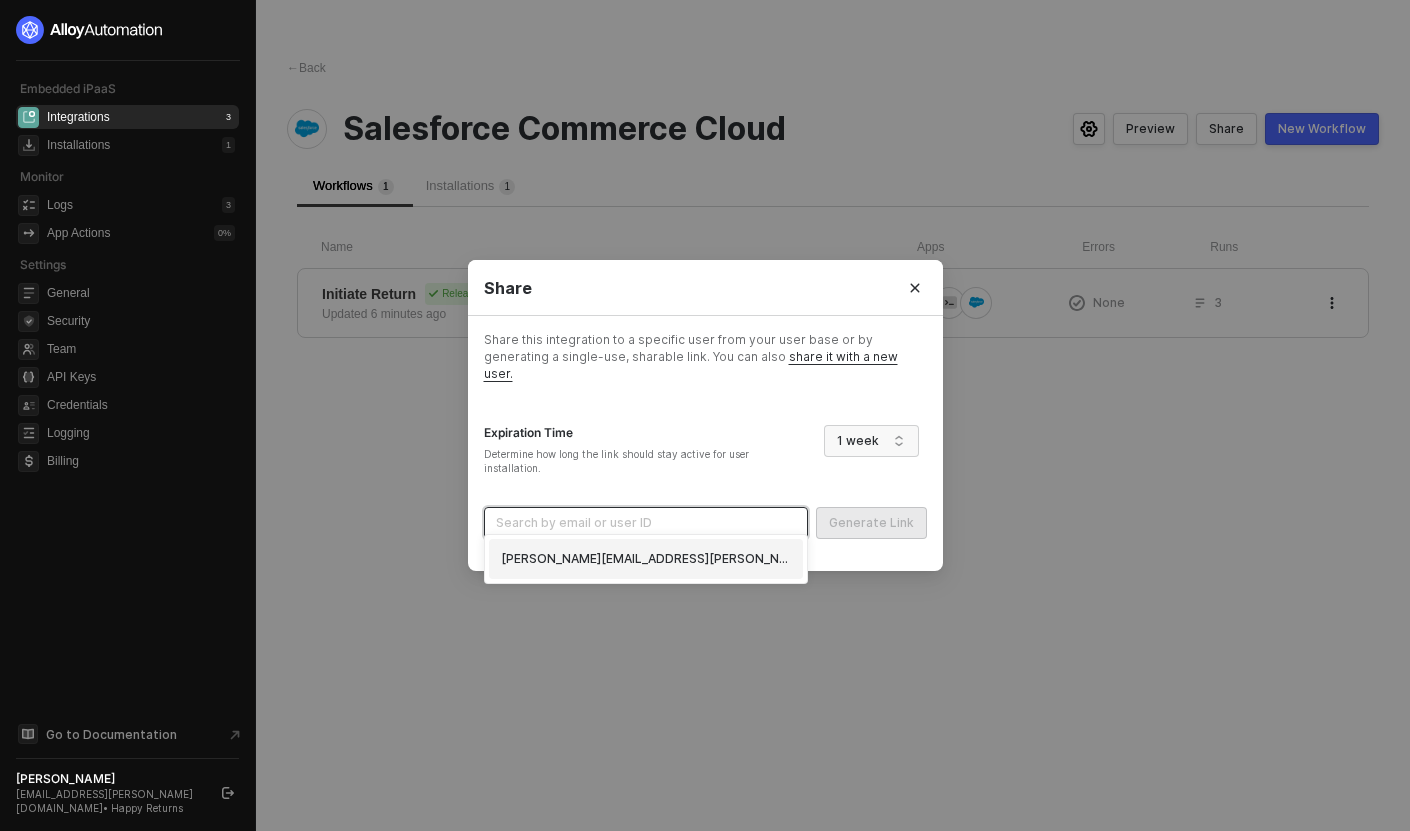 click on "gordan.buckingham@happyreturns.com (6838a858265372c0194bb578)" at bounding box center [646, 559] 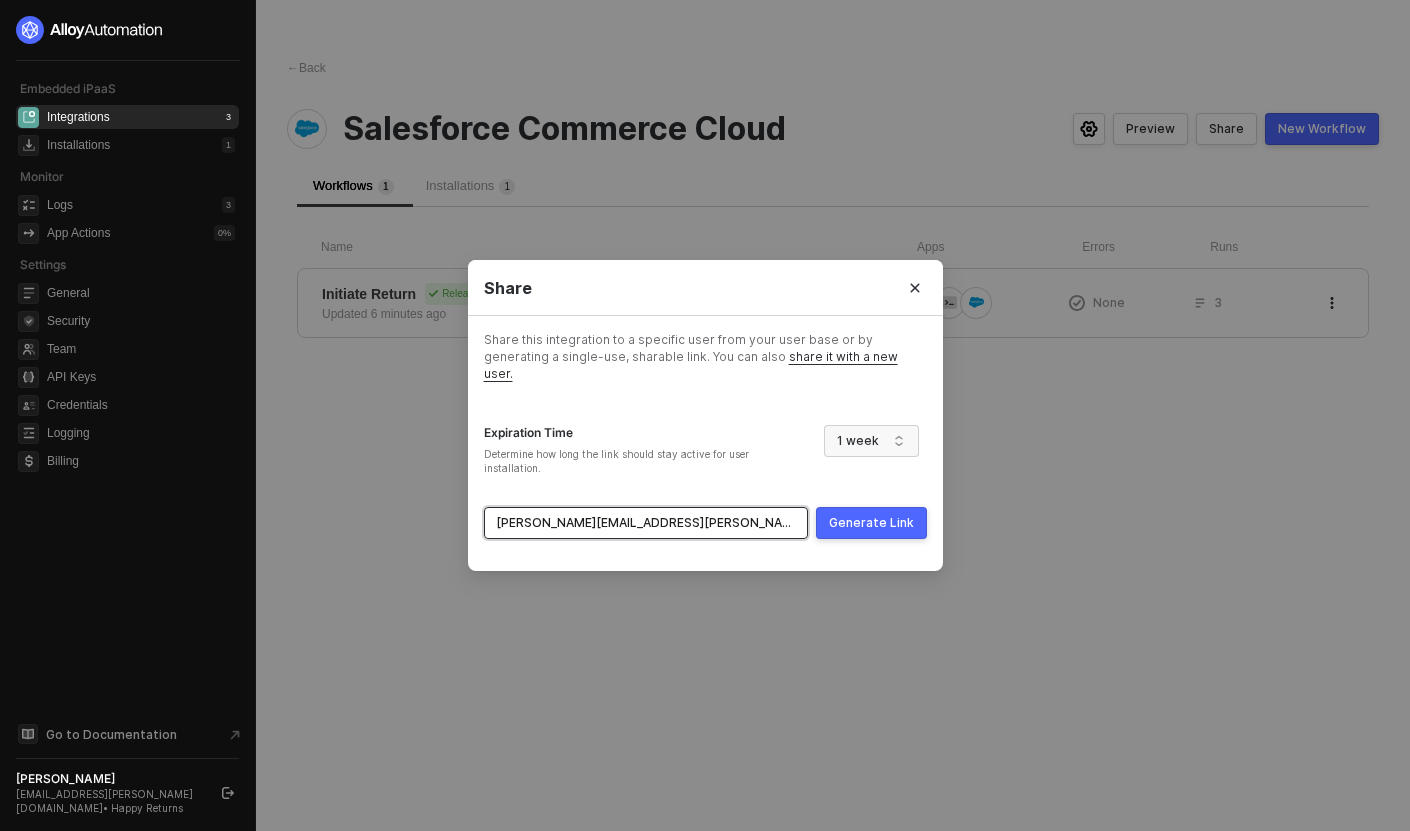 click on "Generate Link" at bounding box center [871, 523] 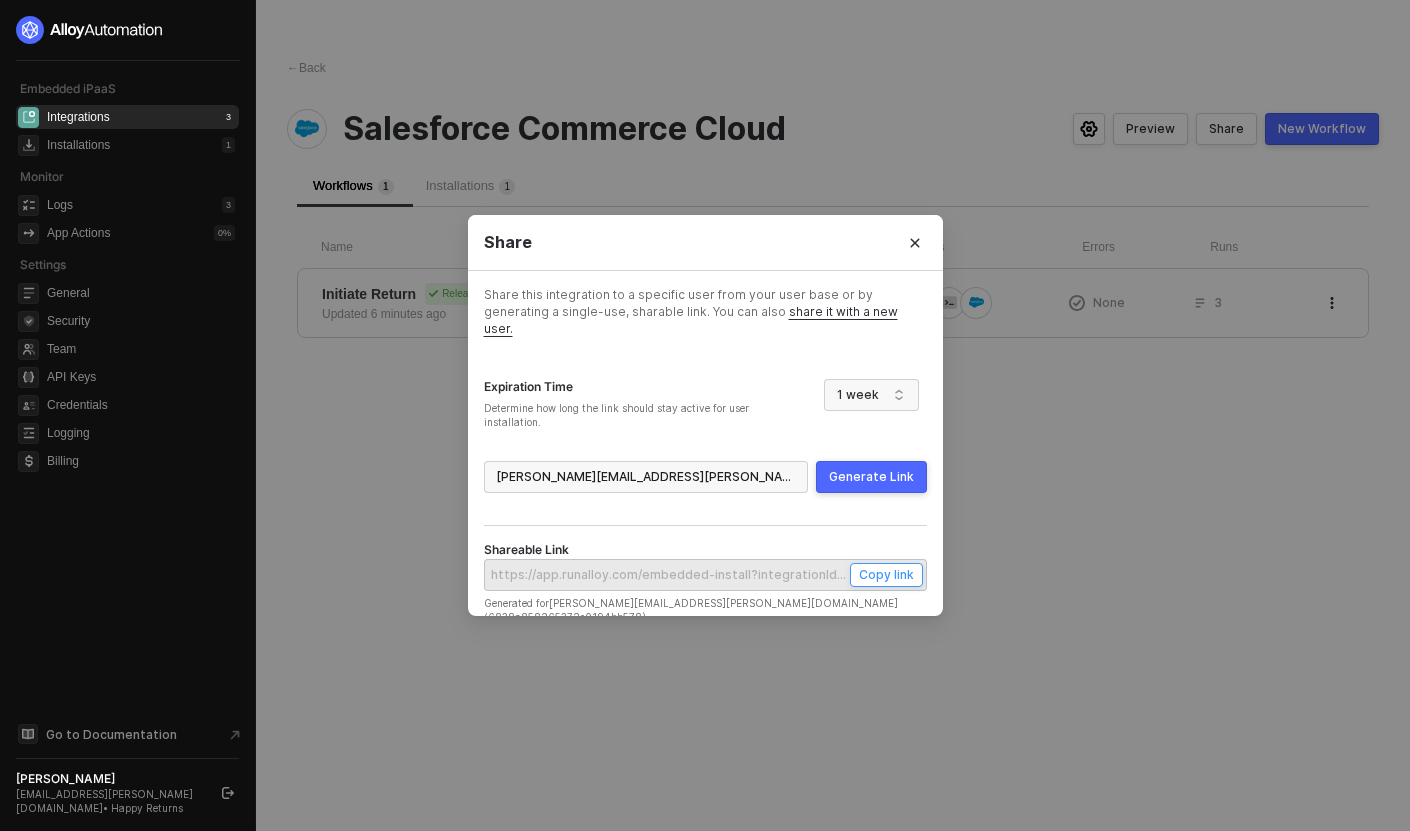click on "Copy link" at bounding box center [886, 574] 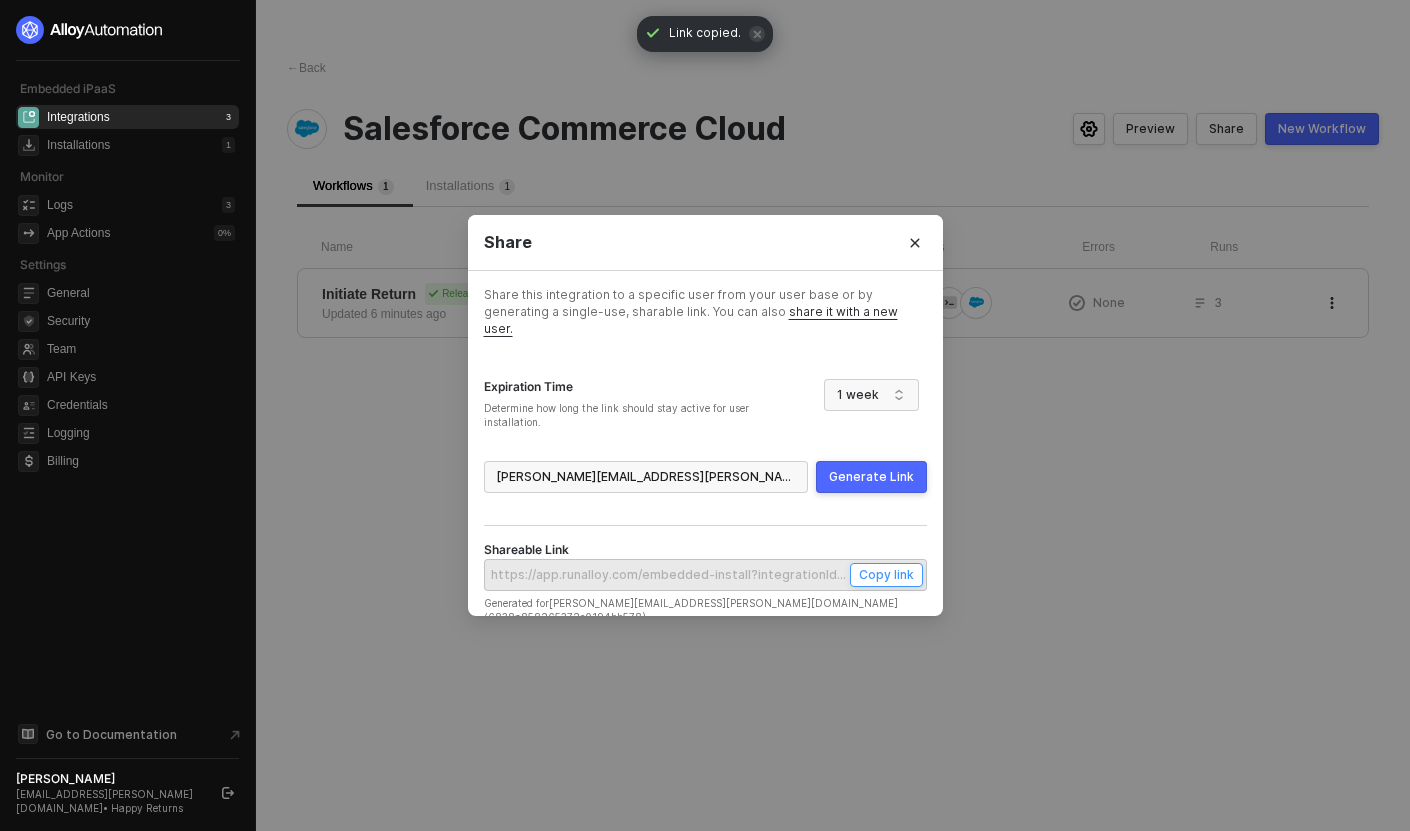 type 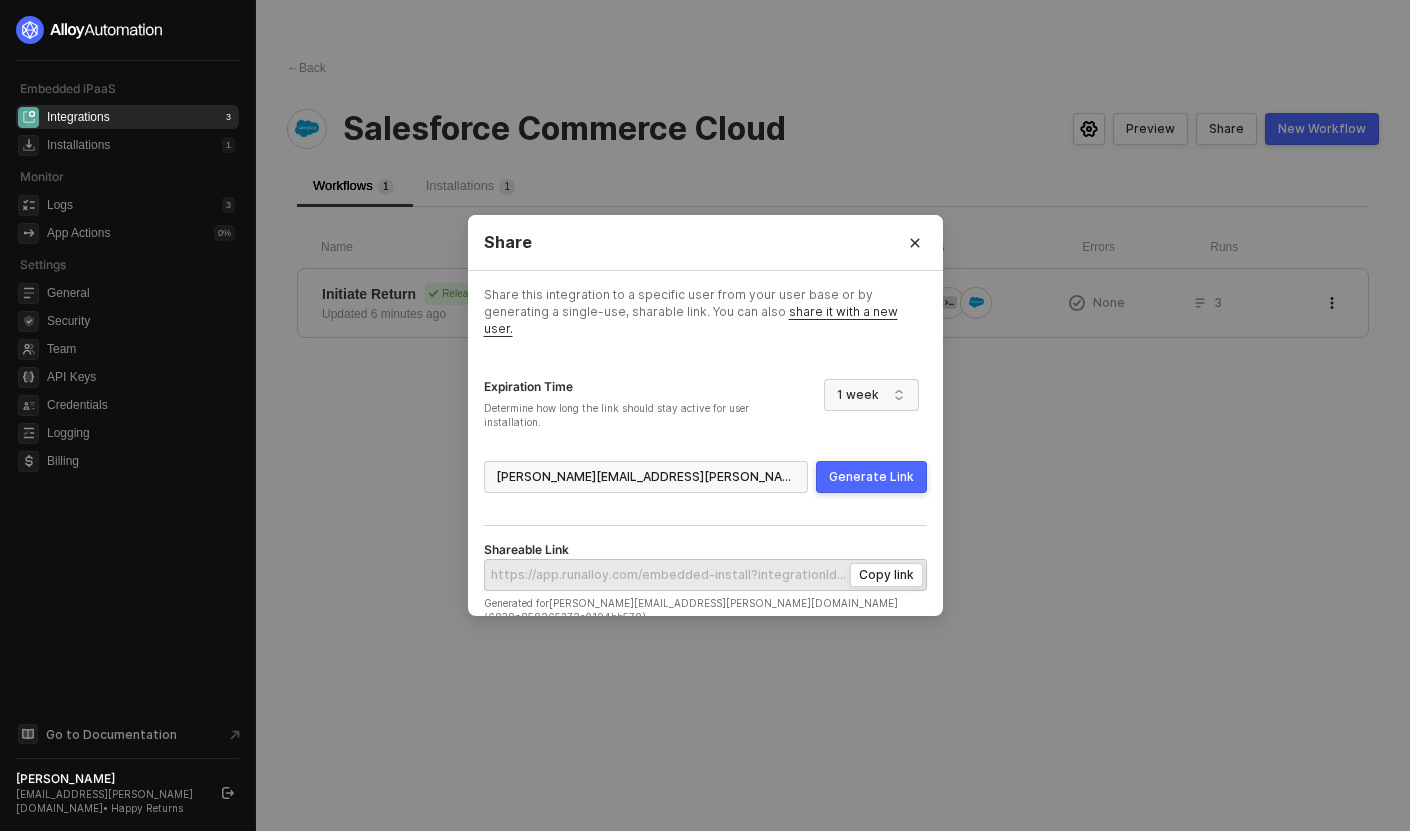 click on "Share Share this integration to a specific user from your user base or by generating a single-use, sharable link. You can also   share it with a new user. Expiration Time Determine how long the link should stay active for user installation. 1 week gordan.buckingham@happyreturns.com (6838a858265372c0194bb578) Generate Link Shareable Link Copy link Generated for  gordan.buckingham@happyreturns.com (6838a858265372c0194bb578)" at bounding box center (705, 415) 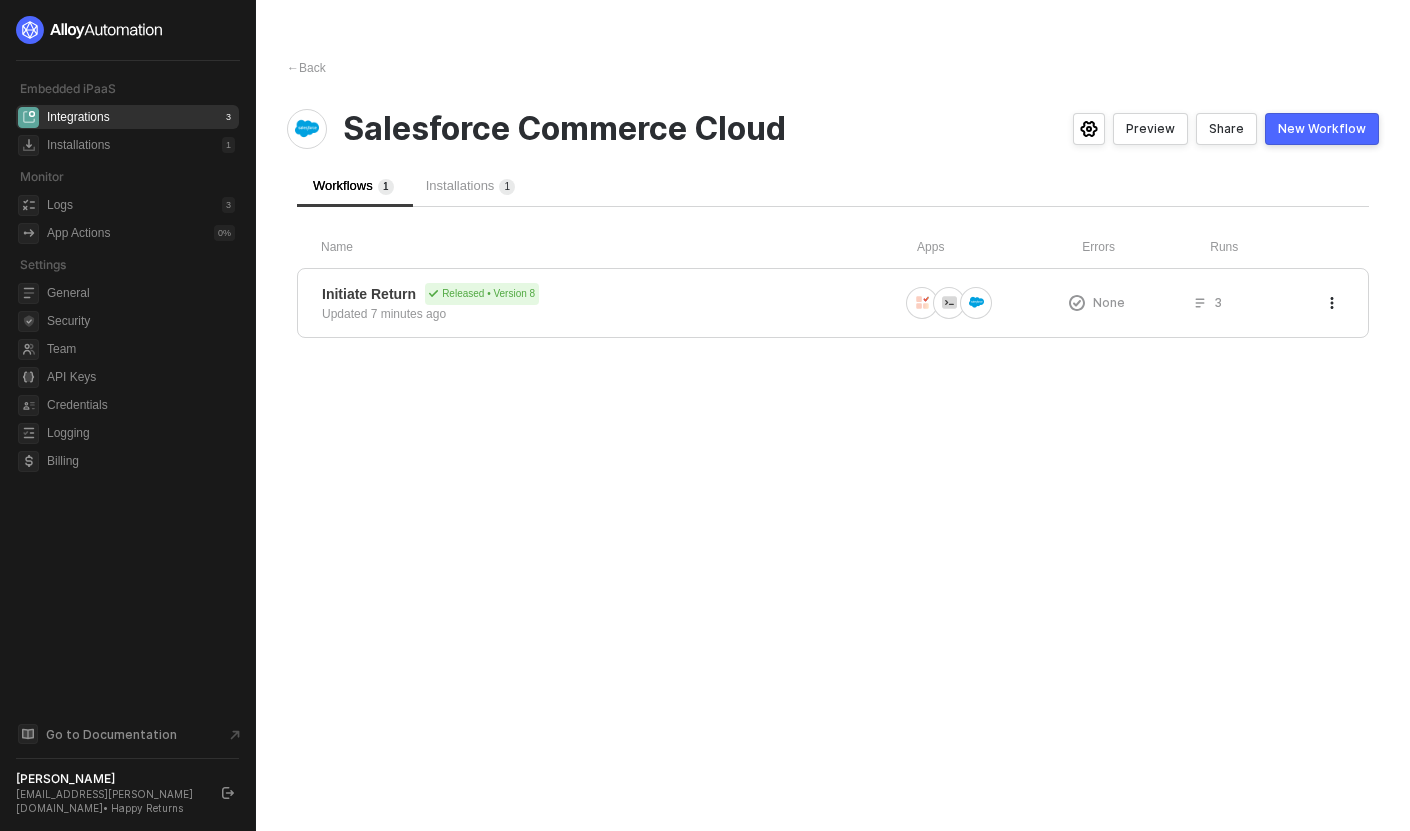 click on "Share" at bounding box center (1226, 129) 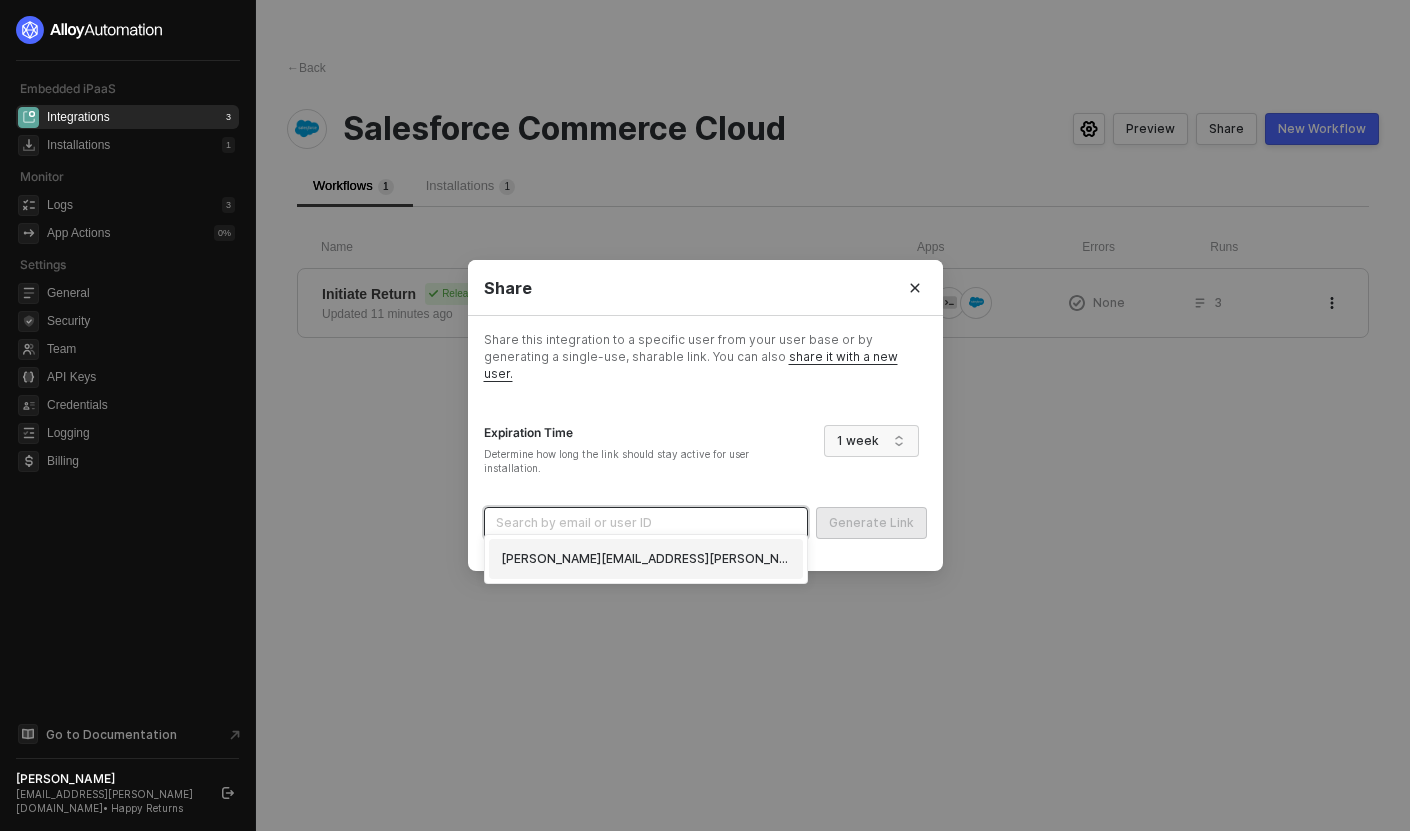 click at bounding box center [646, 523] 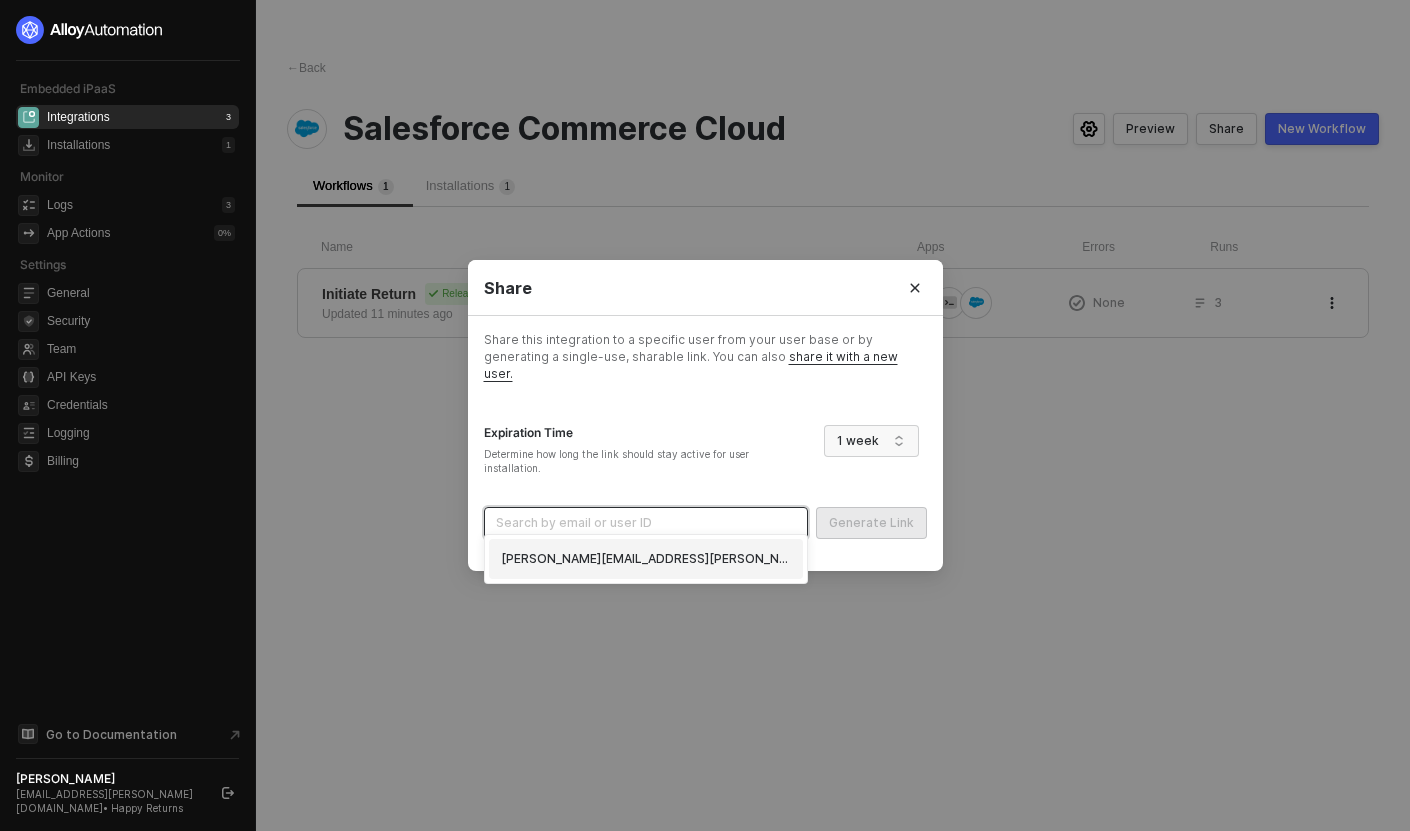 click on "gordan.buckingham@happyreturns.com (6838a858265372c0194bb578)" at bounding box center [646, 559] 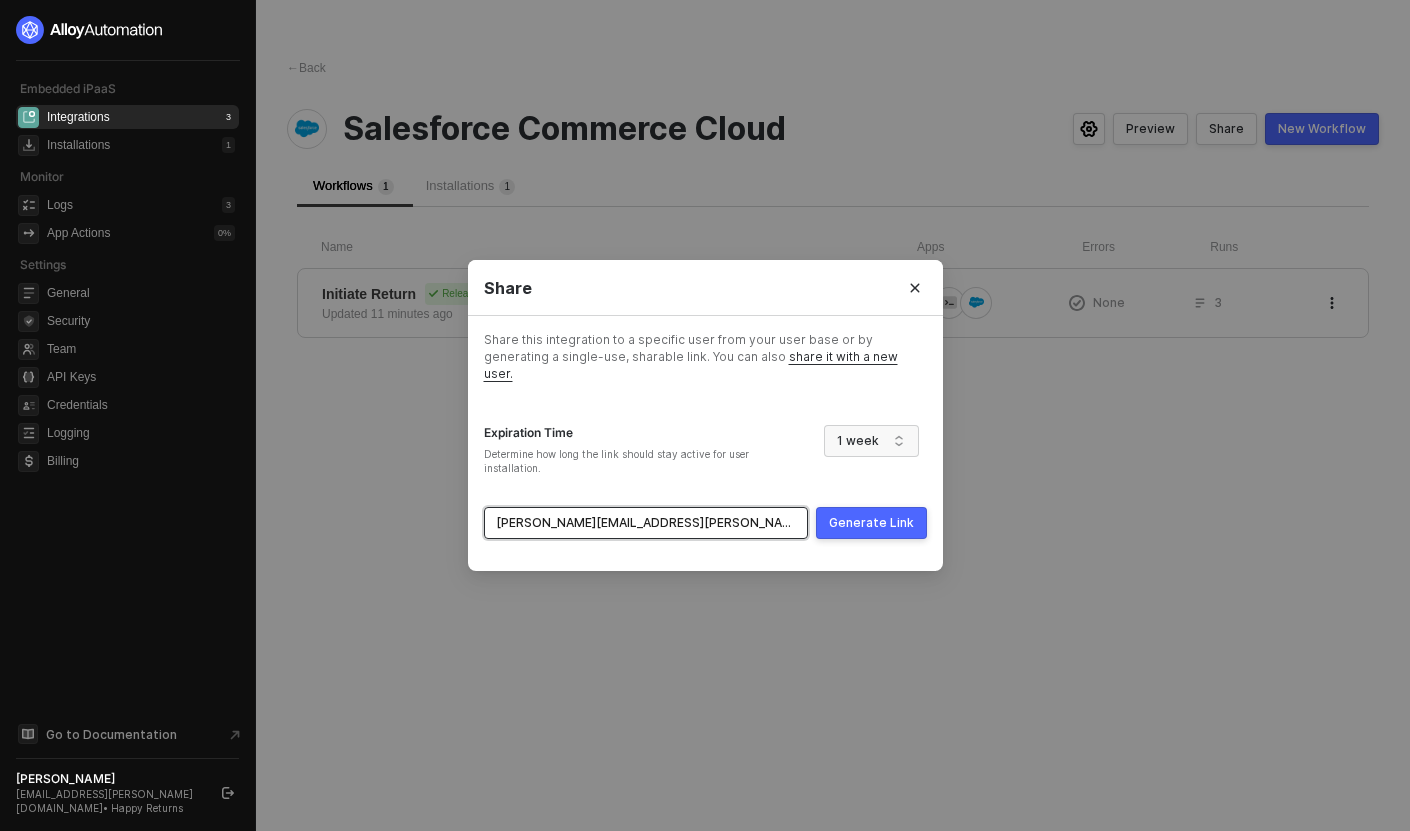 click on "Generate Link" at bounding box center (871, 523) 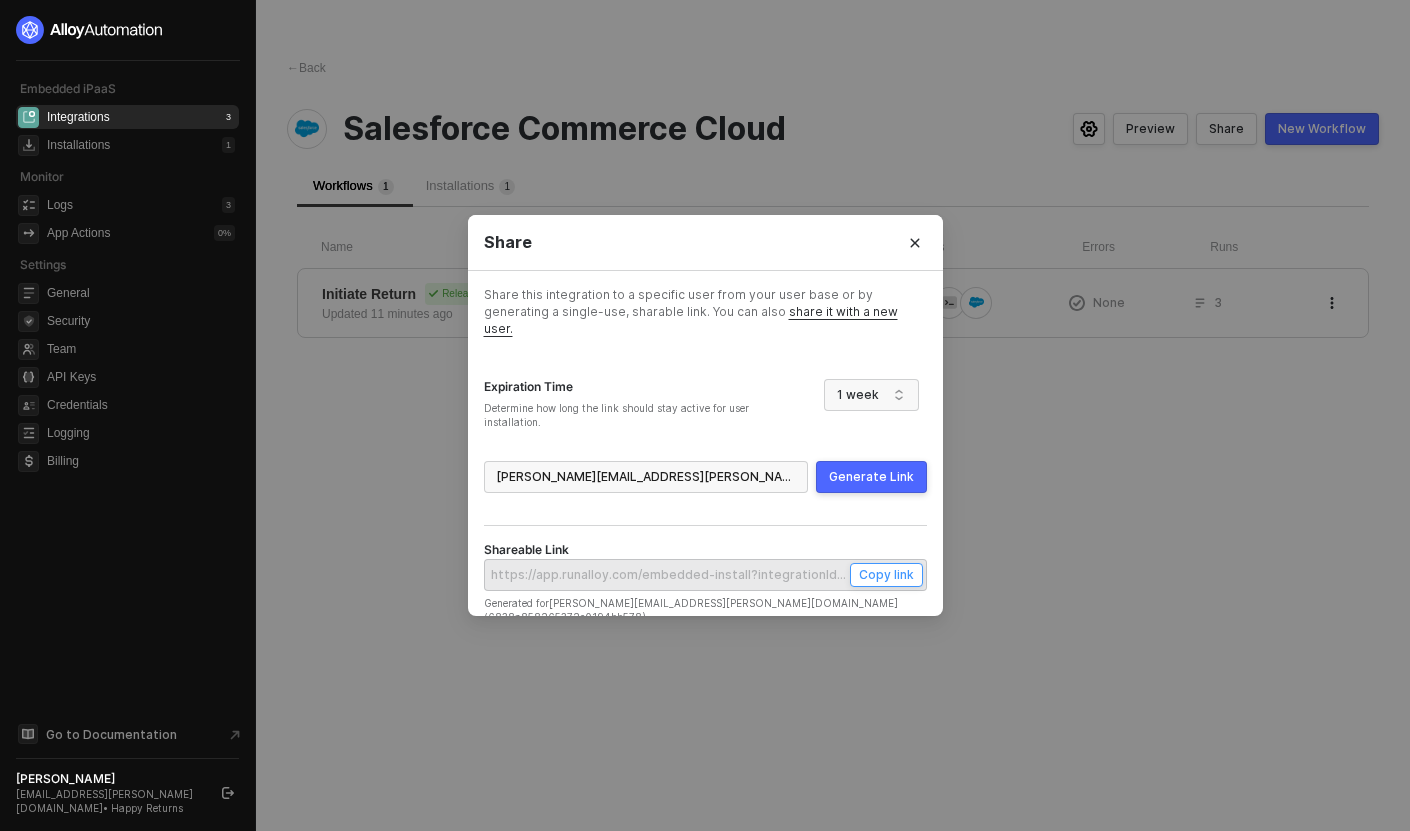 click on "Copy link" at bounding box center (886, 574) 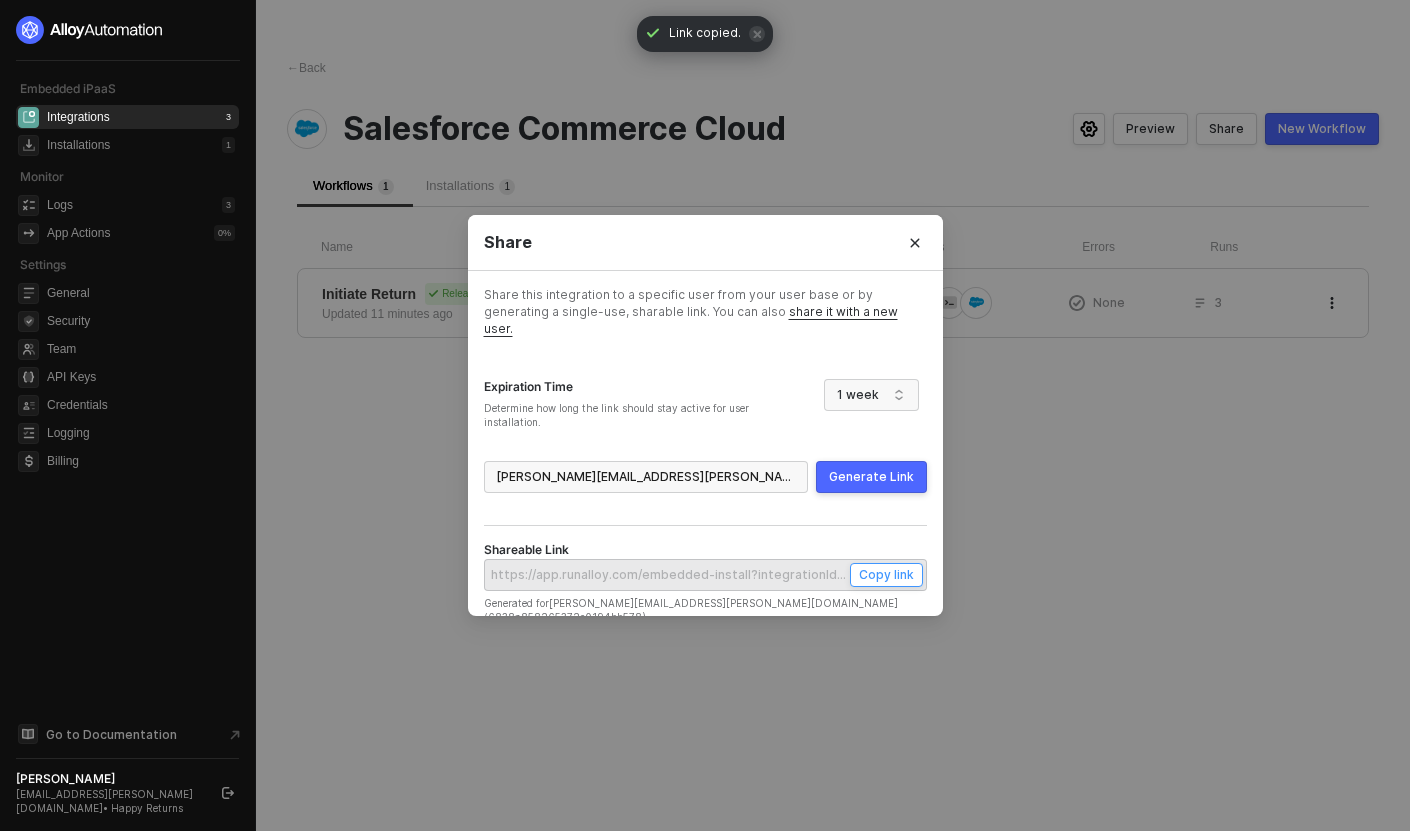 type 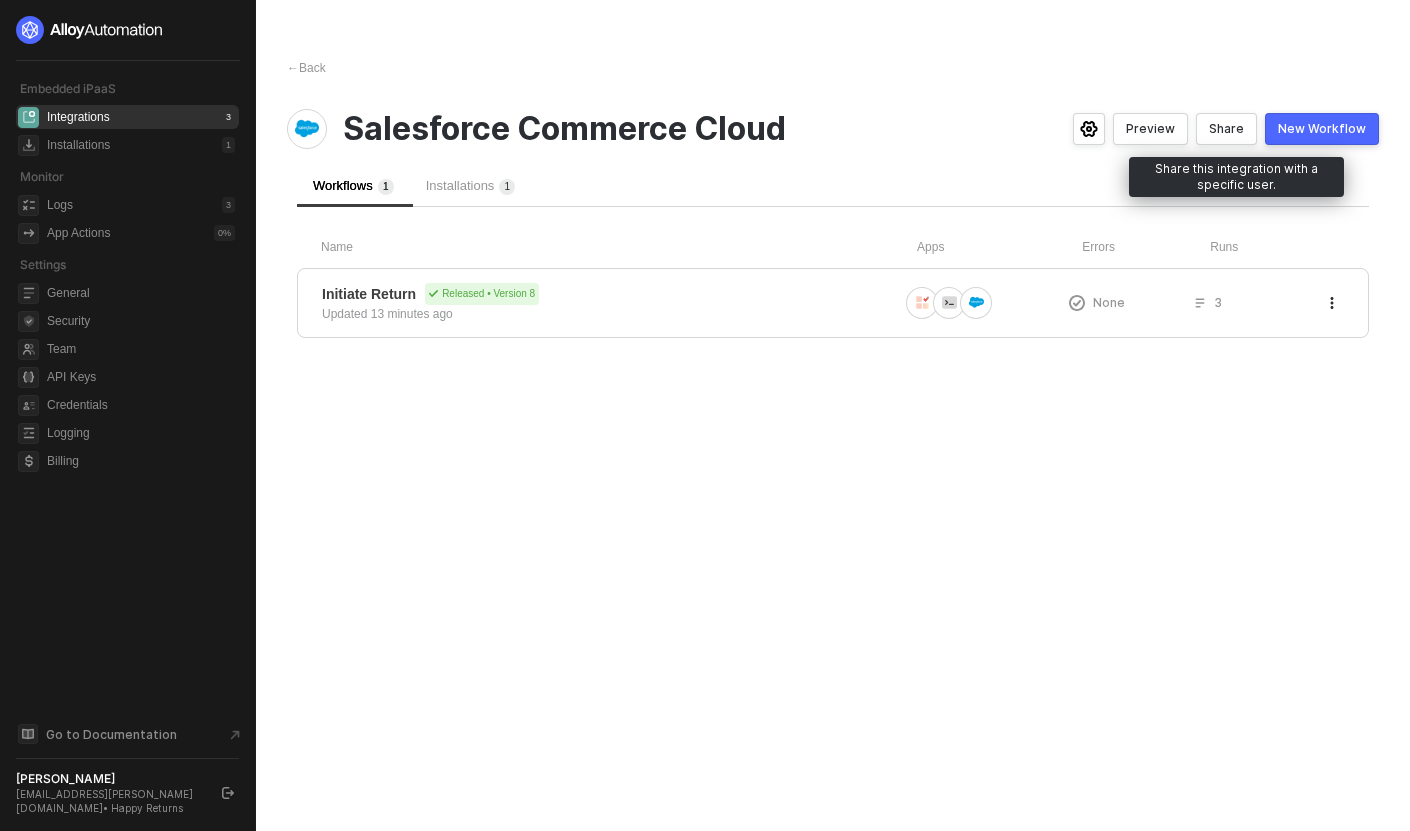 click on "Share" at bounding box center [1226, 129] 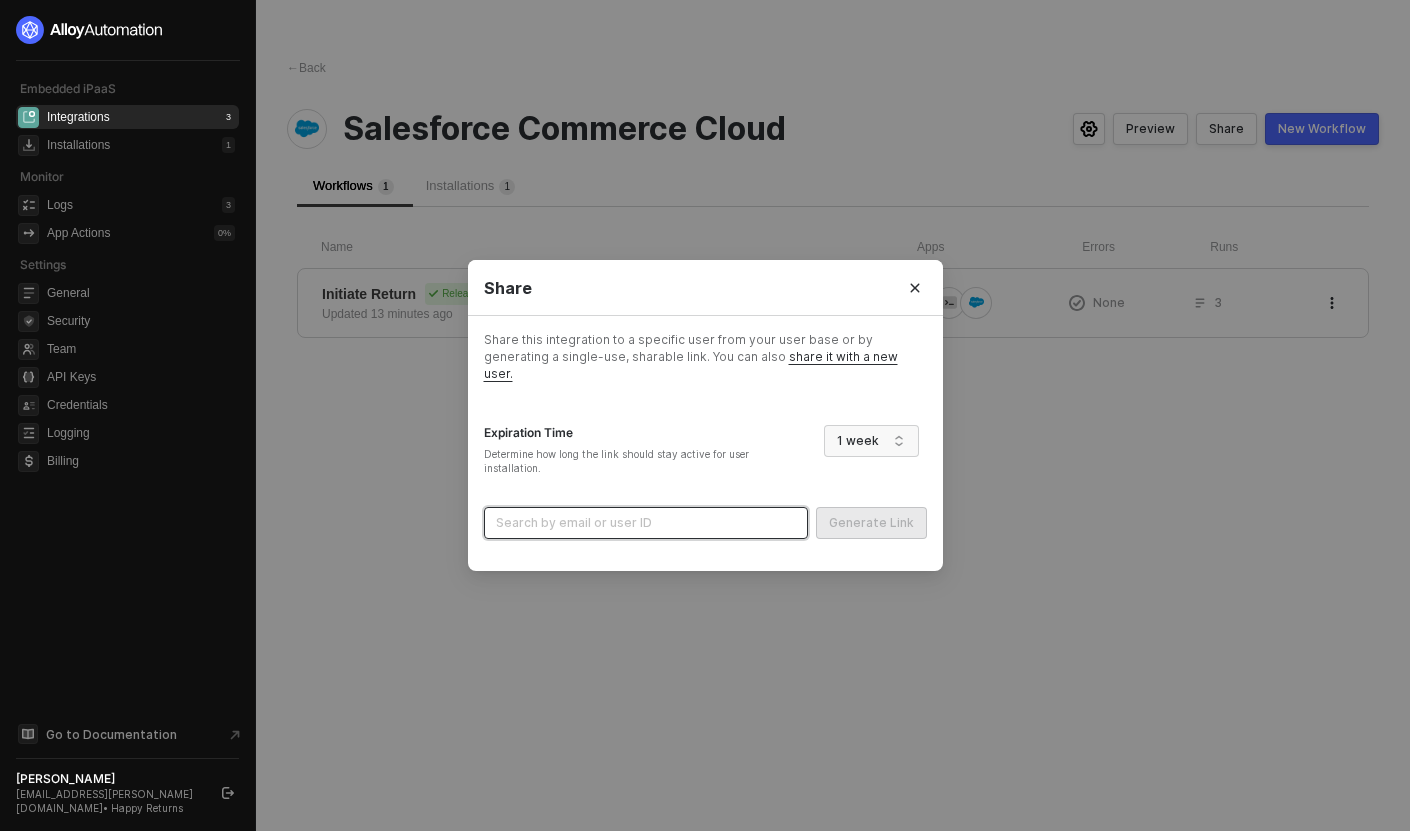click at bounding box center (646, 523) 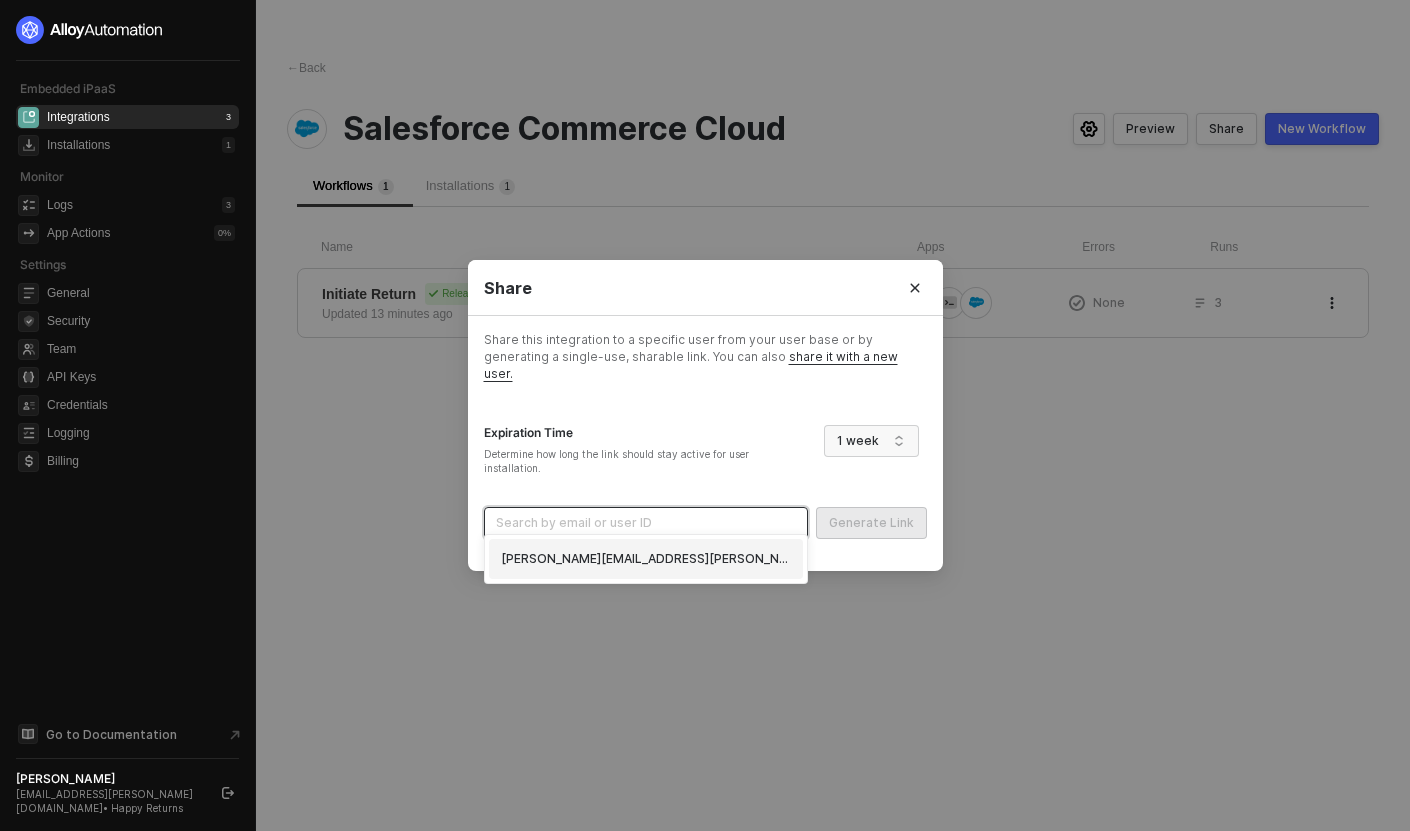 click on "gordan.buckingham@happyreturns.com (6838a858265372c0194bb578)" at bounding box center [646, 559] 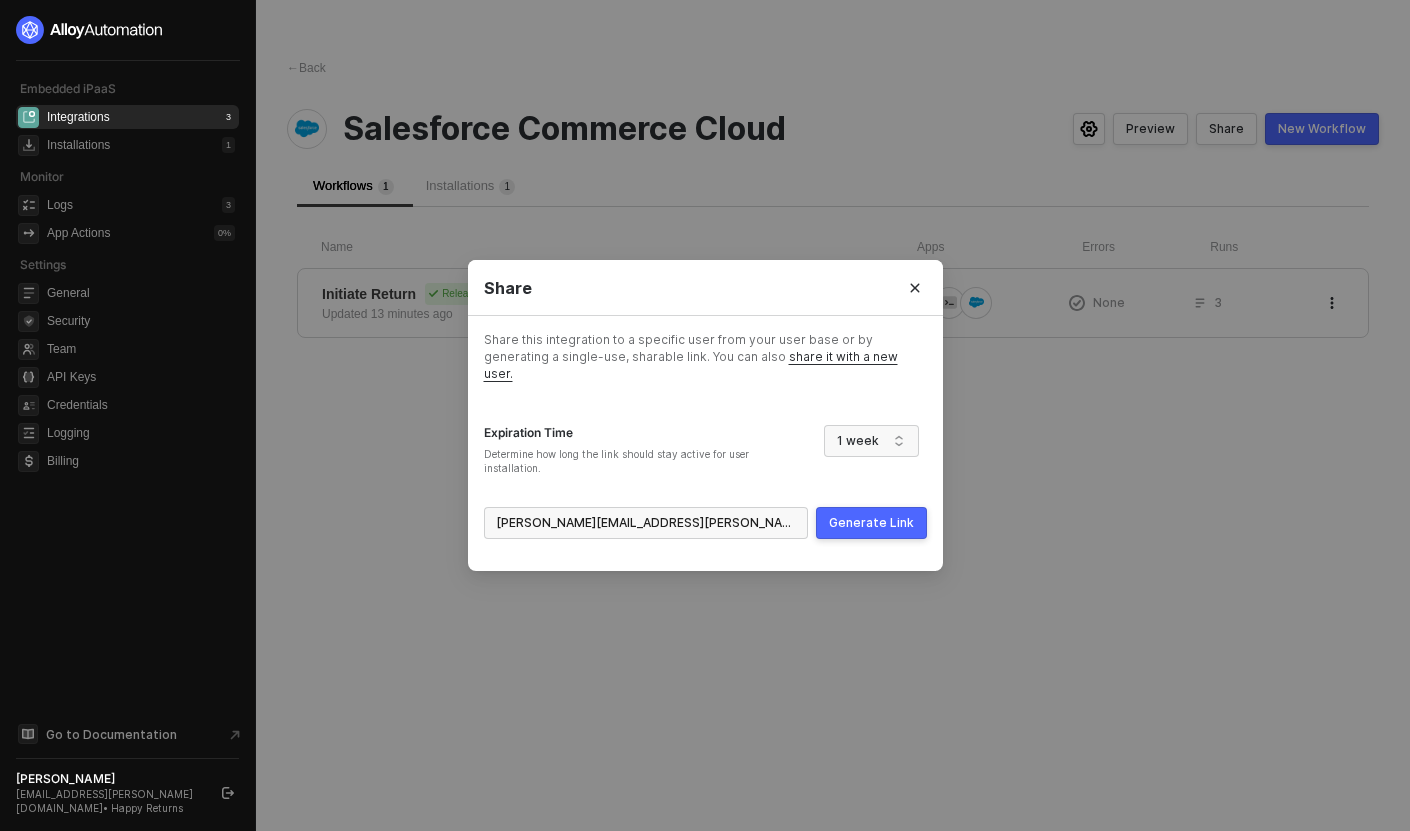 click on "Generate Link" at bounding box center (871, 523) 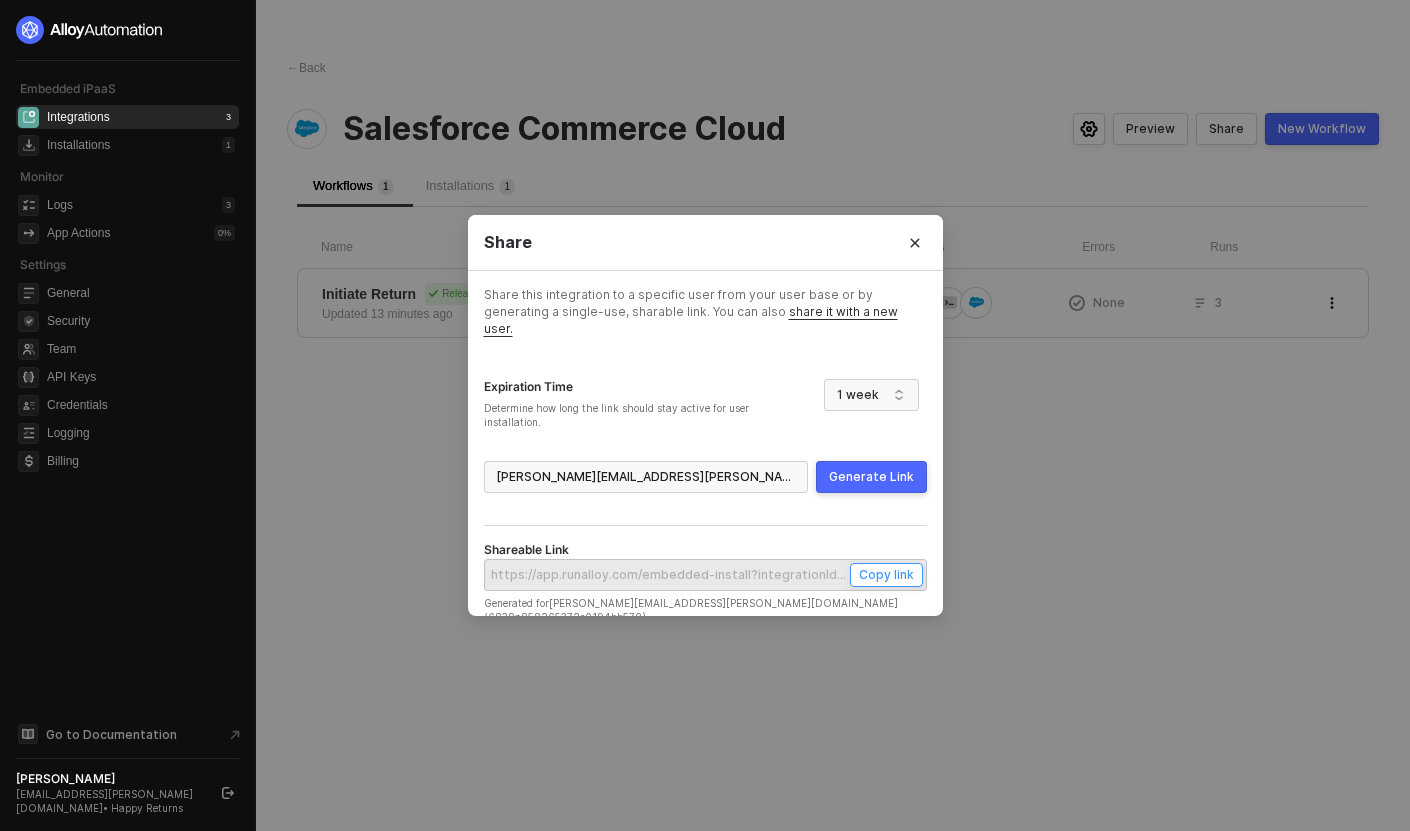 click on "Copy link" at bounding box center (886, 574) 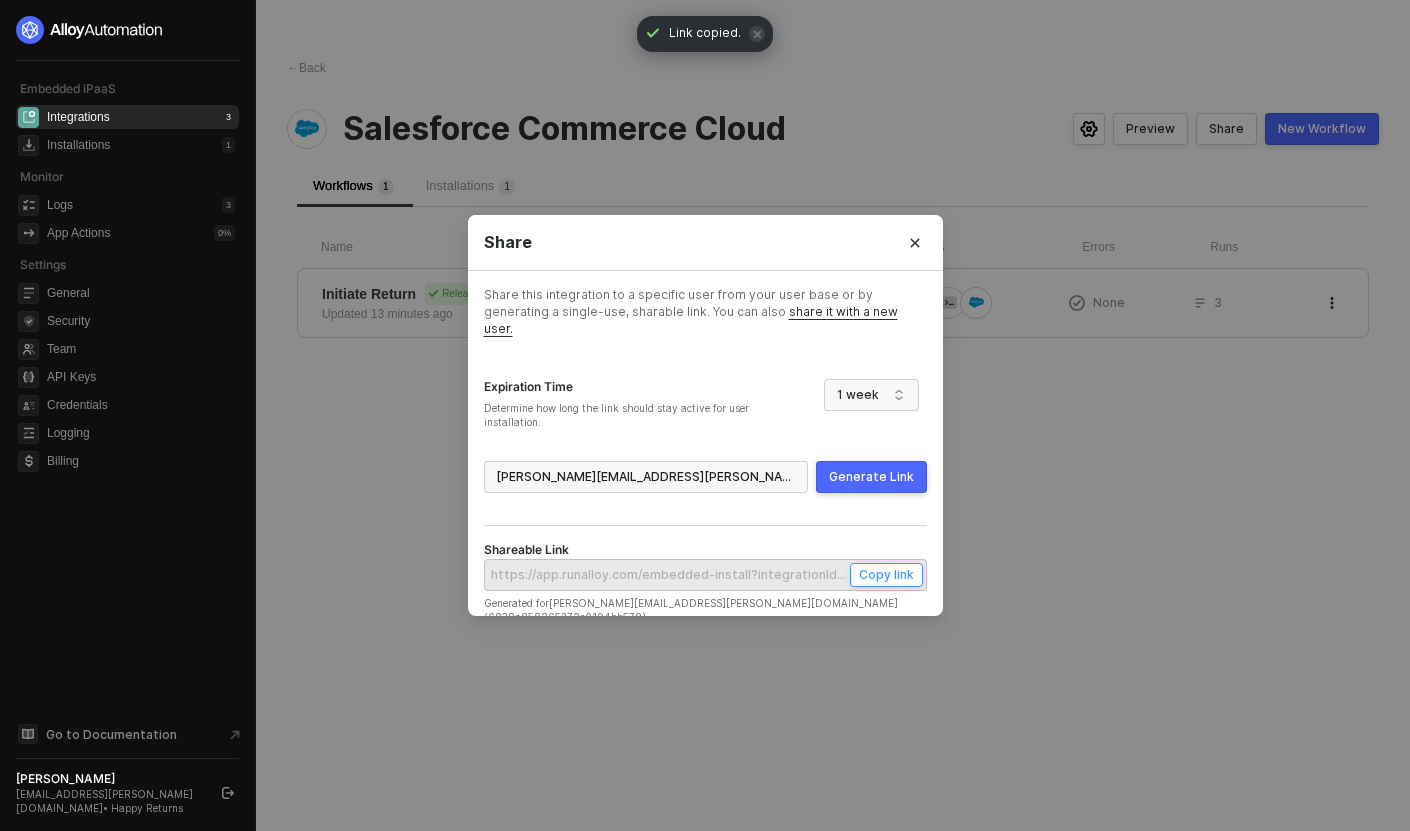 type 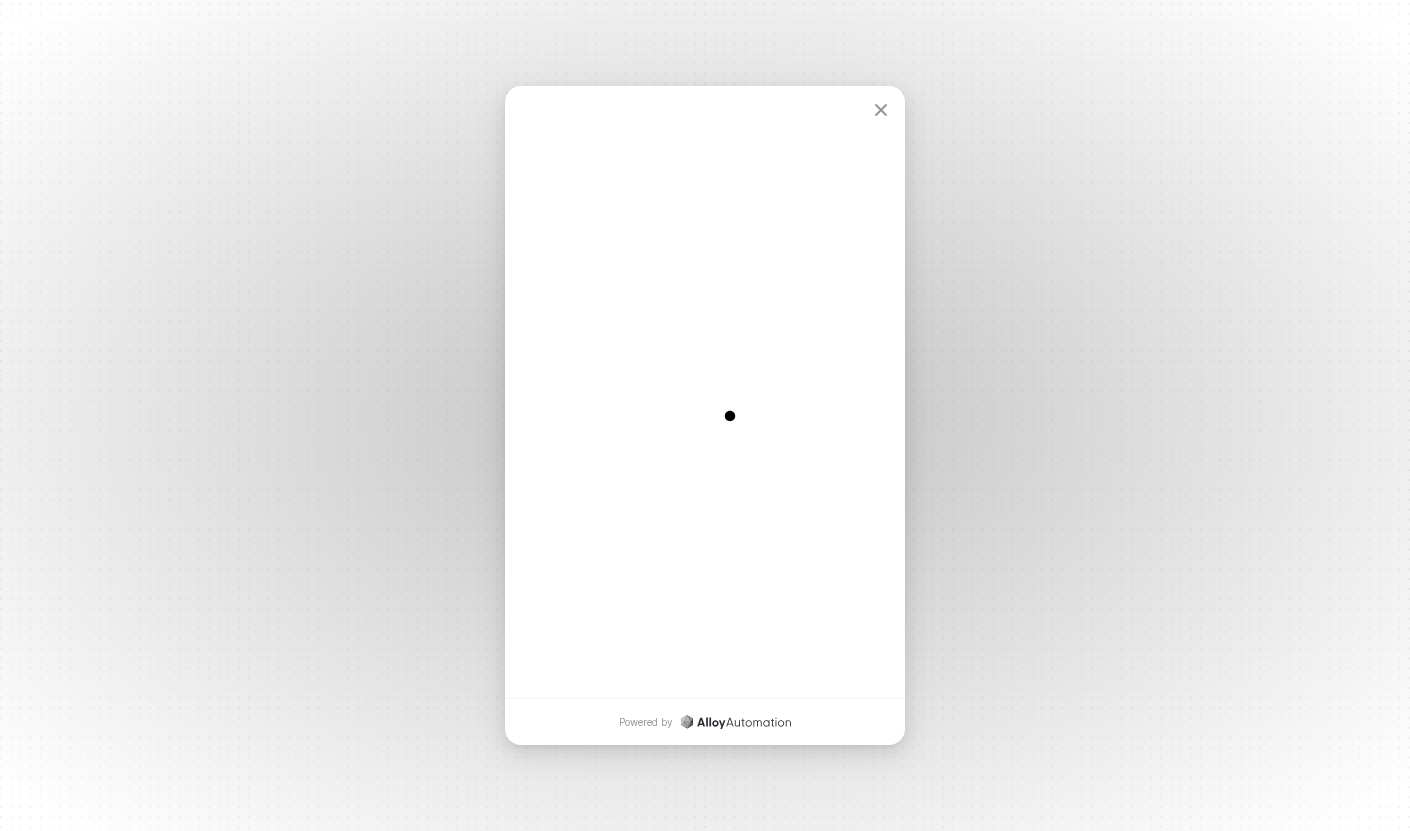 scroll, scrollTop: 0, scrollLeft: 0, axis: both 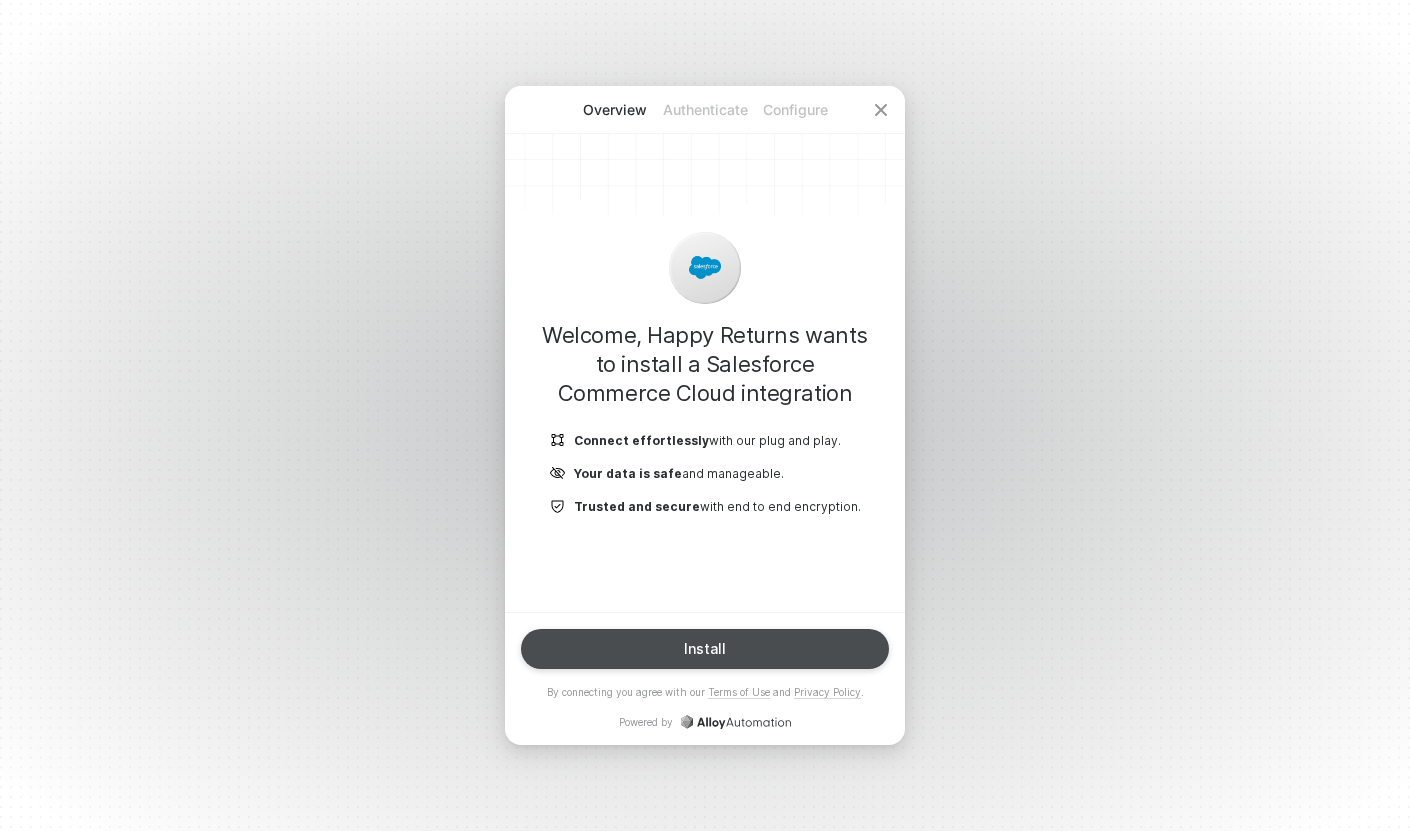 click on "Install" at bounding box center [705, 649] 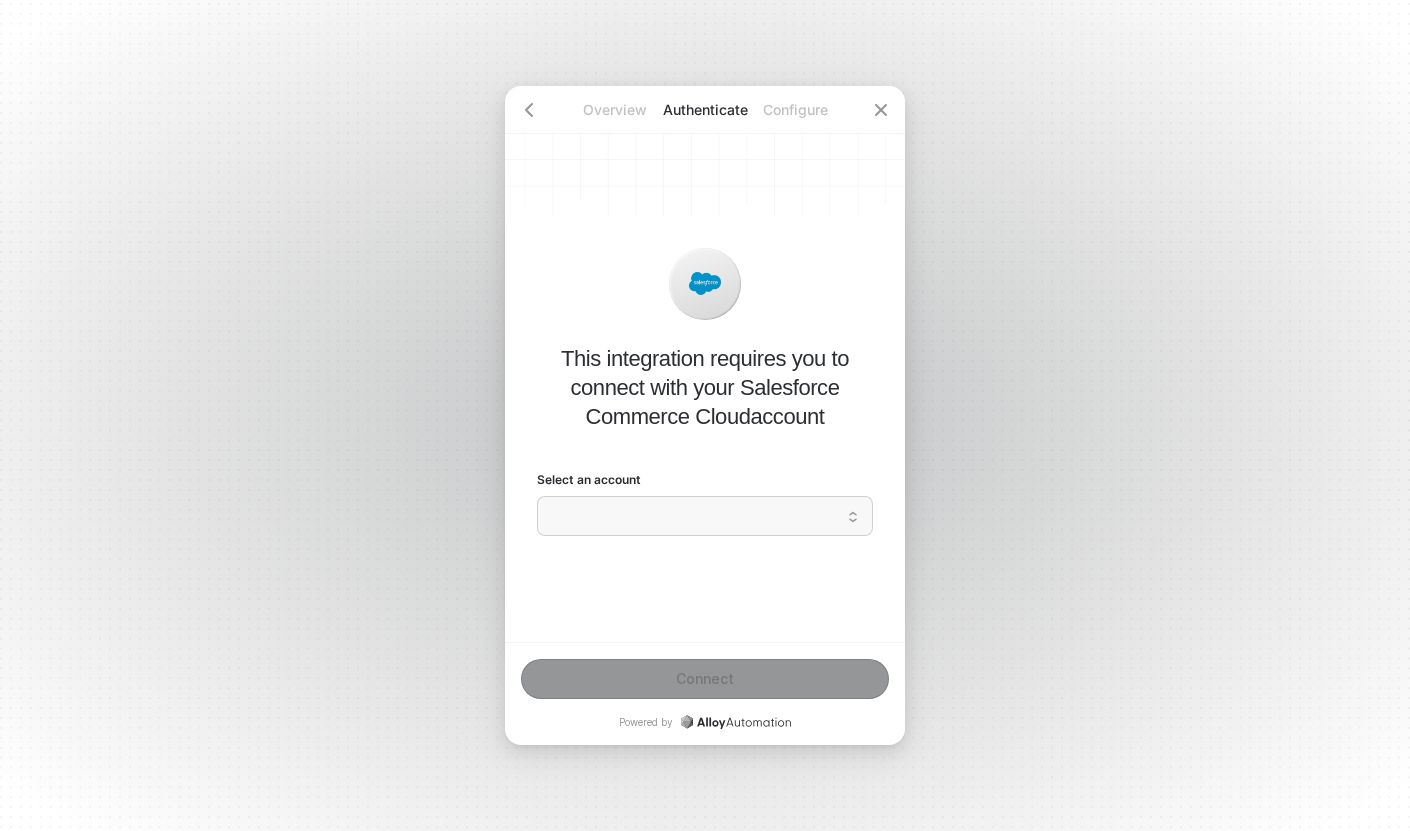 click at bounding box center (705, 516) 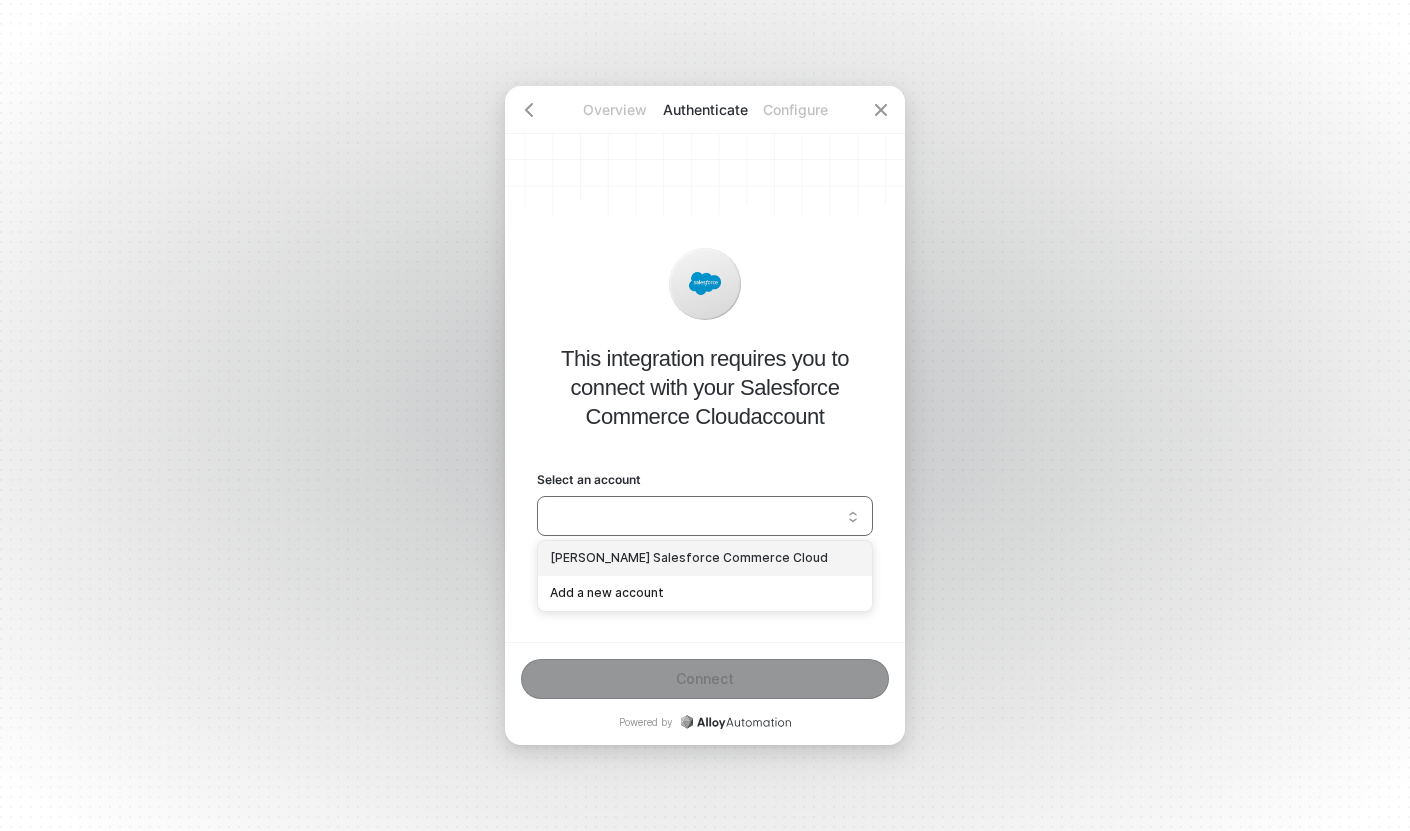 click on "[PERSON_NAME] Salesforce Commerce Cloud" at bounding box center (705, 558) 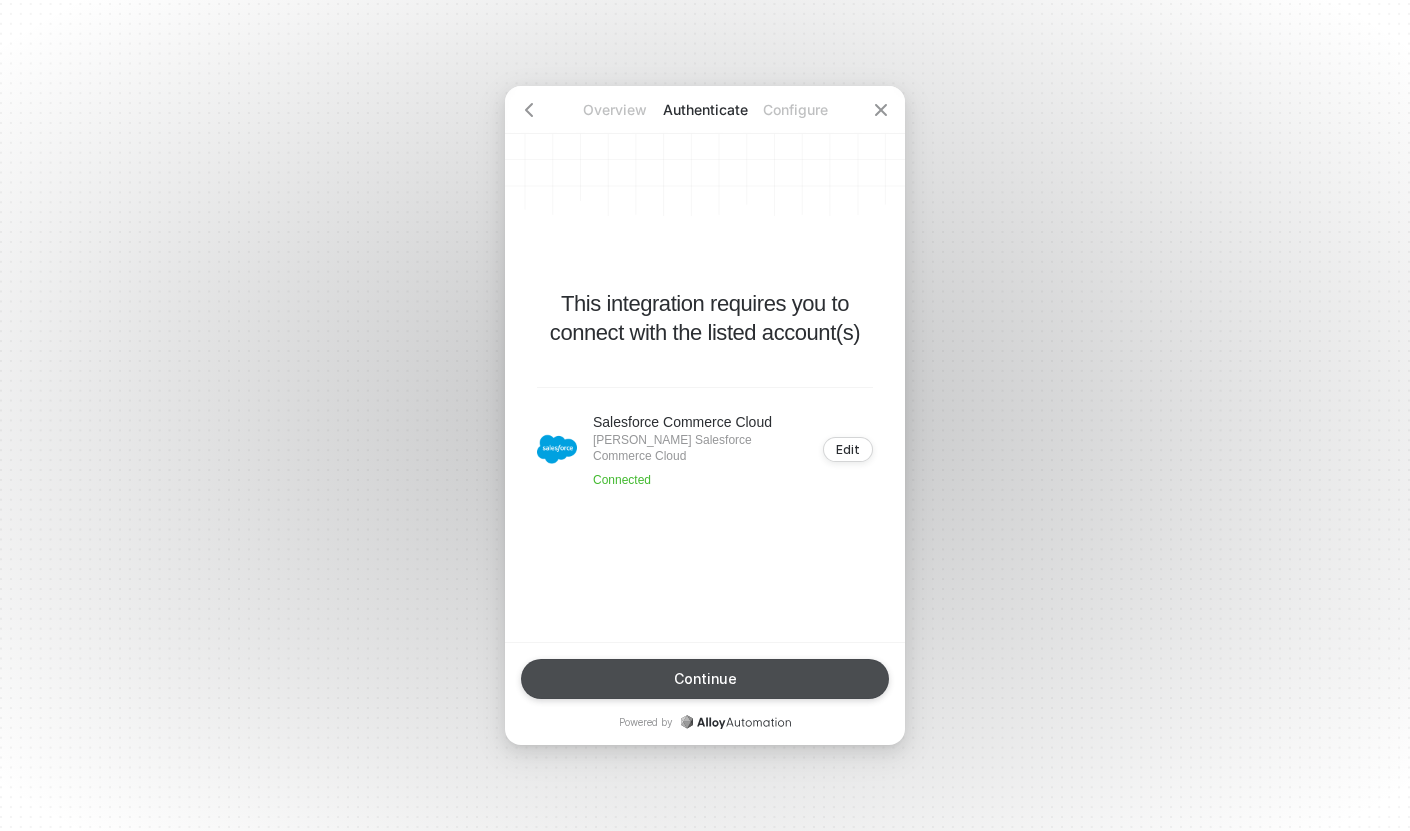 click on "Continue" at bounding box center [705, 679] 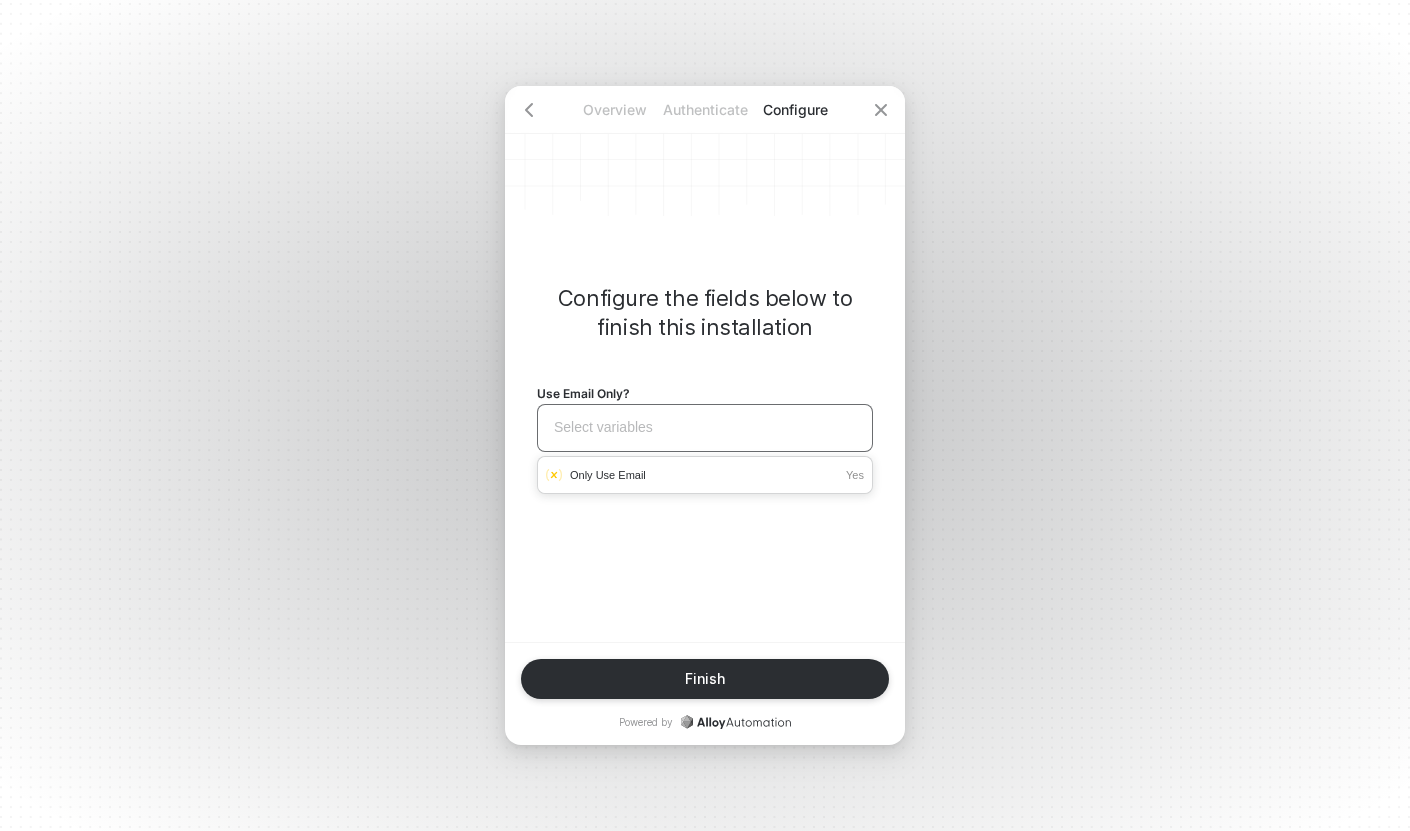 click on "Select variables ﻿" at bounding box center [705, 427] 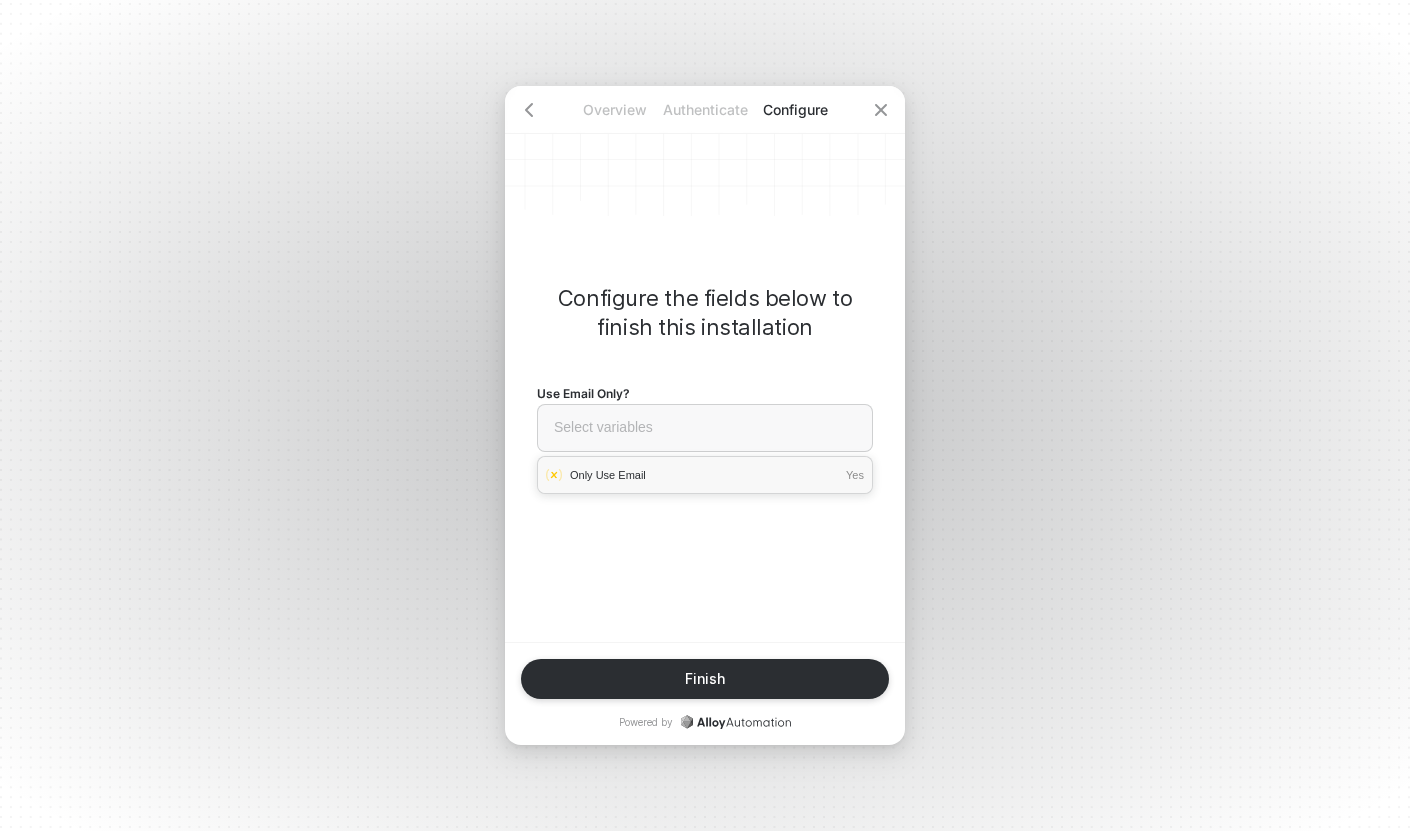 click on "Only Use Email Yes" at bounding box center (705, 475) 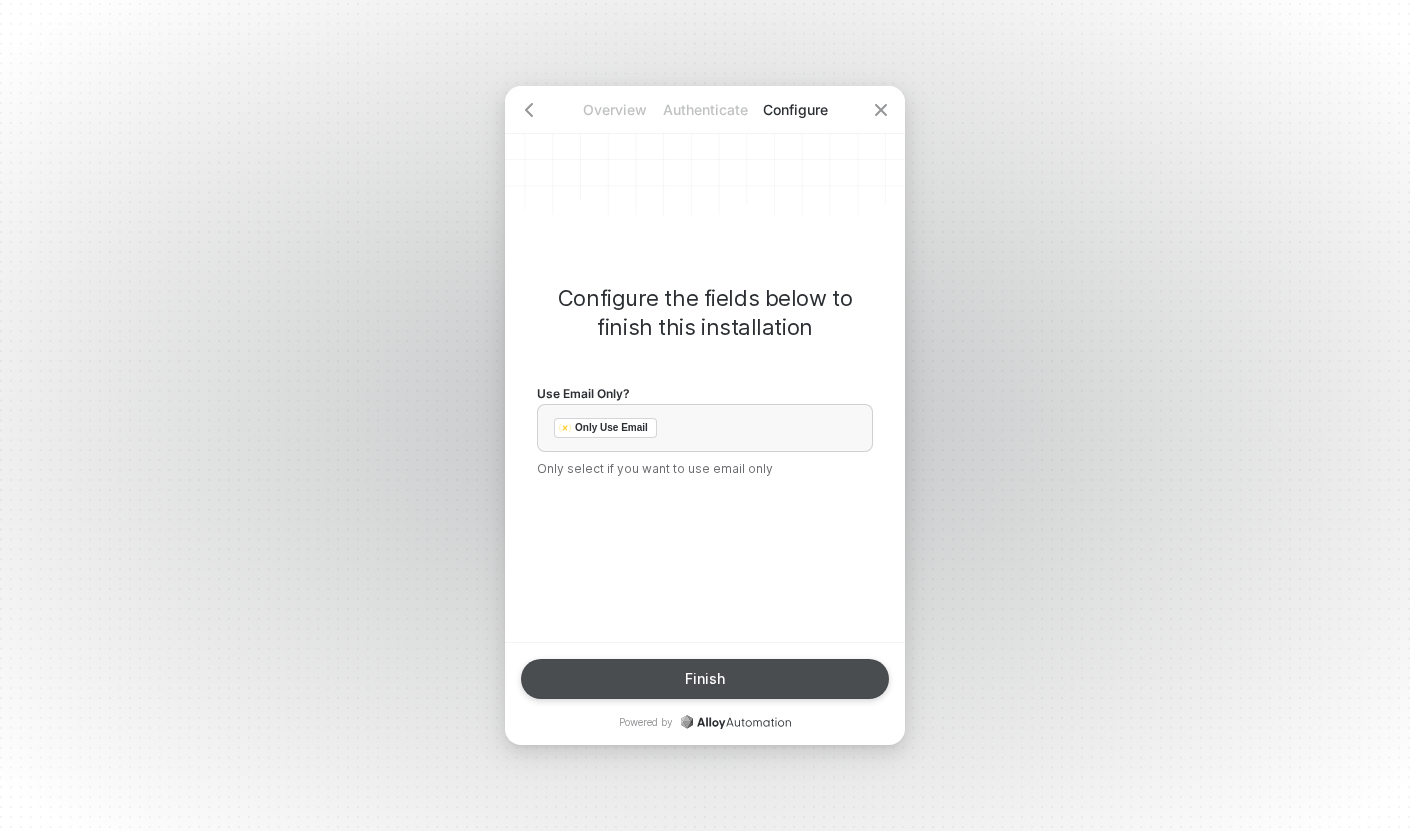 click on "Finish" at bounding box center [705, 679] 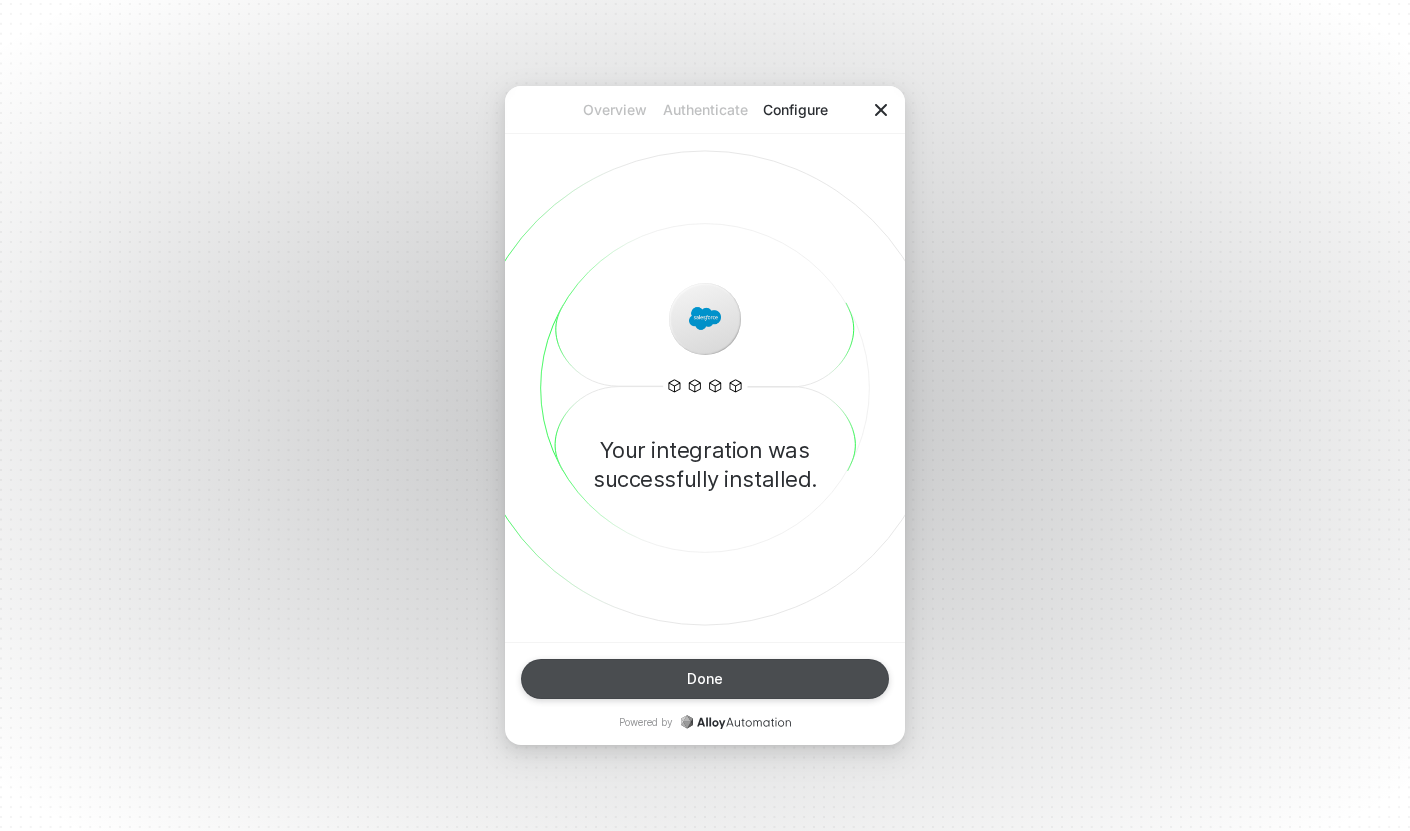 click 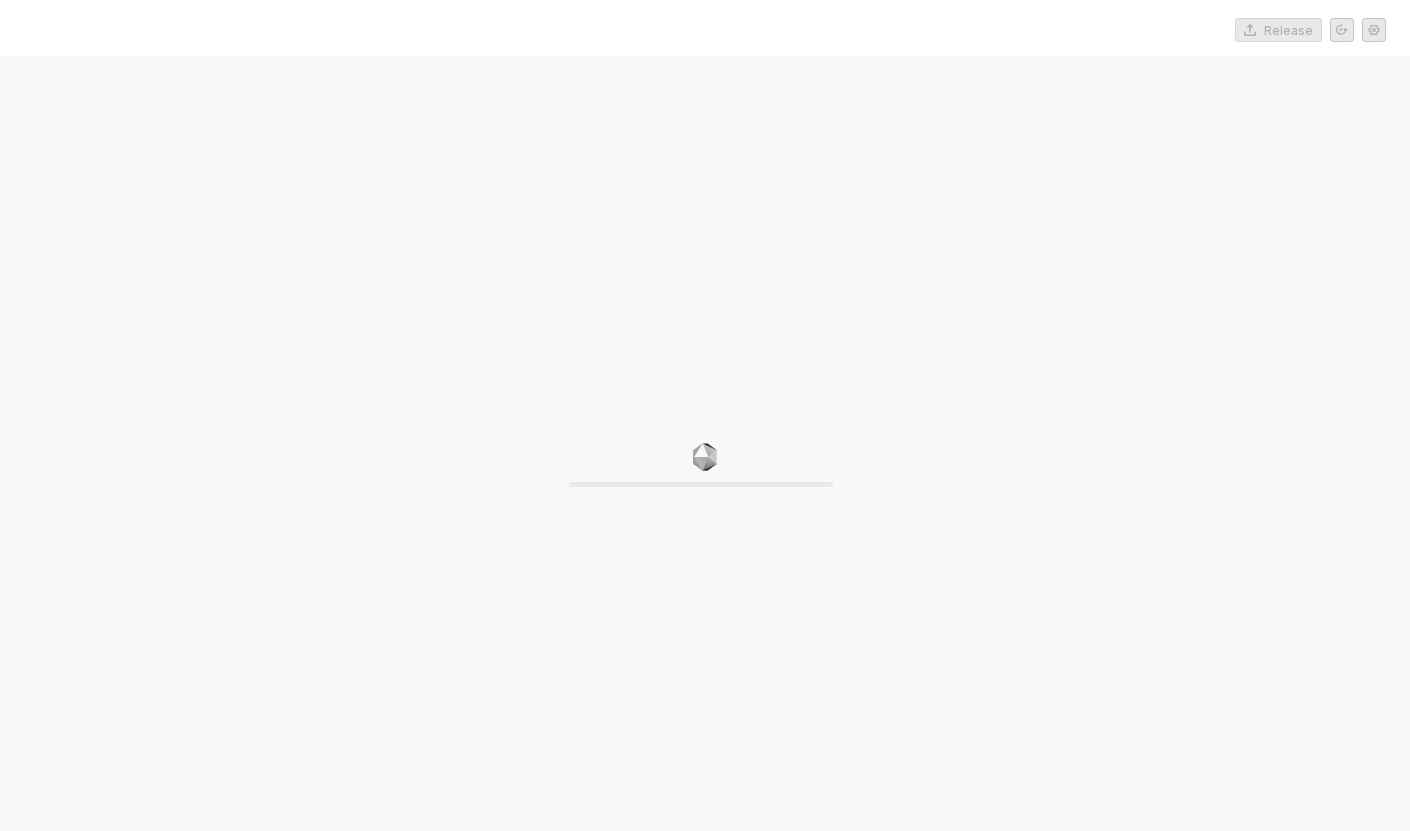 scroll, scrollTop: 0, scrollLeft: 0, axis: both 